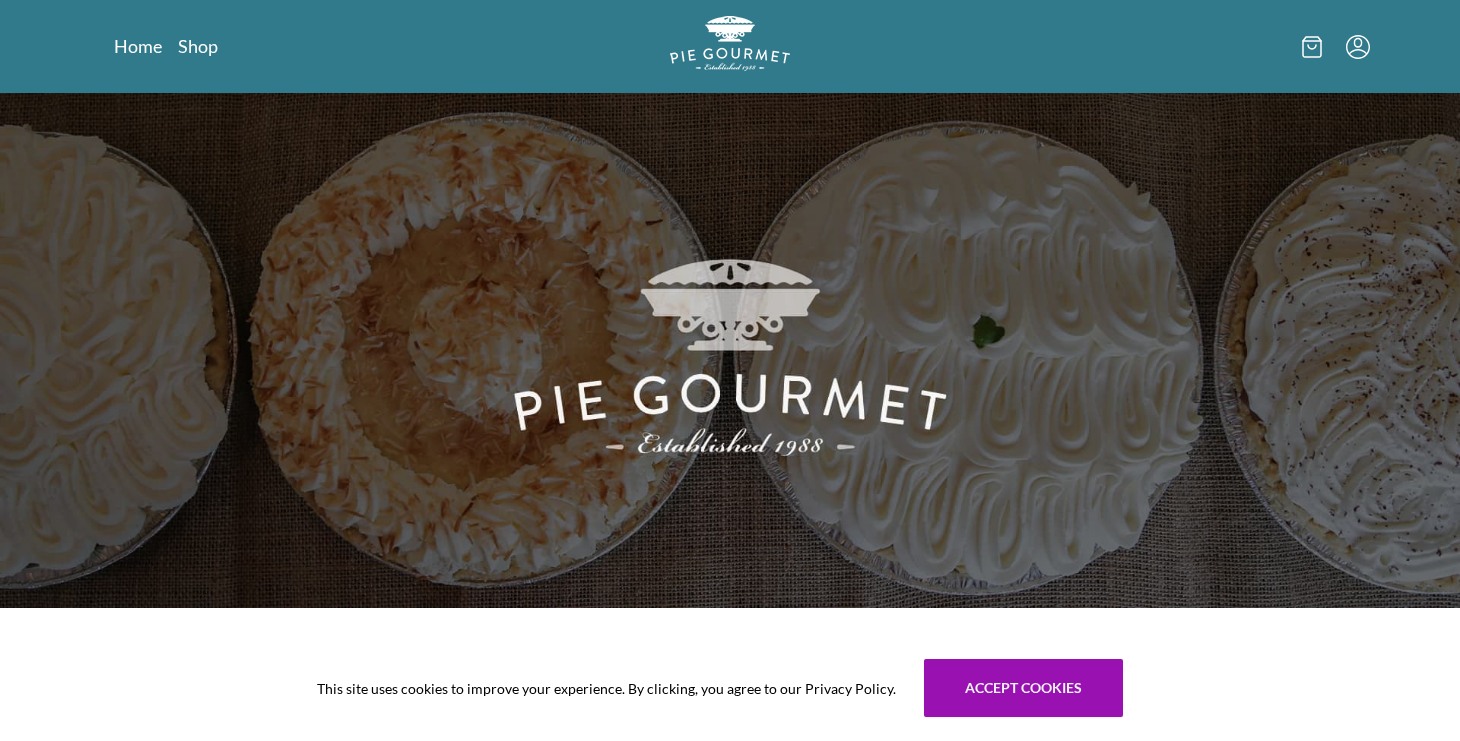 scroll, scrollTop: 0, scrollLeft: 0, axis: both 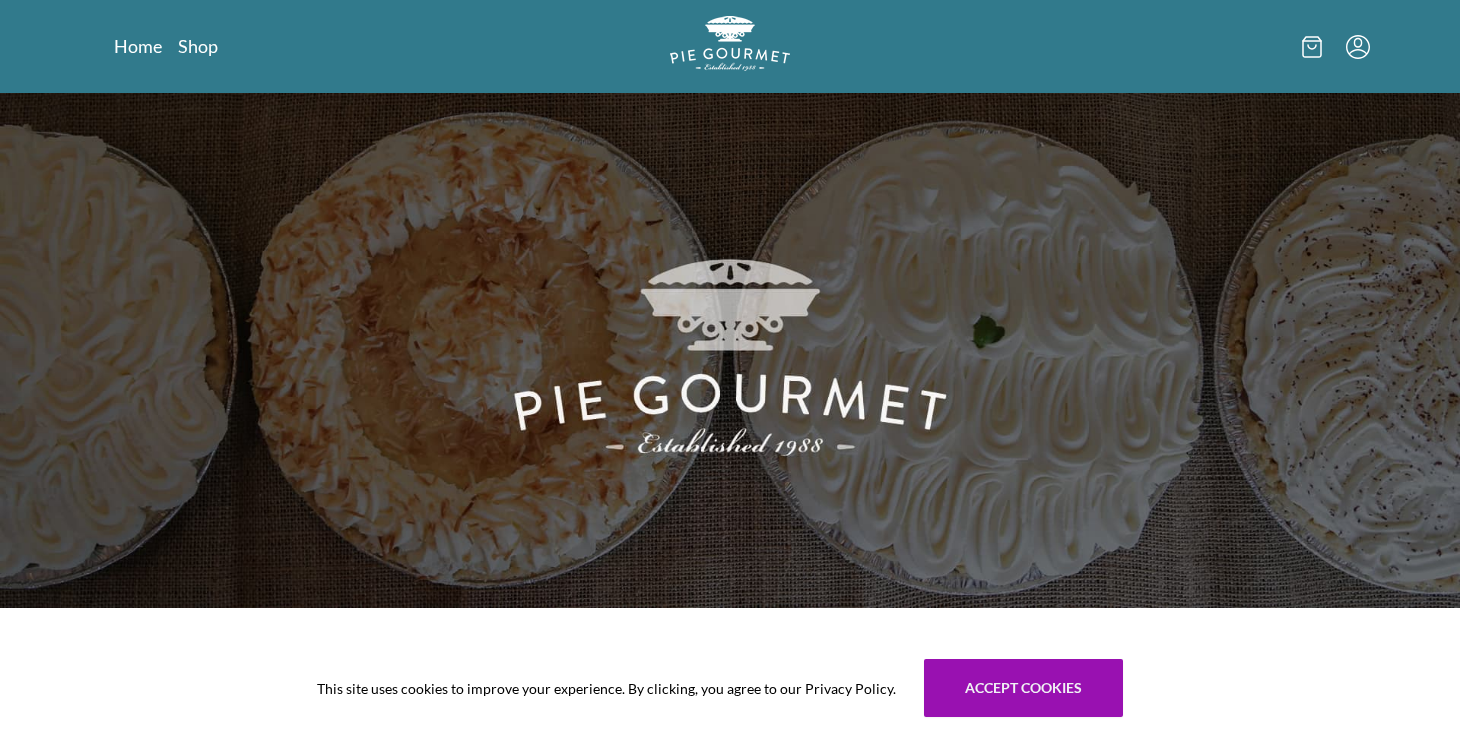 drag, startPoint x: 1456, startPoint y: 30, endPoint x: 1451, endPoint y: 92, distance: 62.201286 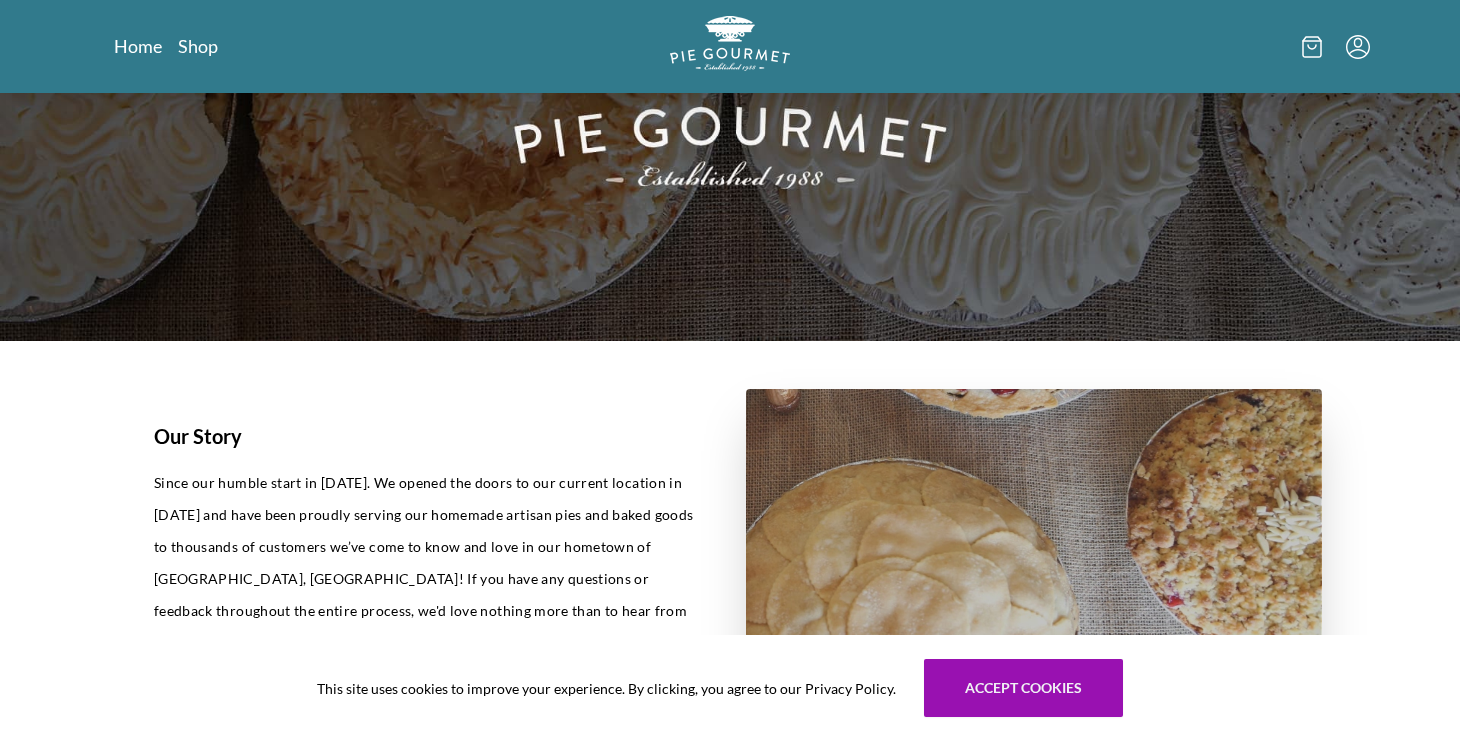 scroll, scrollTop: 295, scrollLeft: 0, axis: vertical 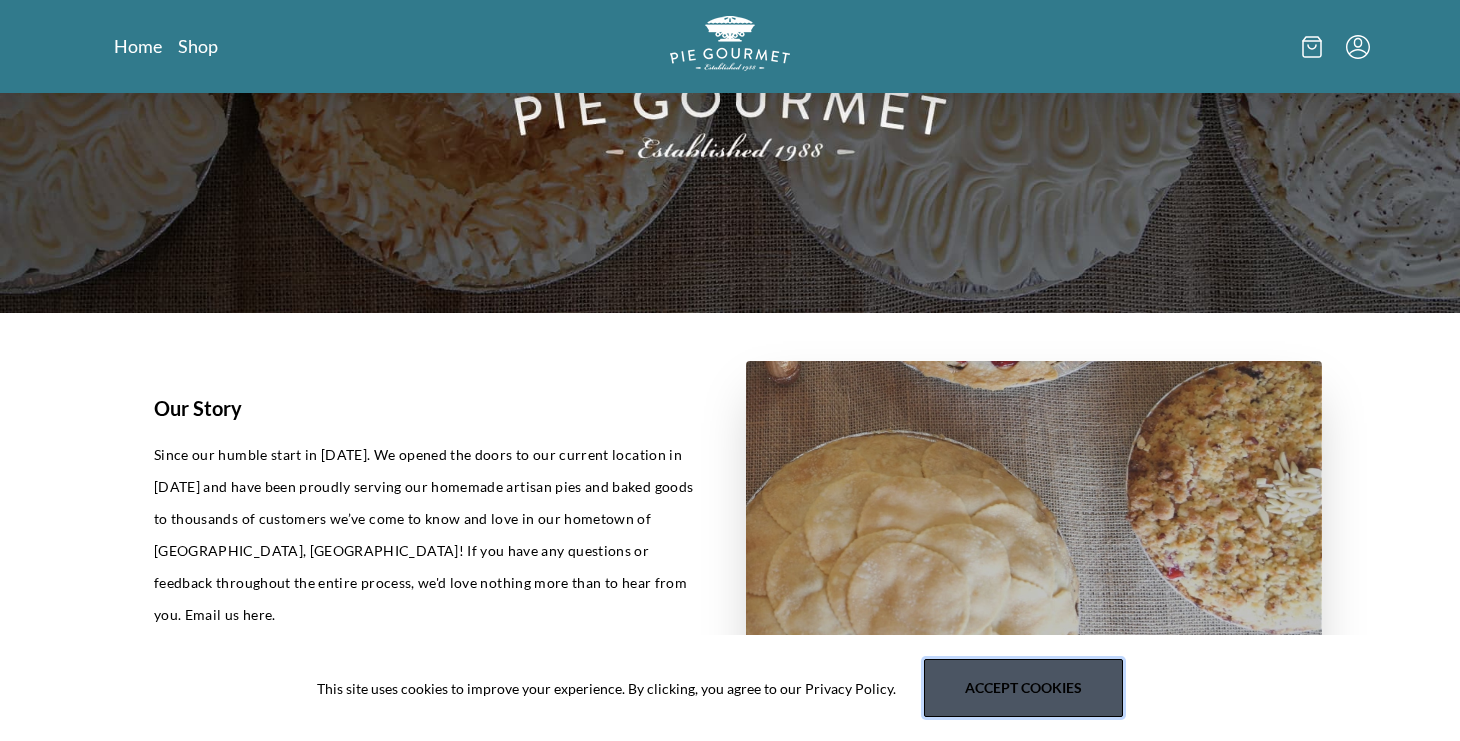 click on "Accept cookies" at bounding box center (1023, 688) 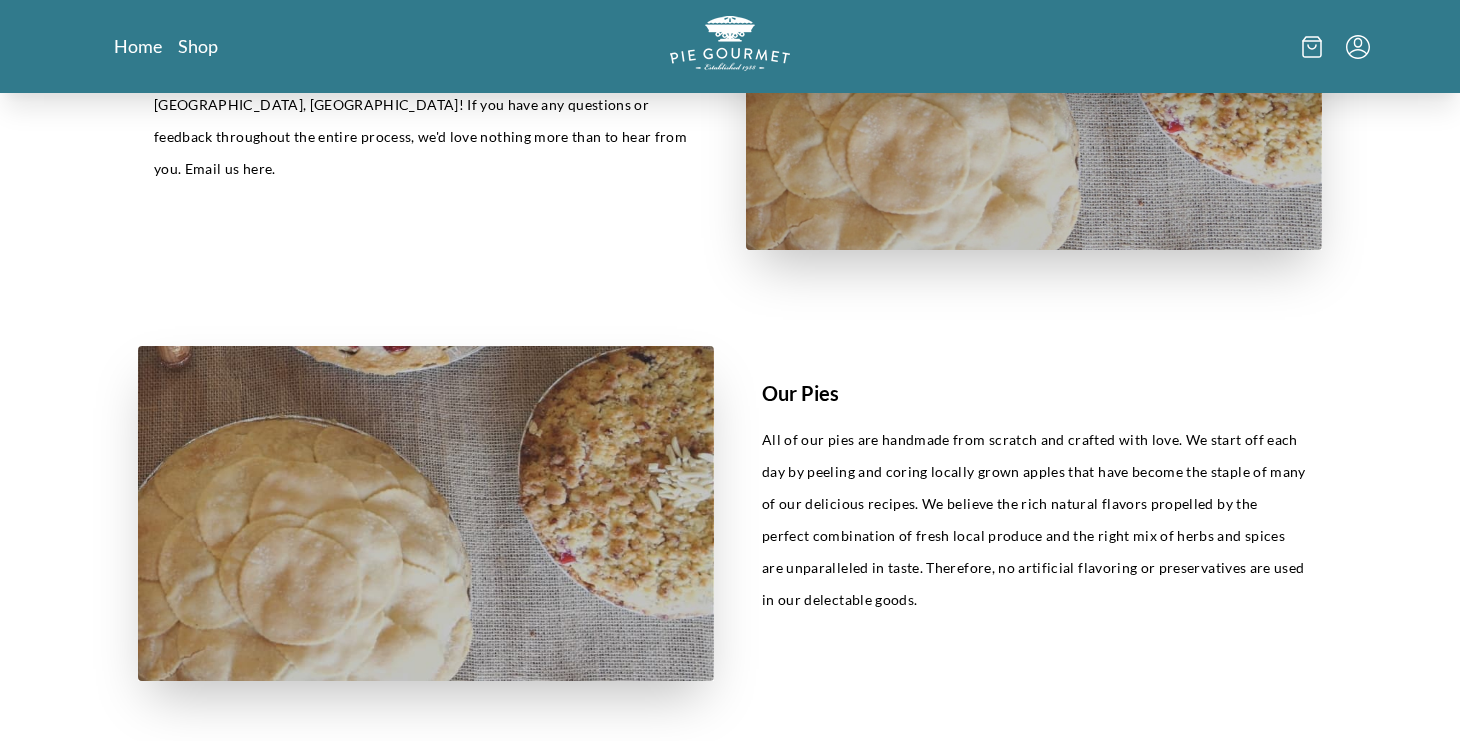 scroll, scrollTop: 783, scrollLeft: 0, axis: vertical 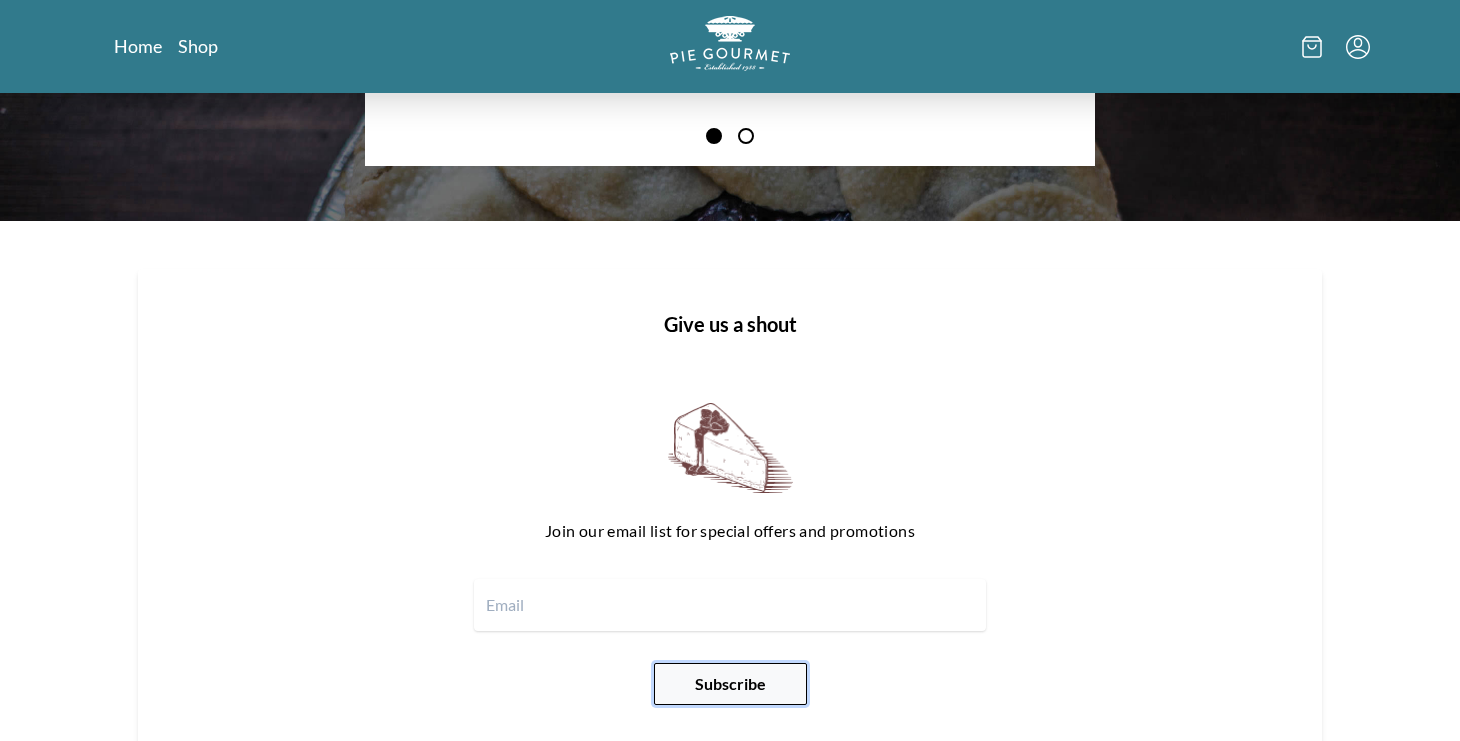 click on "Subscribe" at bounding box center (730, 684) 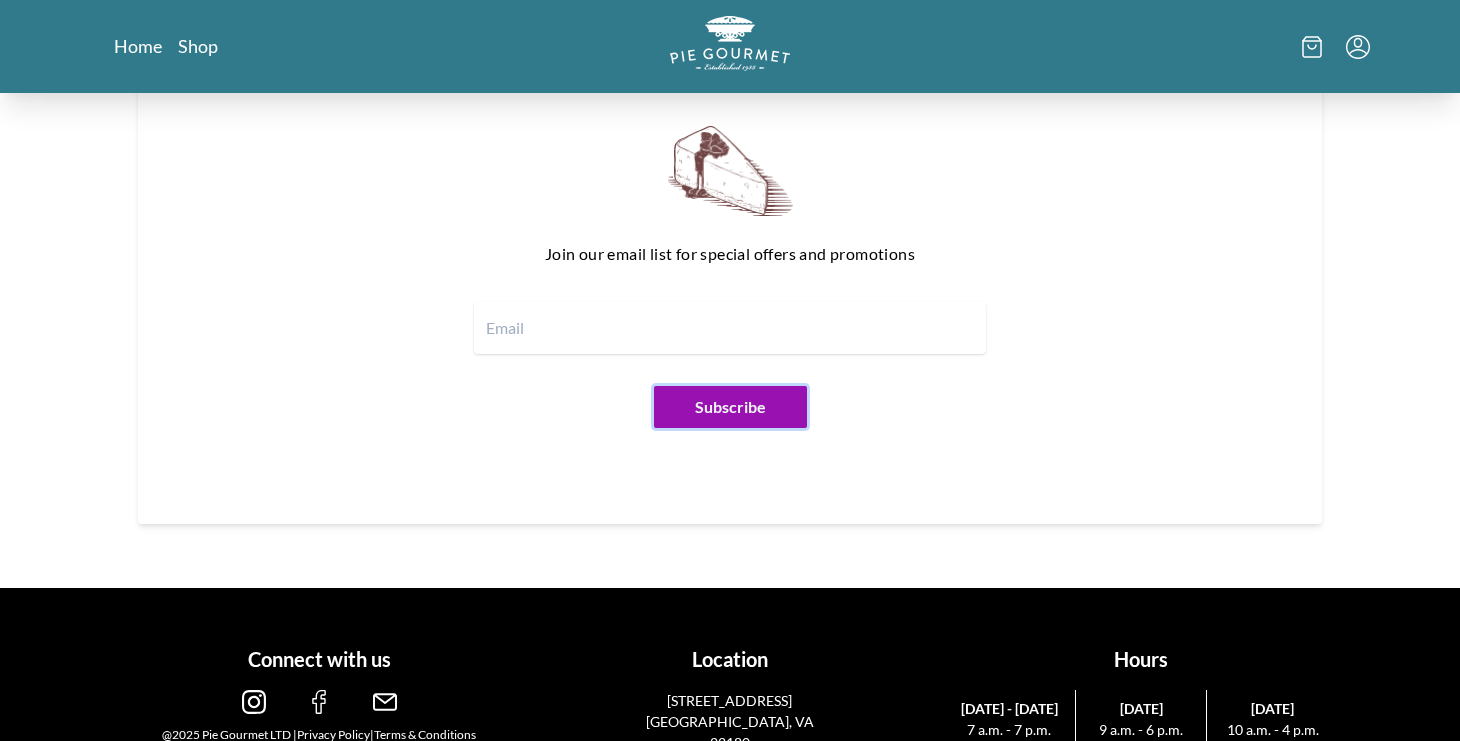 scroll, scrollTop: 2469, scrollLeft: 0, axis: vertical 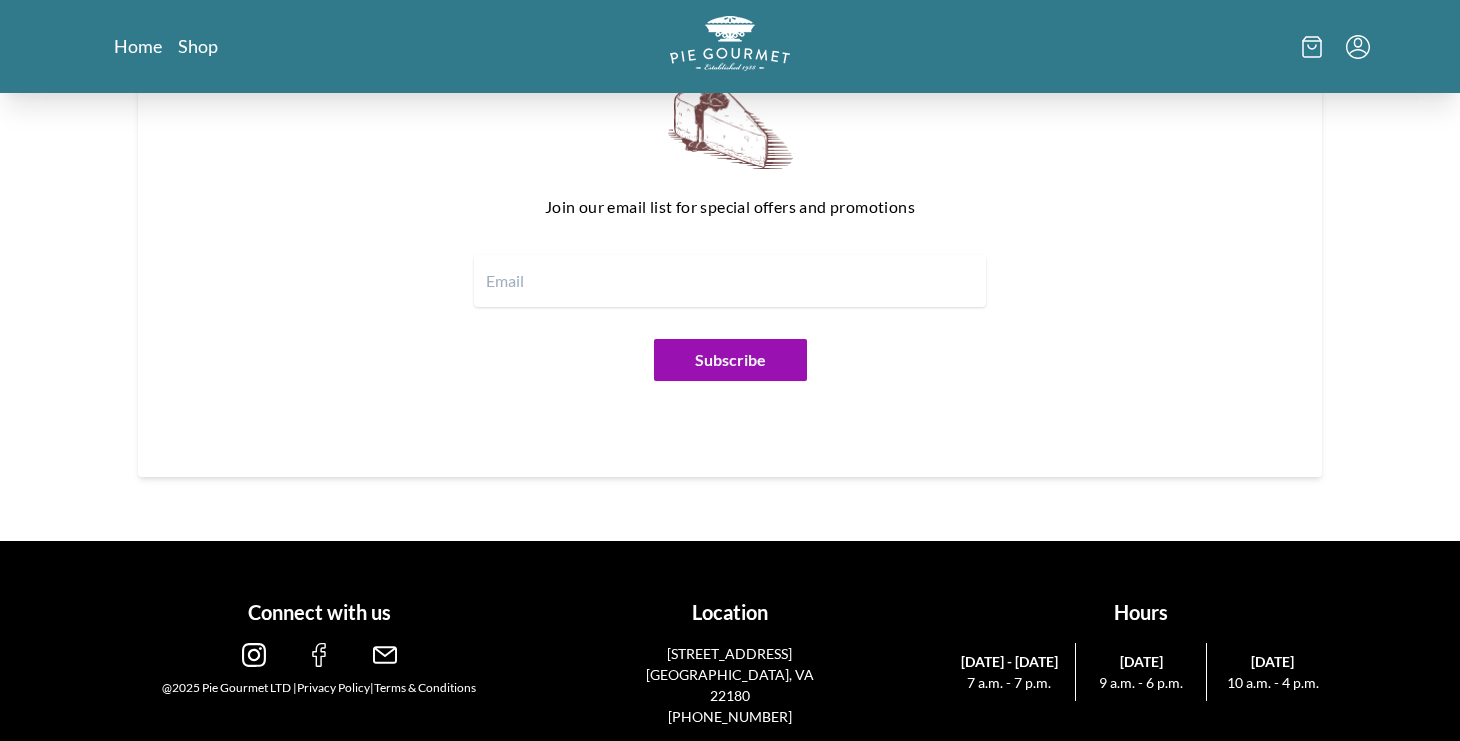 click at bounding box center [730, 281] 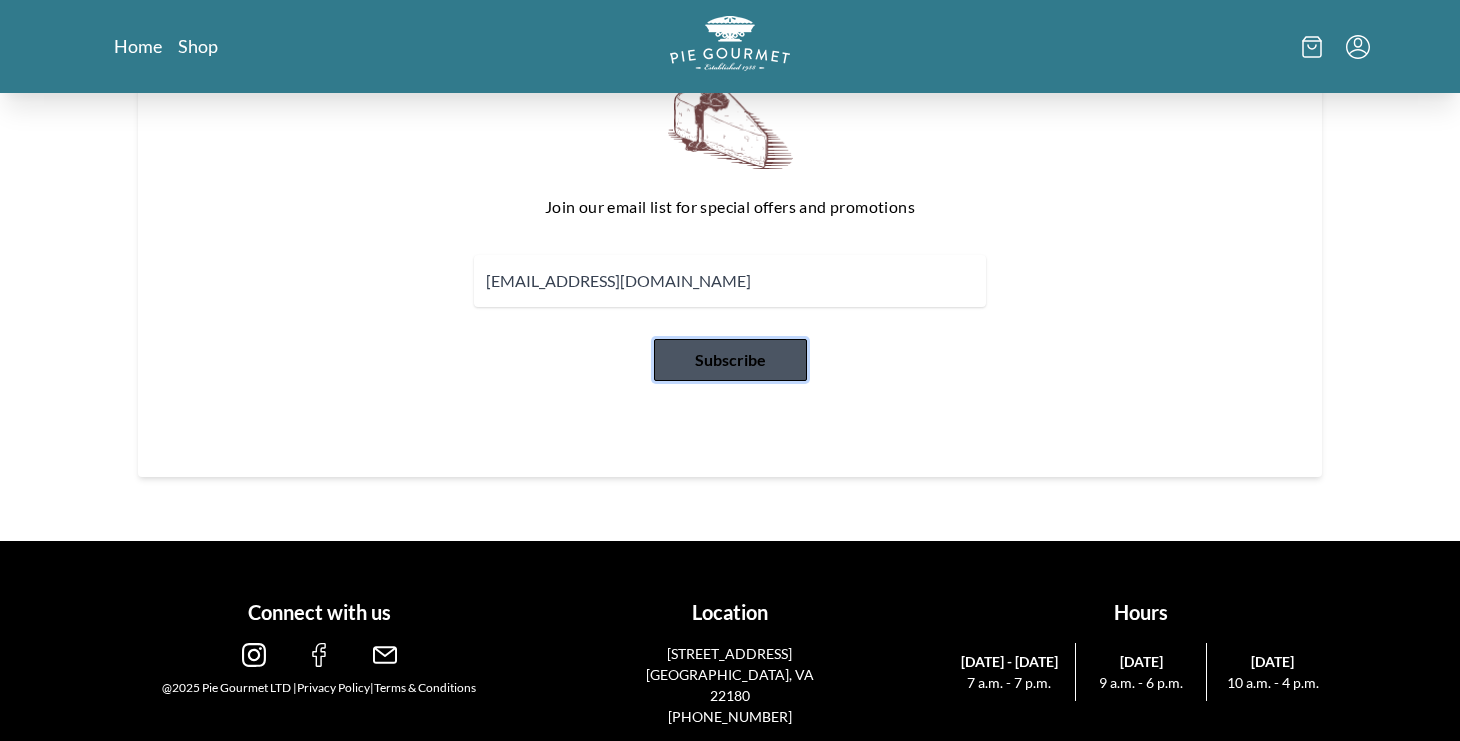 click on "Subscribe" at bounding box center [730, 360] 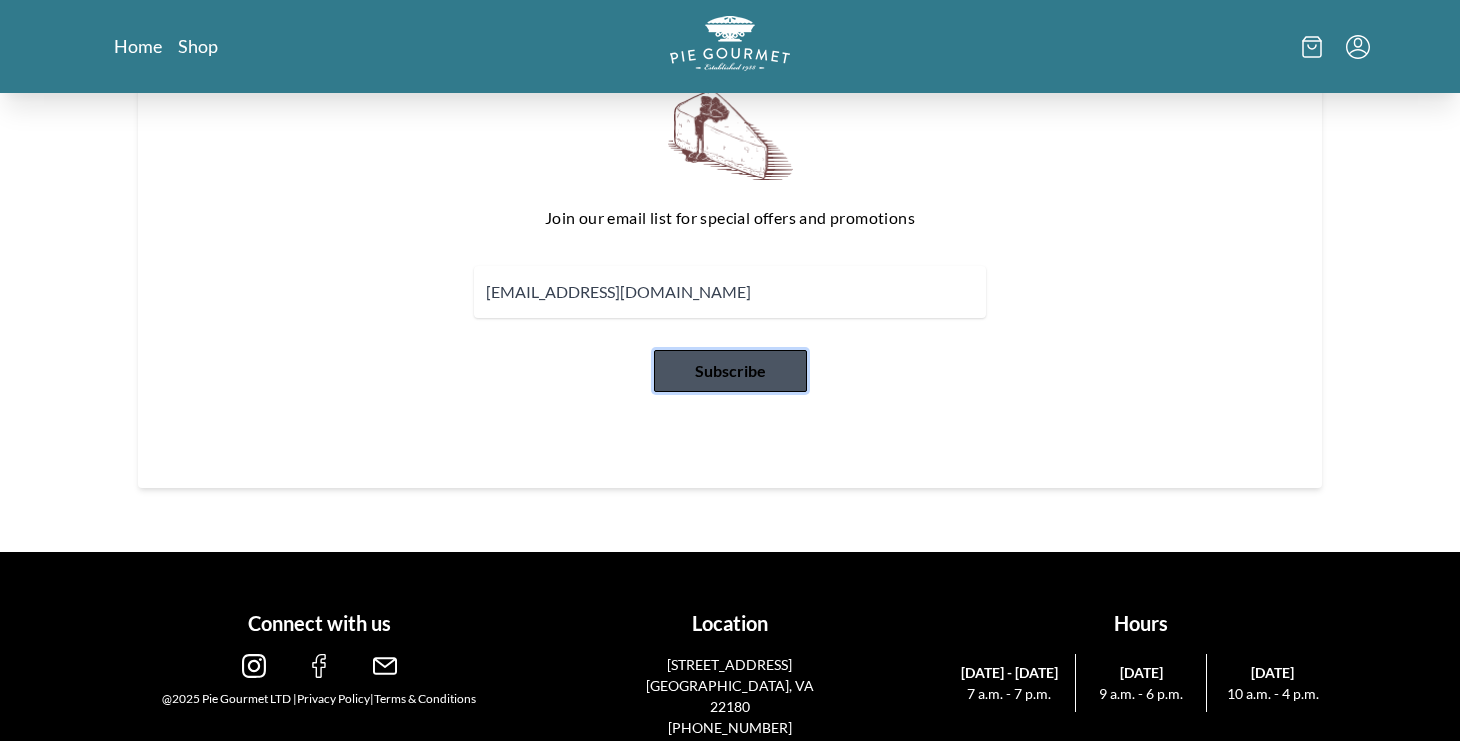 type 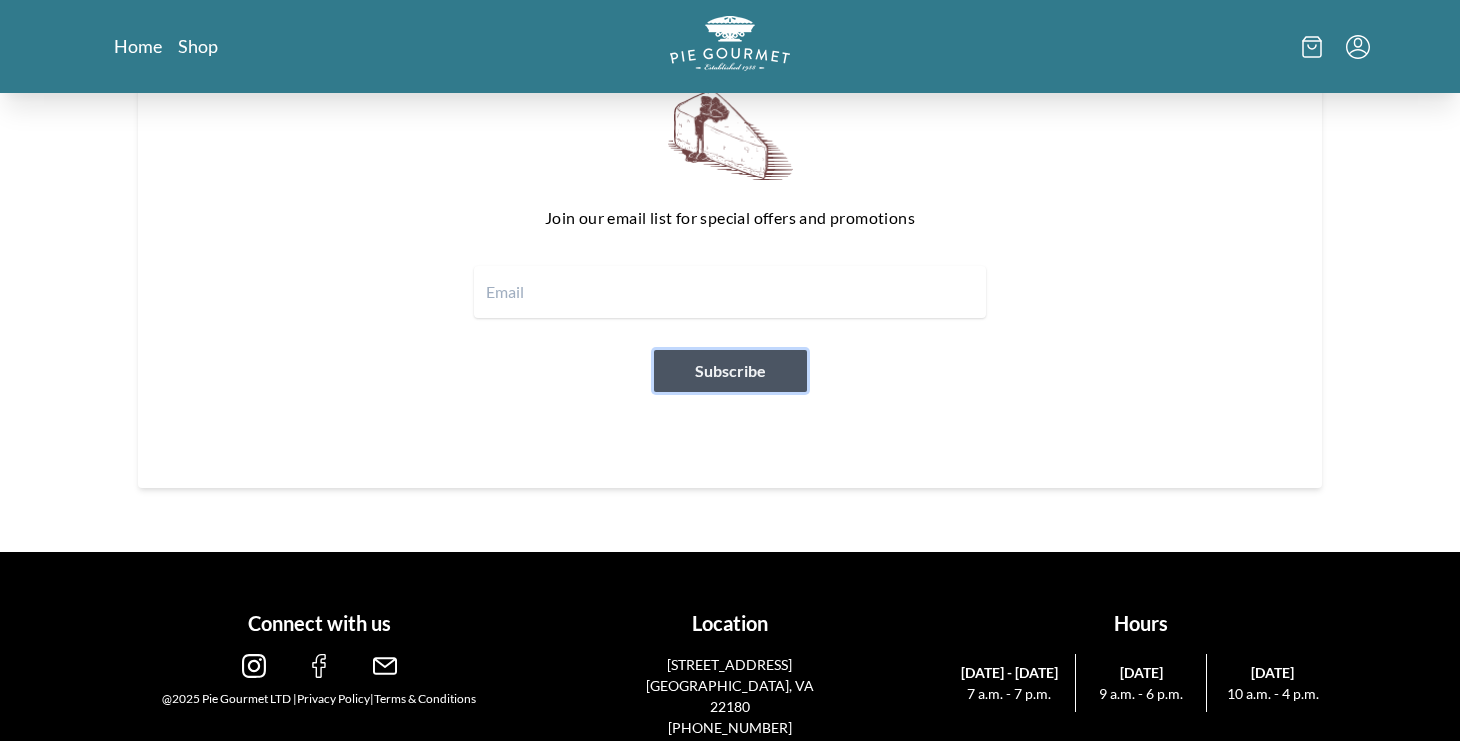 scroll, scrollTop: 2469, scrollLeft: 0, axis: vertical 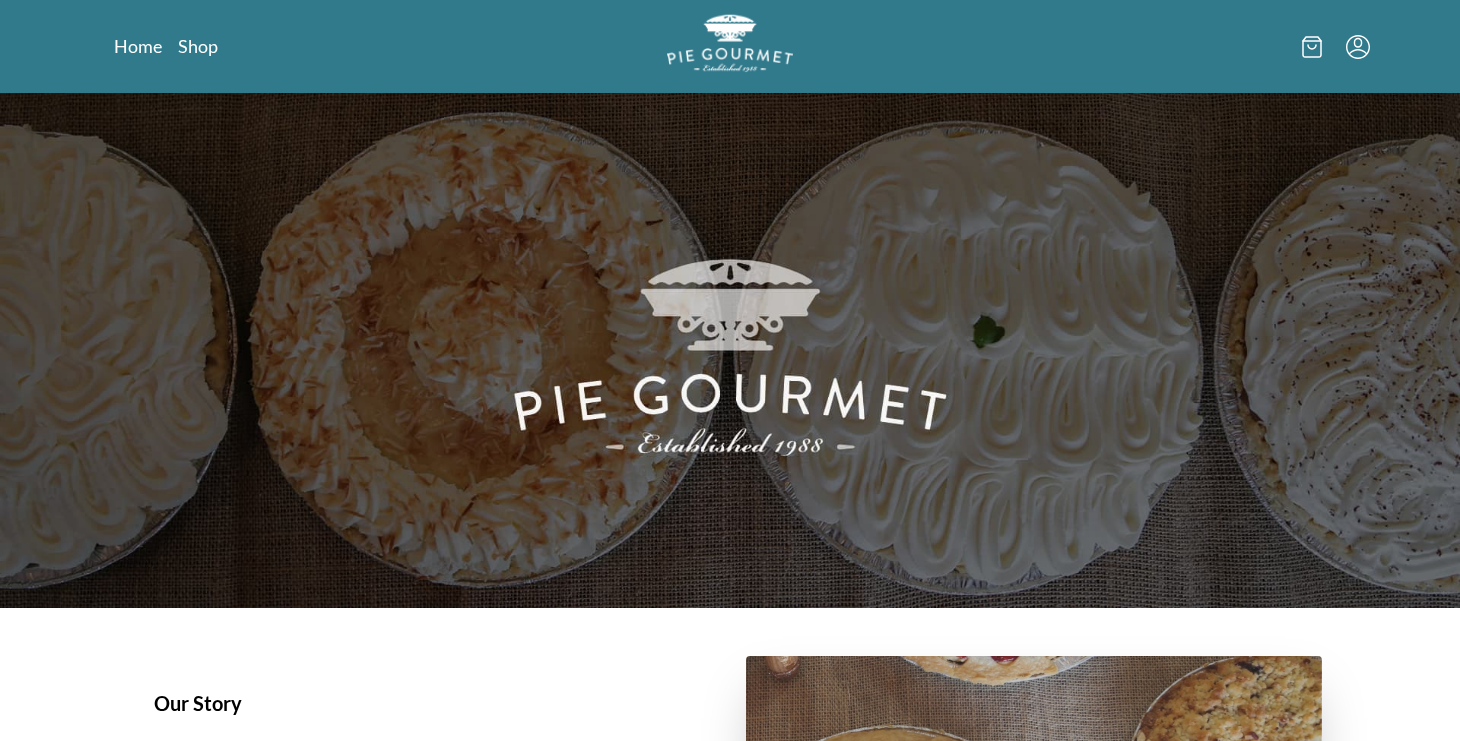 click at bounding box center [730, 43] 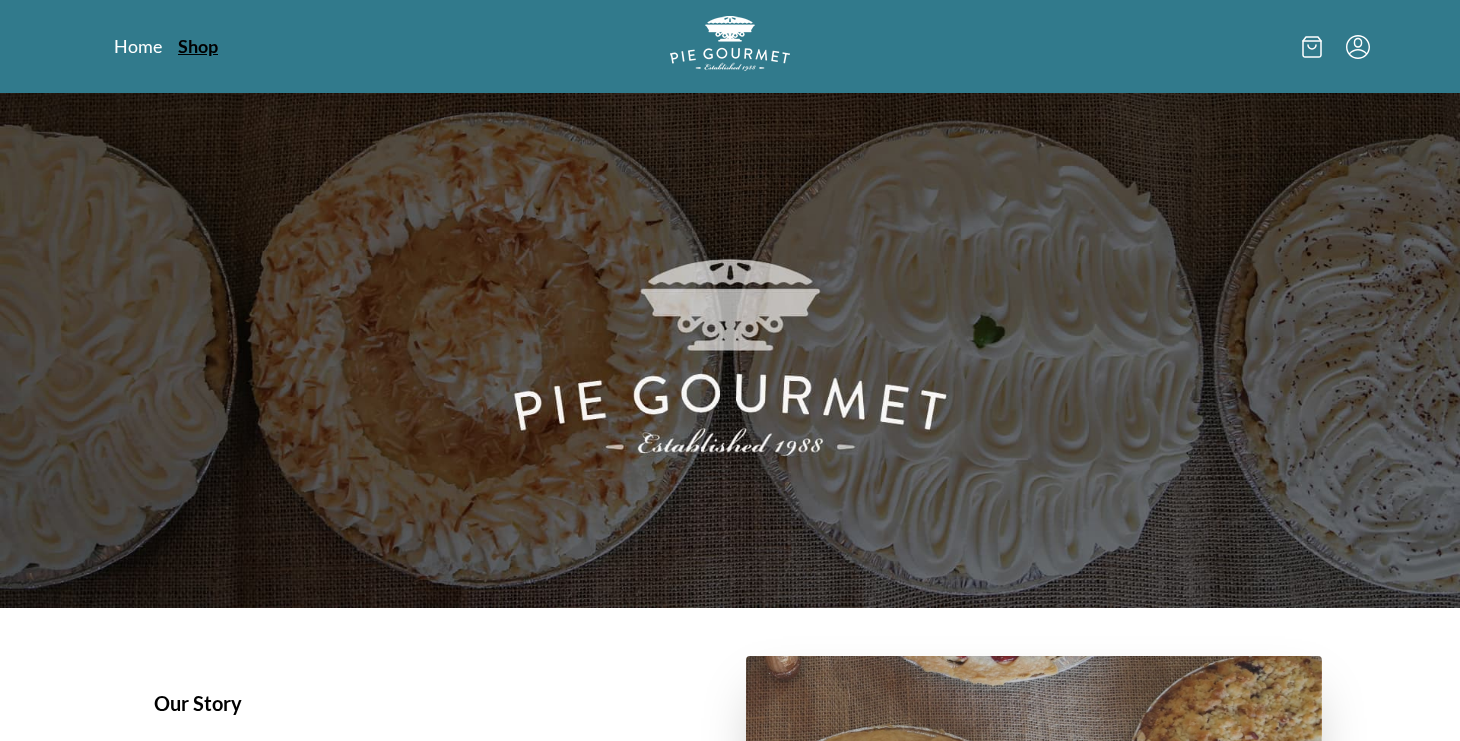 click on "Shop" at bounding box center [198, 46] 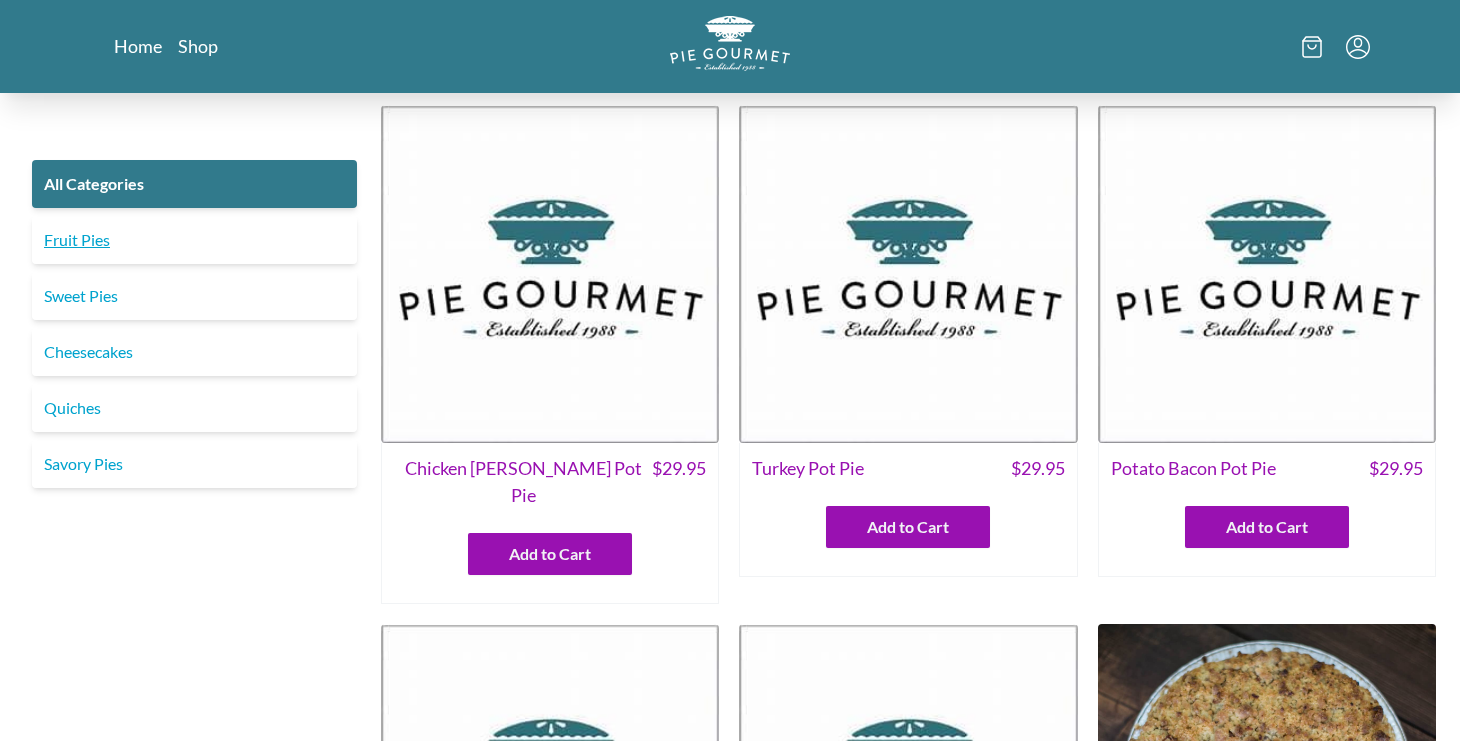 click on "Fruit Pies" at bounding box center [194, 240] 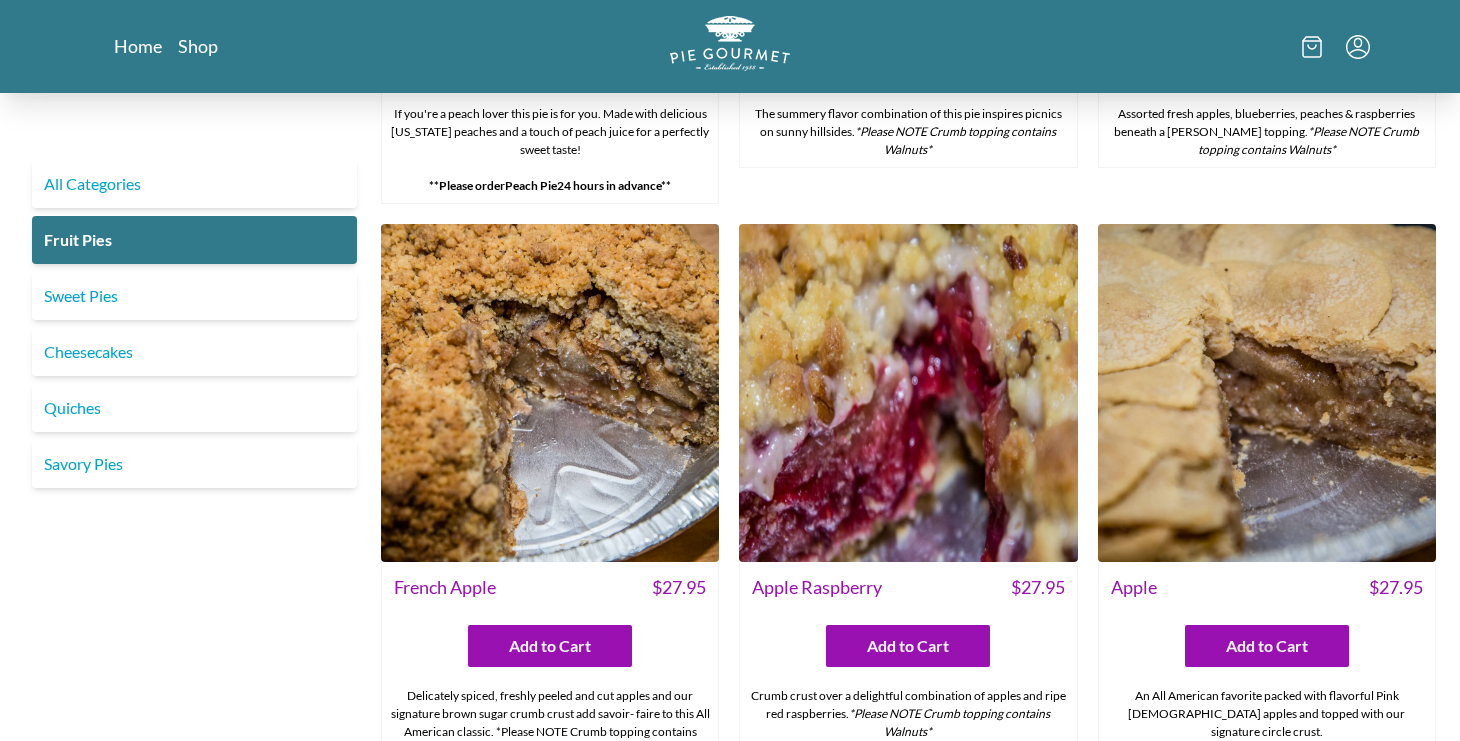 scroll, scrollTop: 1439, scrollLeft: 0, axis: vertical 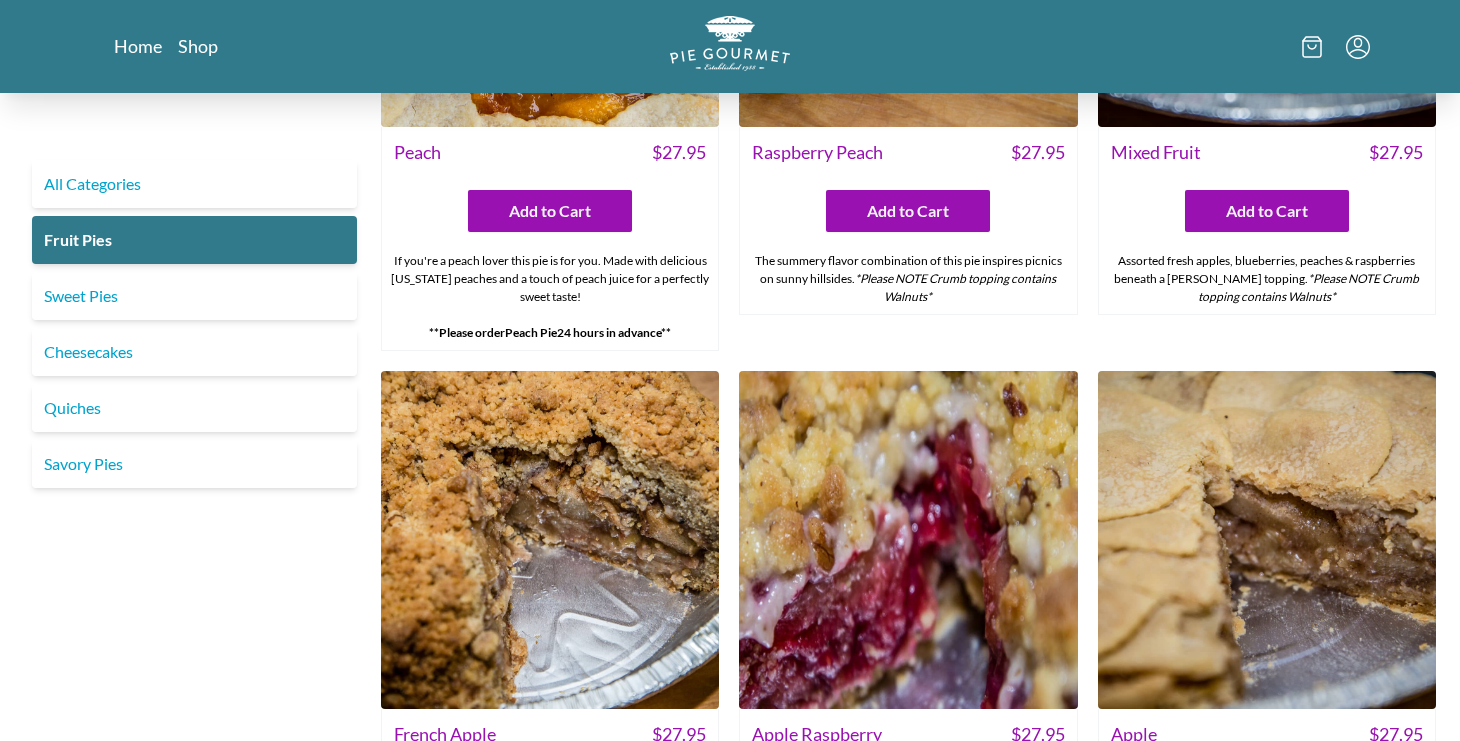 click at bounding box center [550, 540] 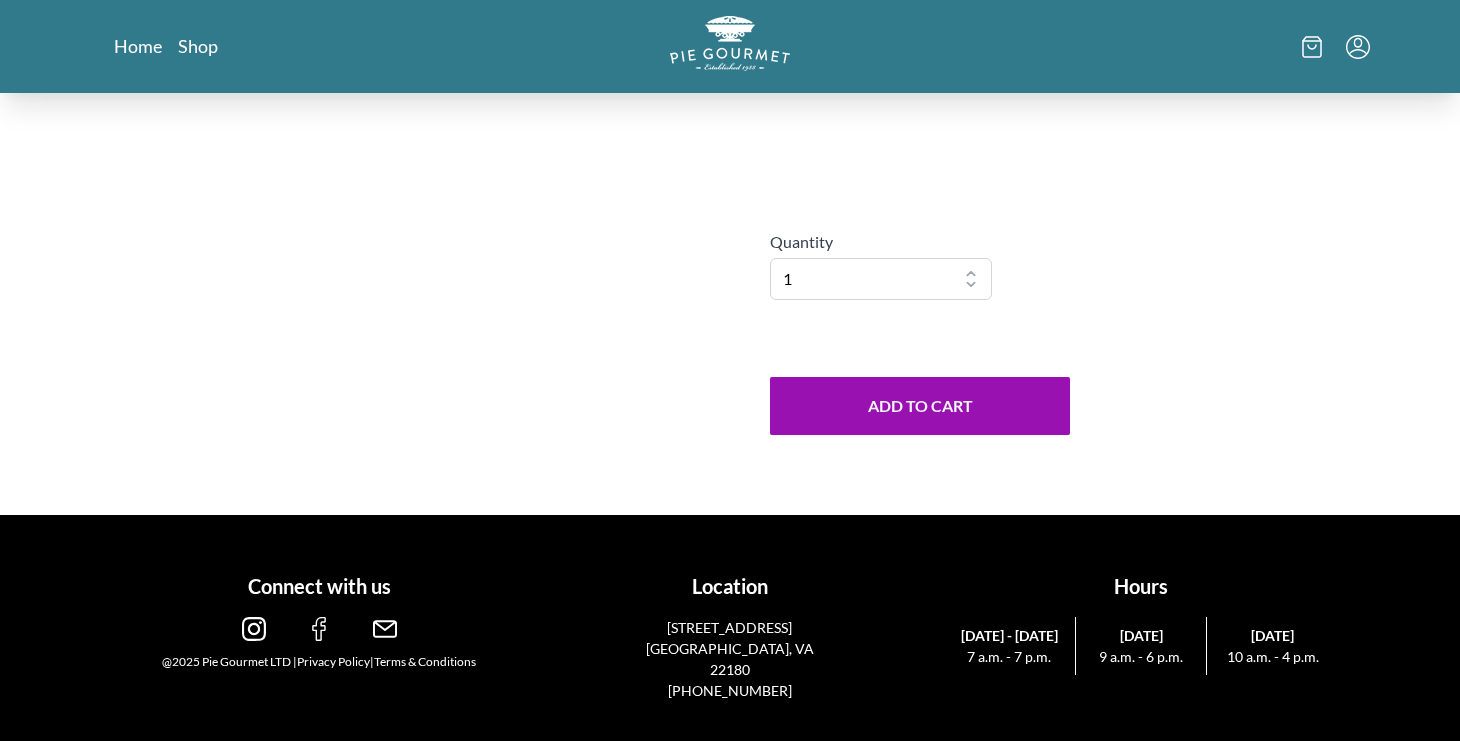 scroll, scrollTop: 0, scrollLeft: 0, axis: both 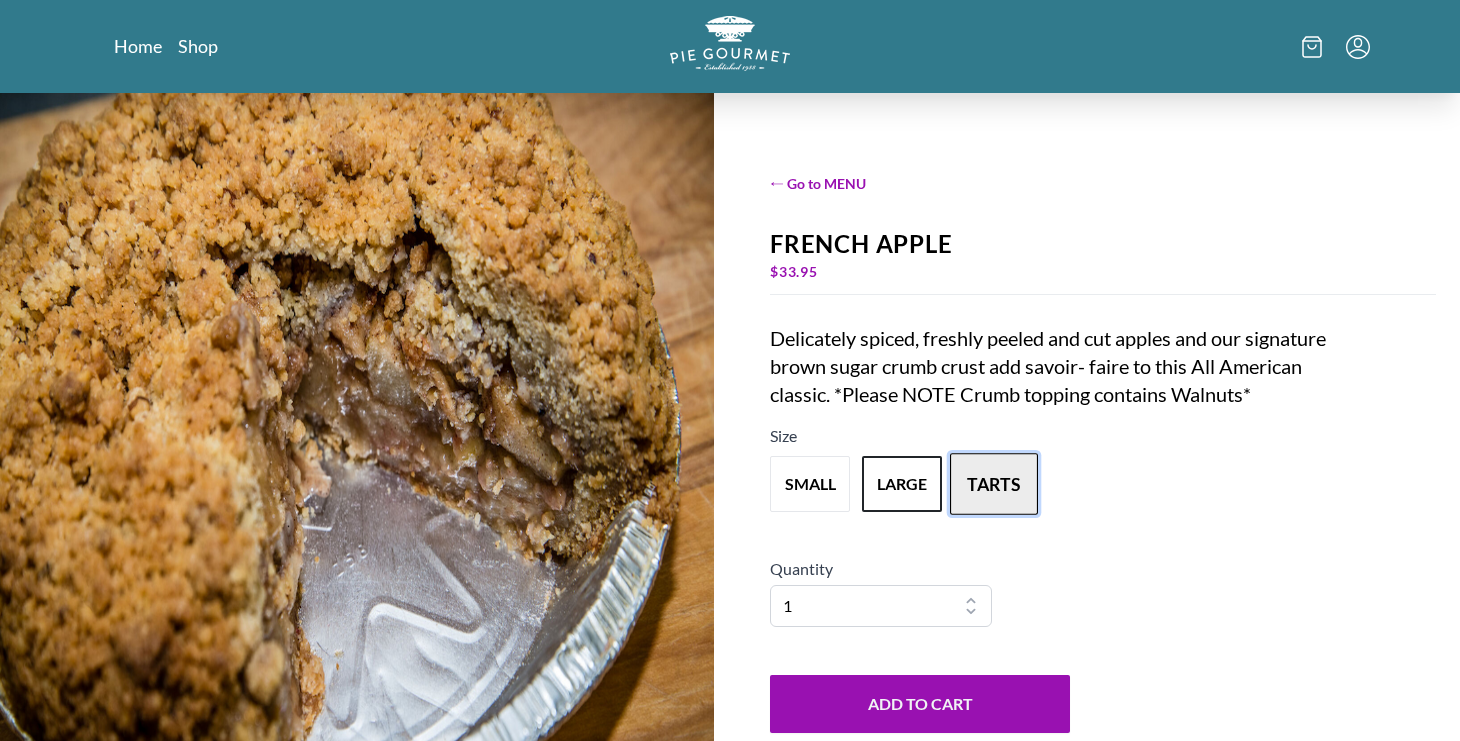 click on "tarts" at bounding box center (994, 484) 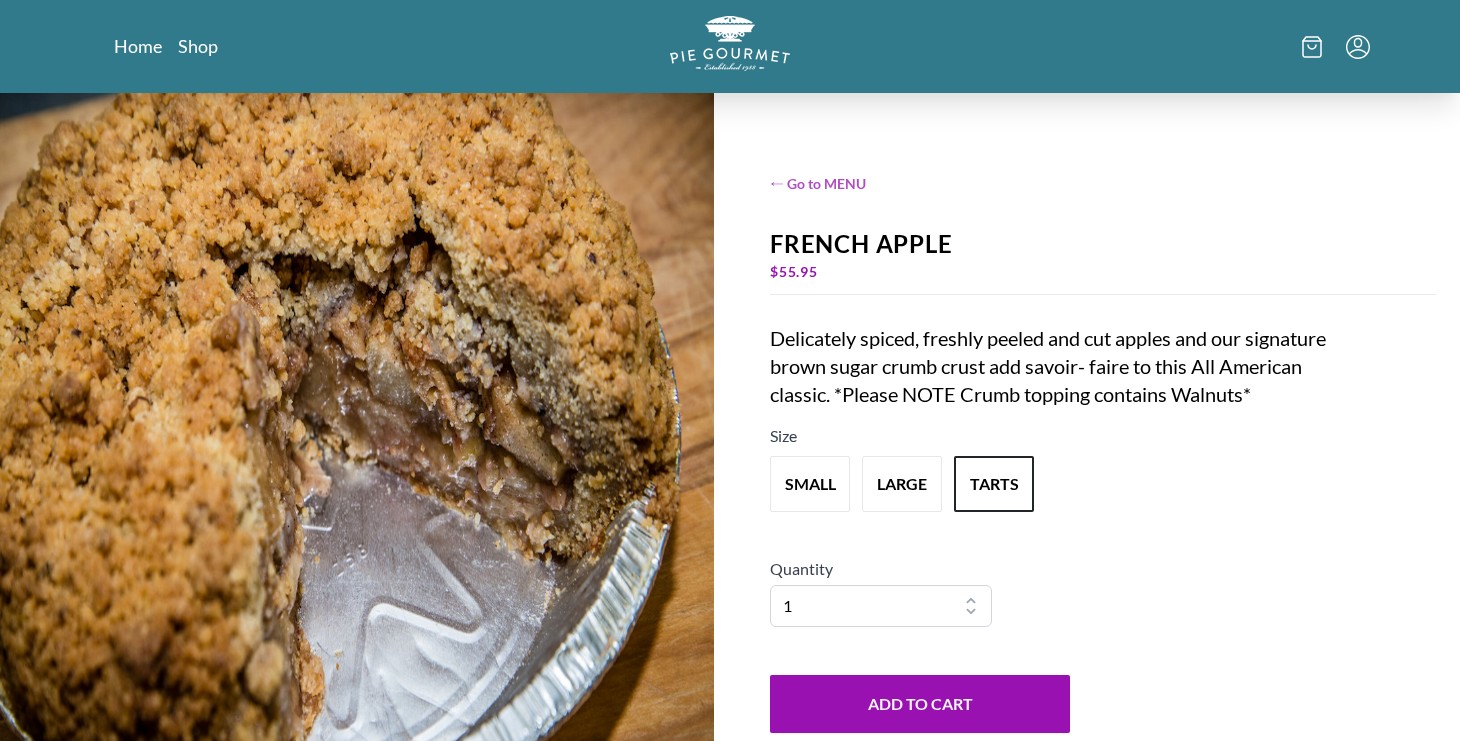 click on "← Go to MENU" at bounding box center (1103, 183) 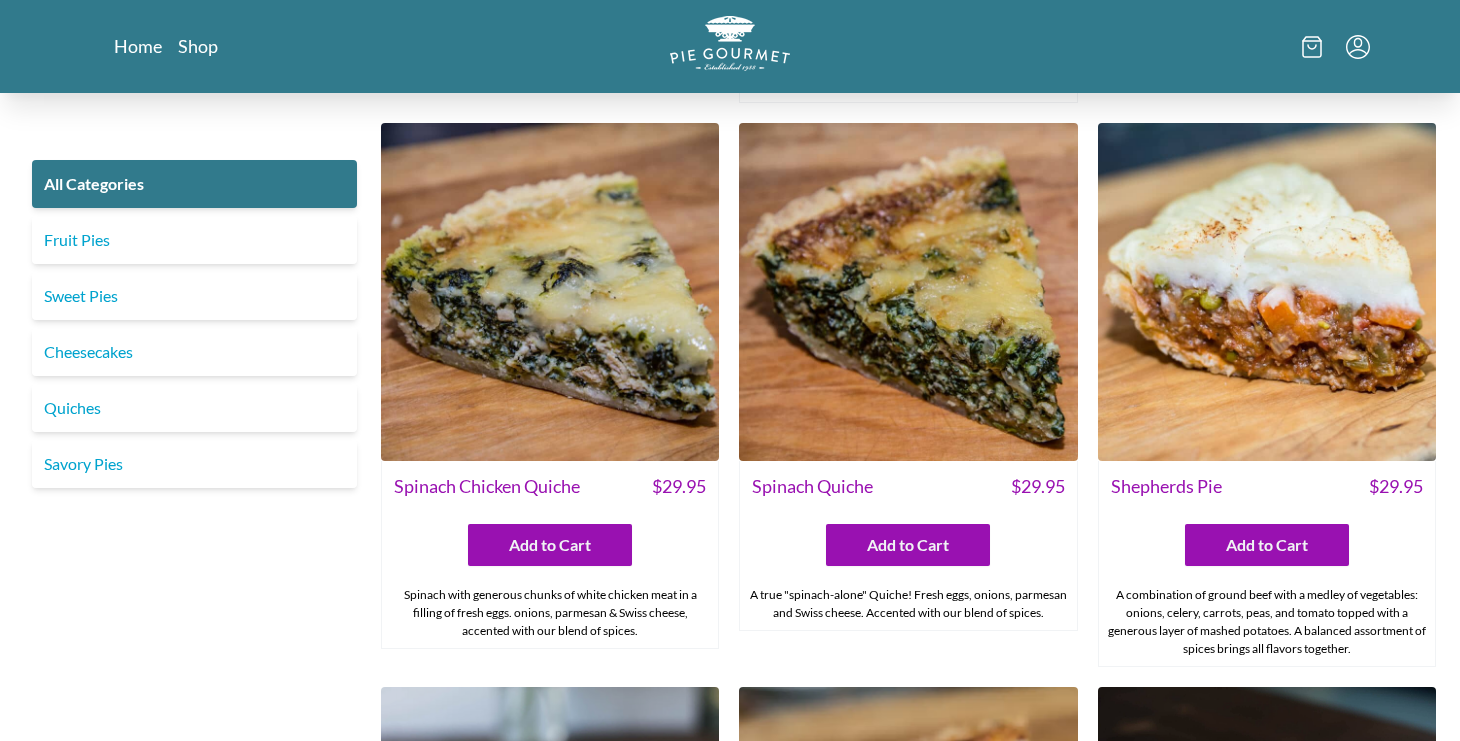 scroll, scrollTop: 1555, scrollLeft: 0, axis: vertical 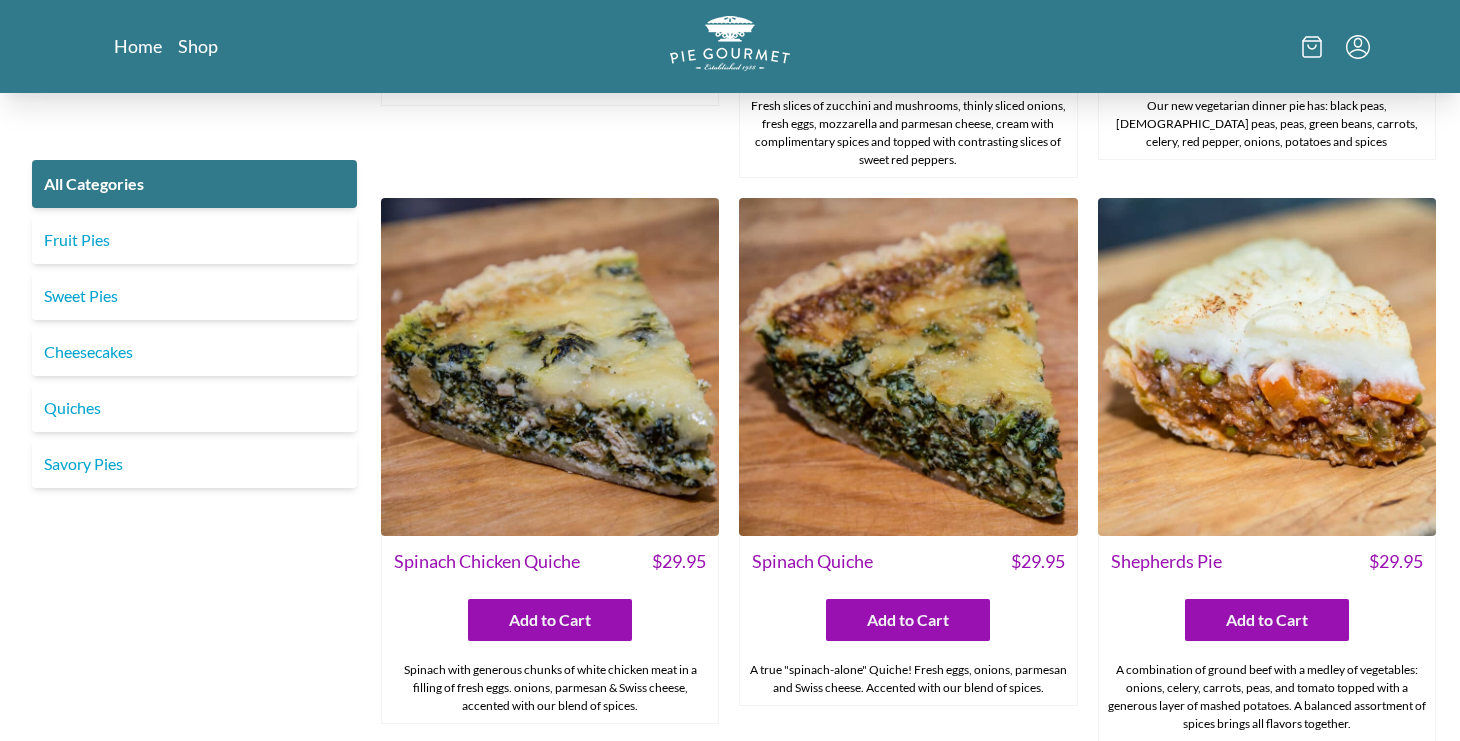 click at bounding box center (1267, 367) 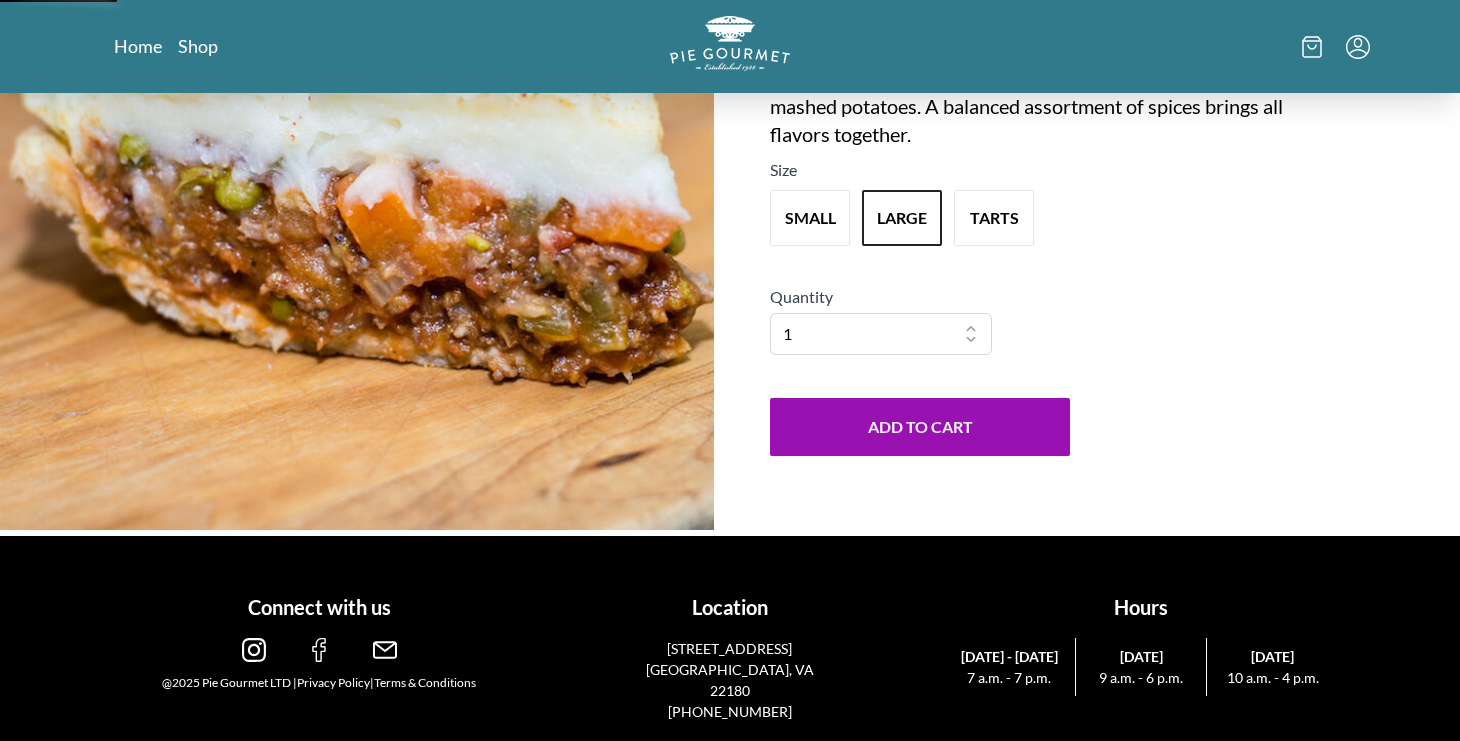 scroll, scrollTop: 0, scrollLeft: 0, axis: both 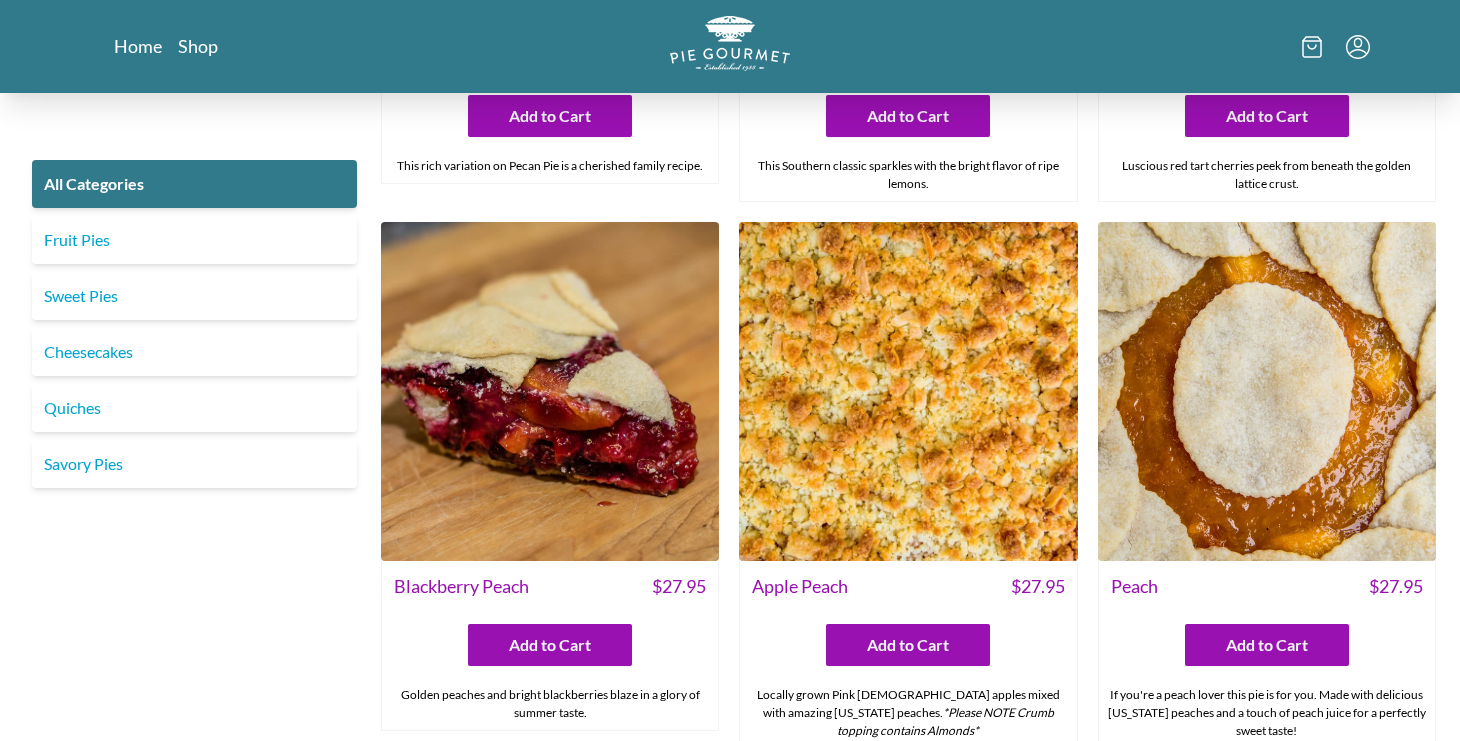 click at bounding box center (1267, 391) 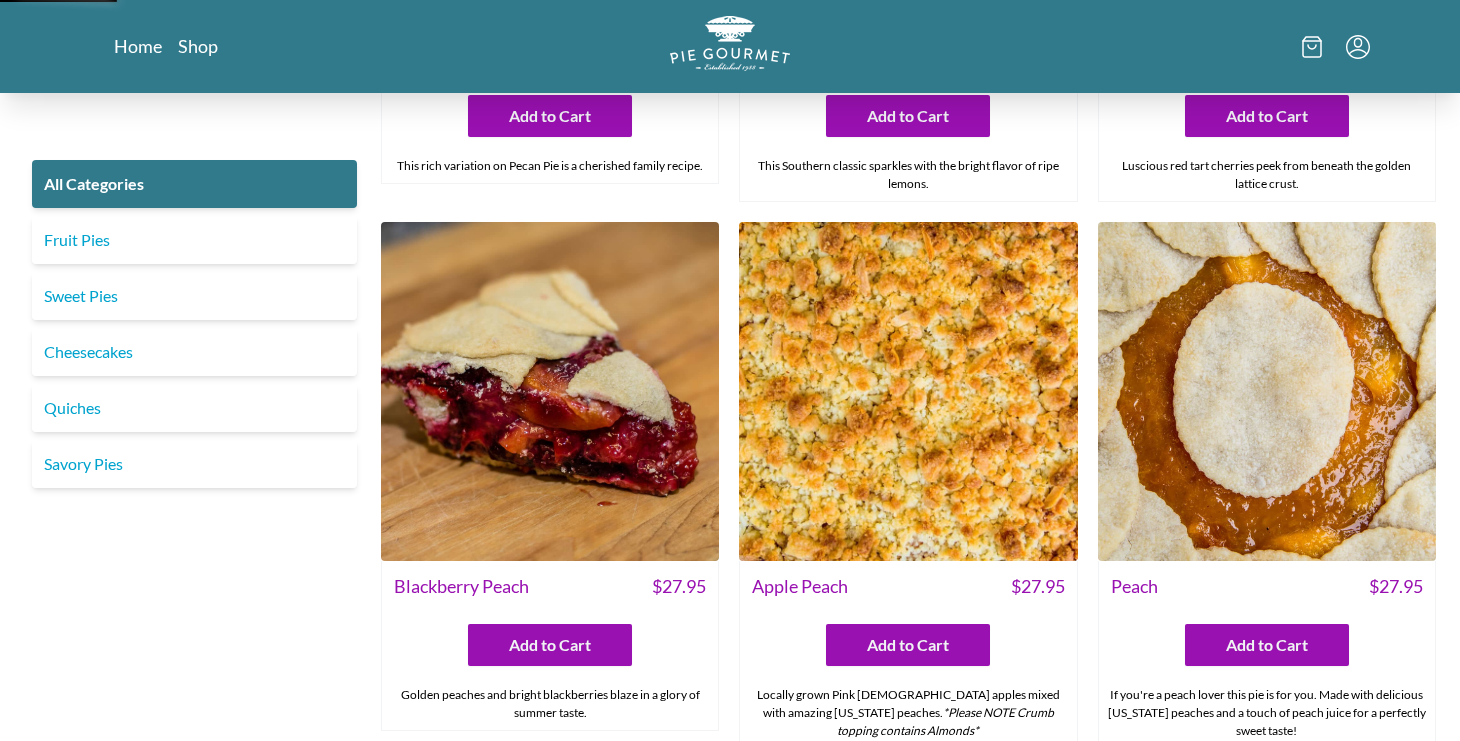 scroll, scrollTop: 0, scrollLeft: 0, axis: both 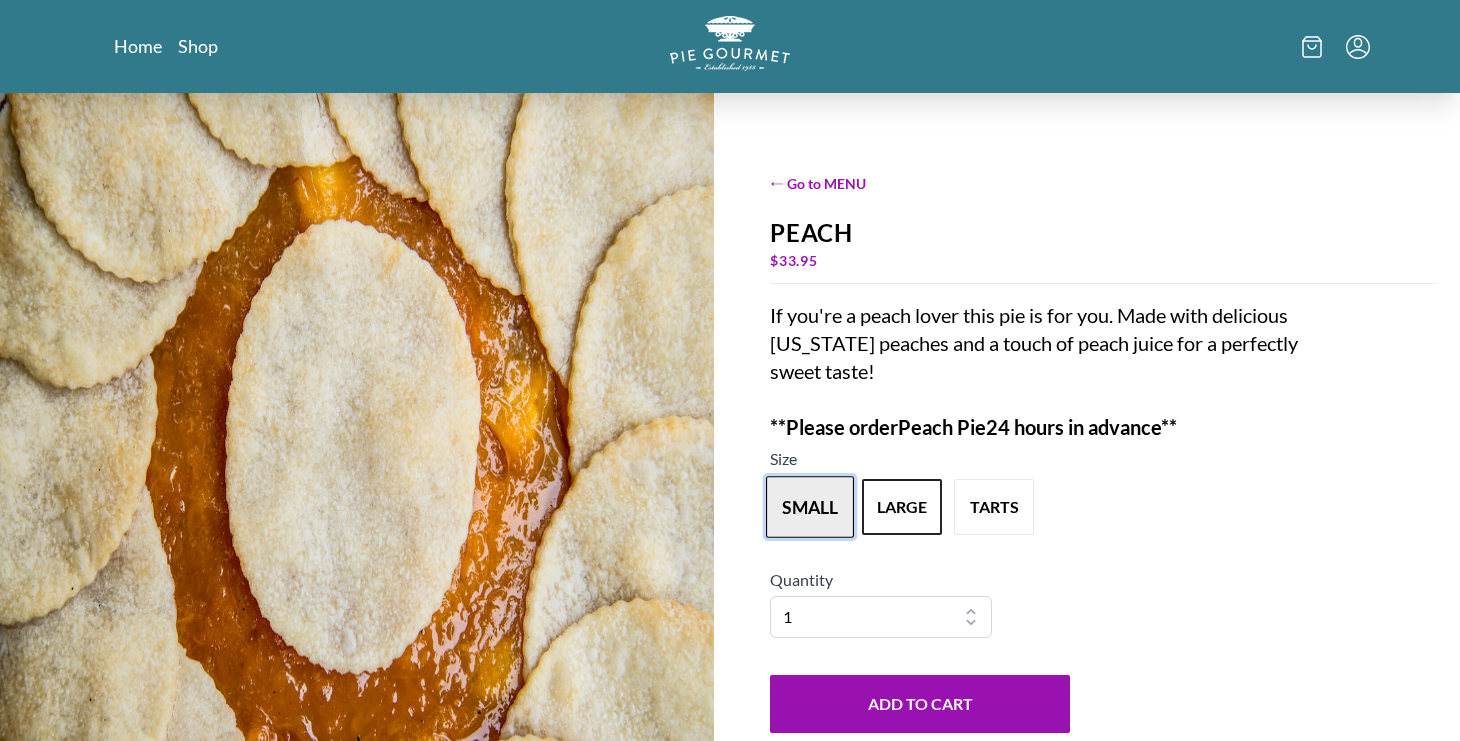 click on "small" at bounding box center [810, 507] 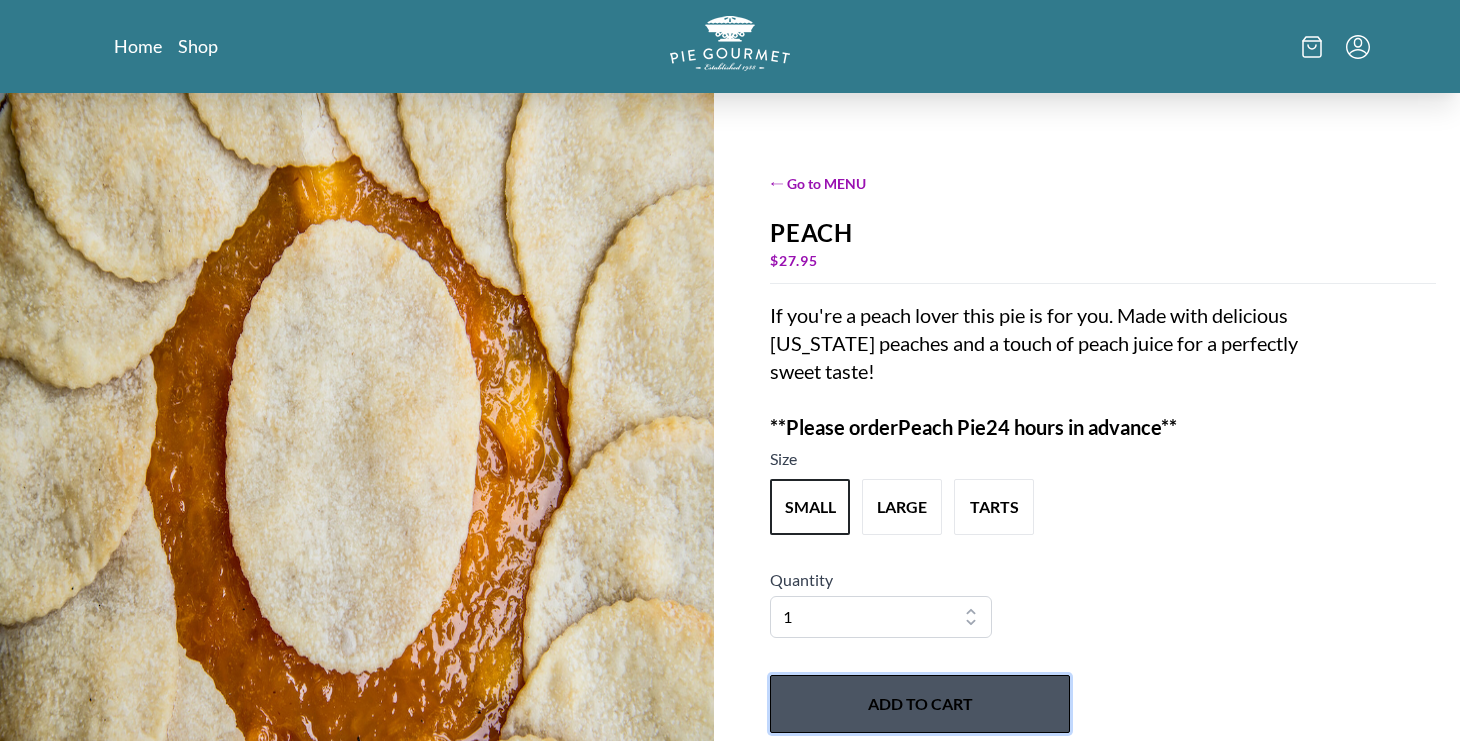 click on "Add to Cart" at bounding box center (920, 704) 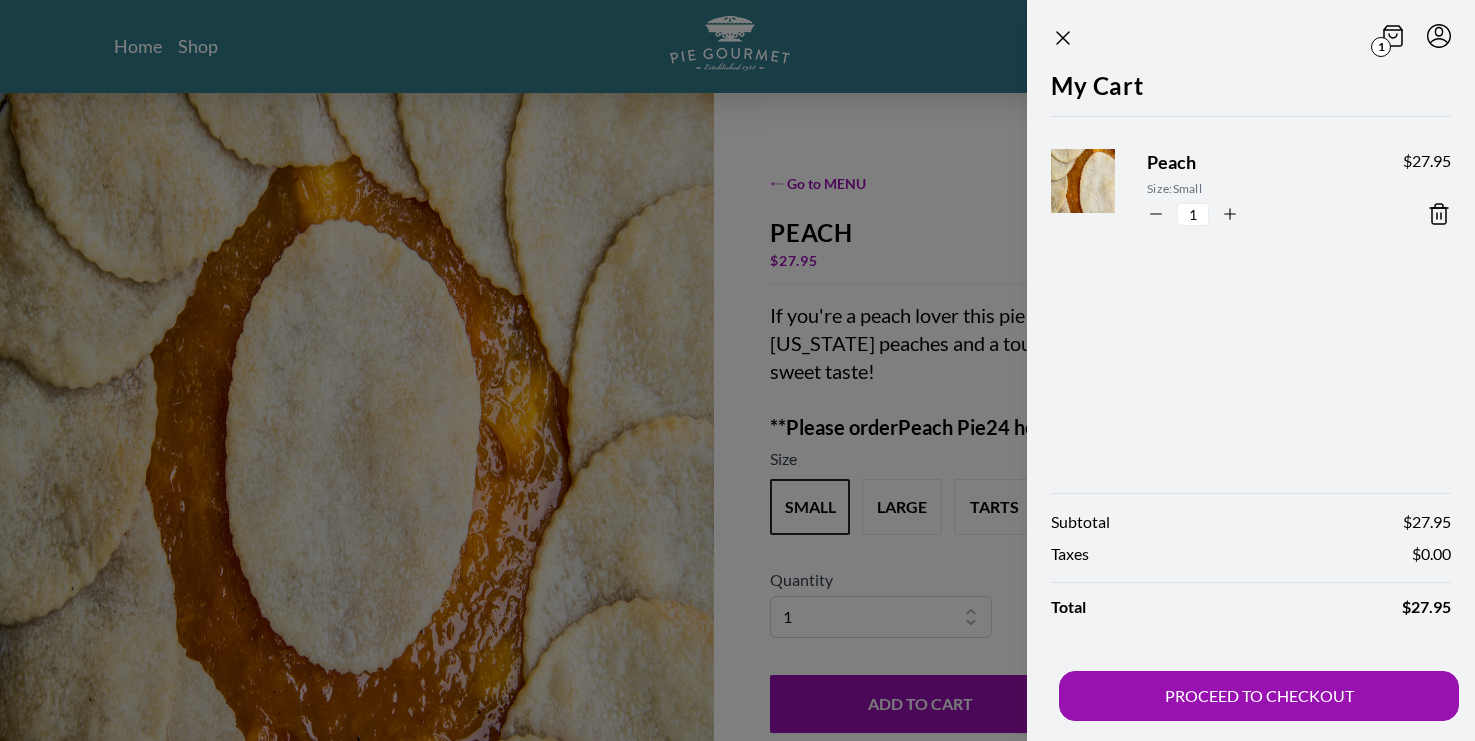 click at bounding box center [737, 370] 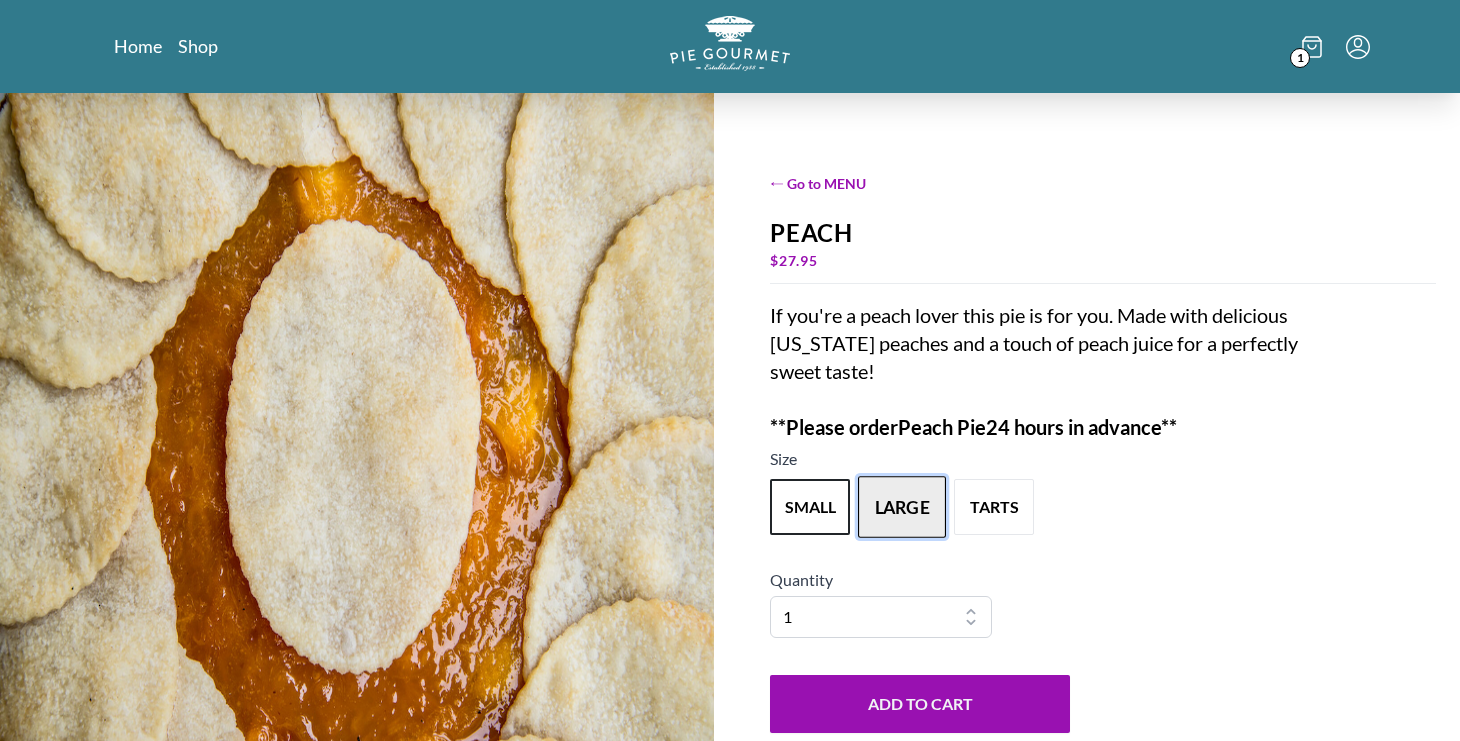 click on "large" at bounding box center (902, 507) 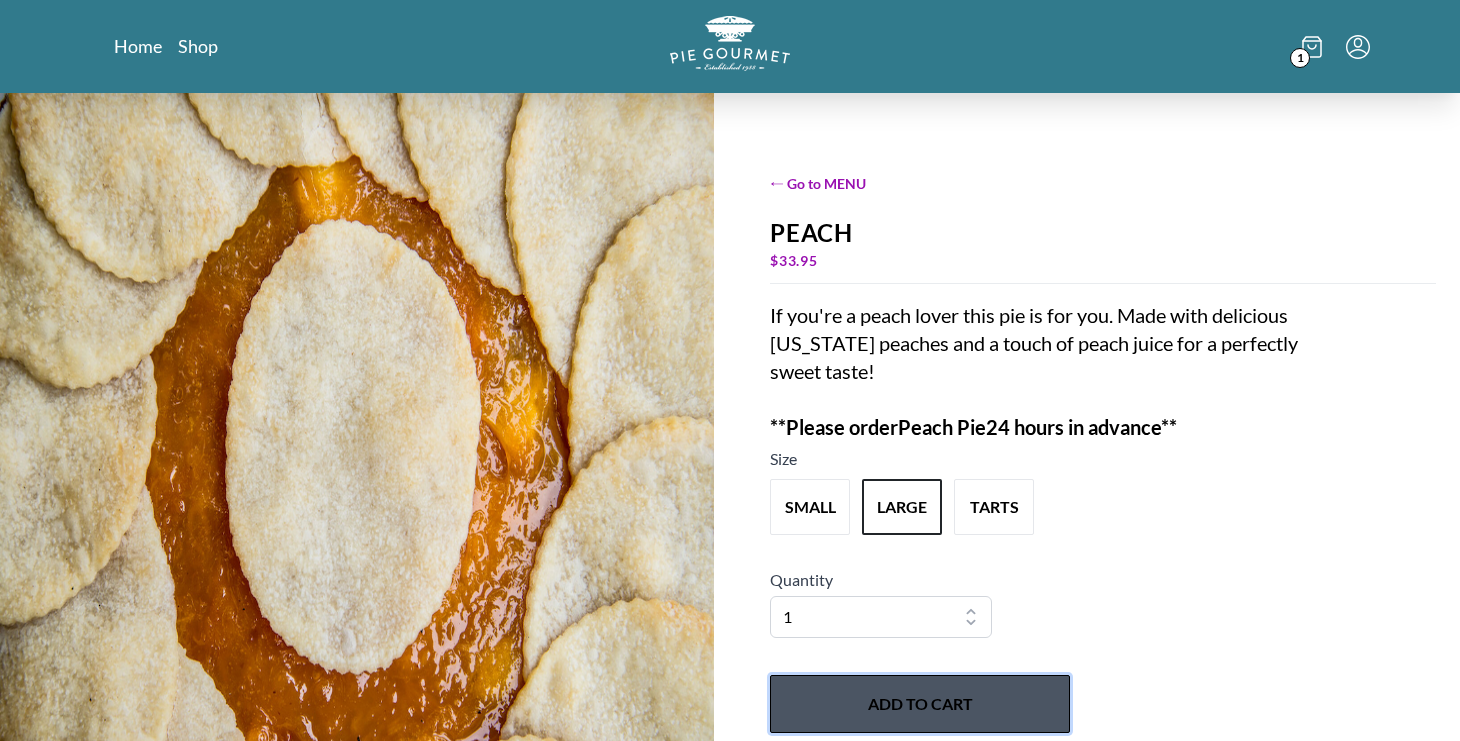 click on "Add to Cart" at bounding box center (920, 704) 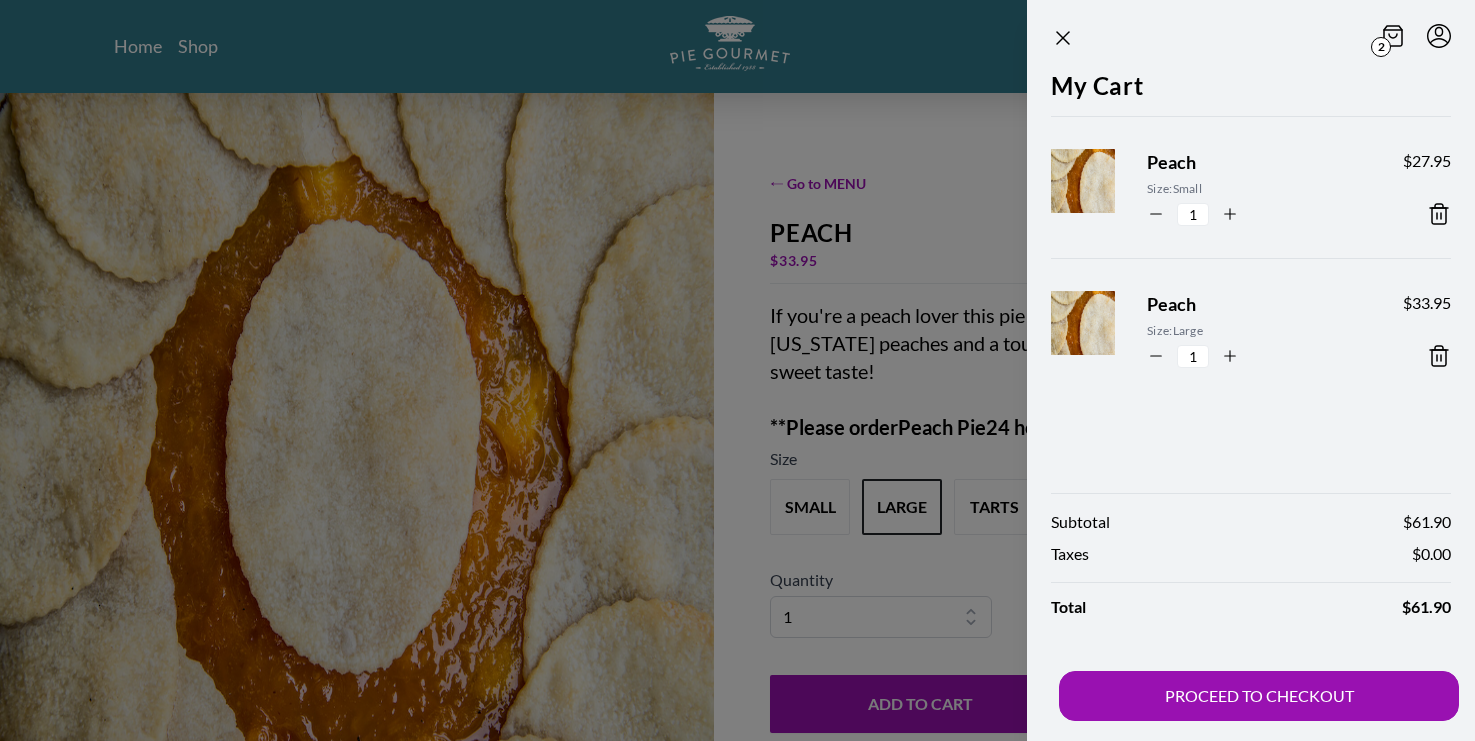 click 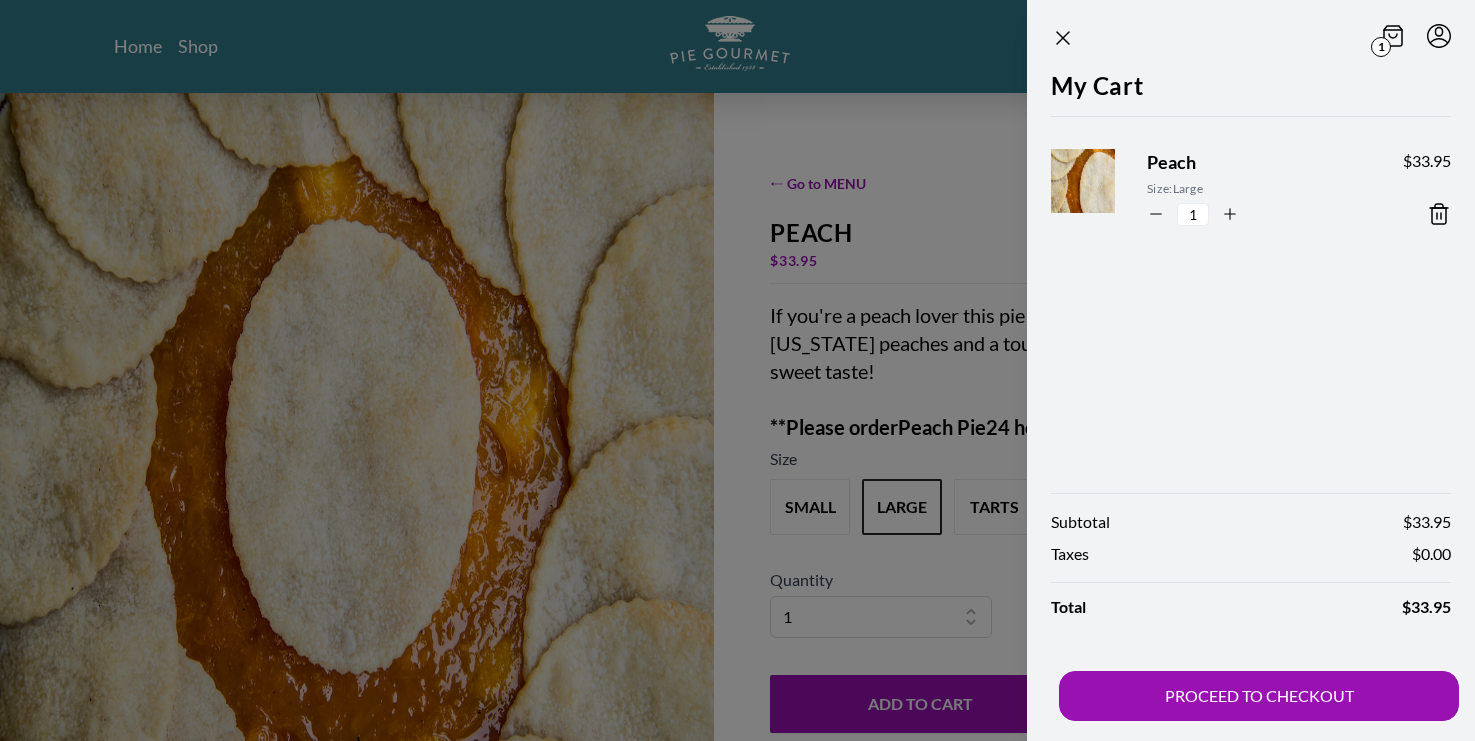 click at bounding box center [737, 370] 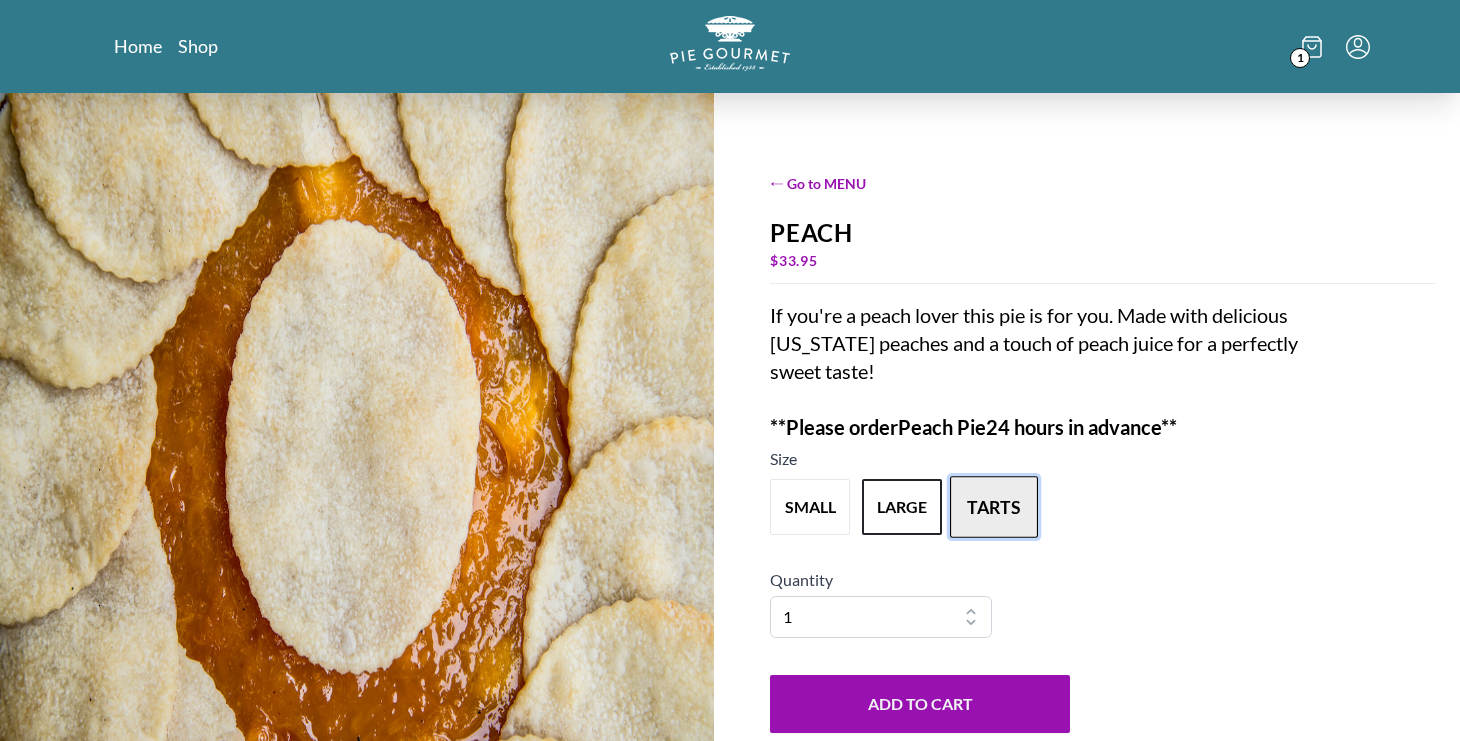 click on "tarts" at bounding box center (994, 507) 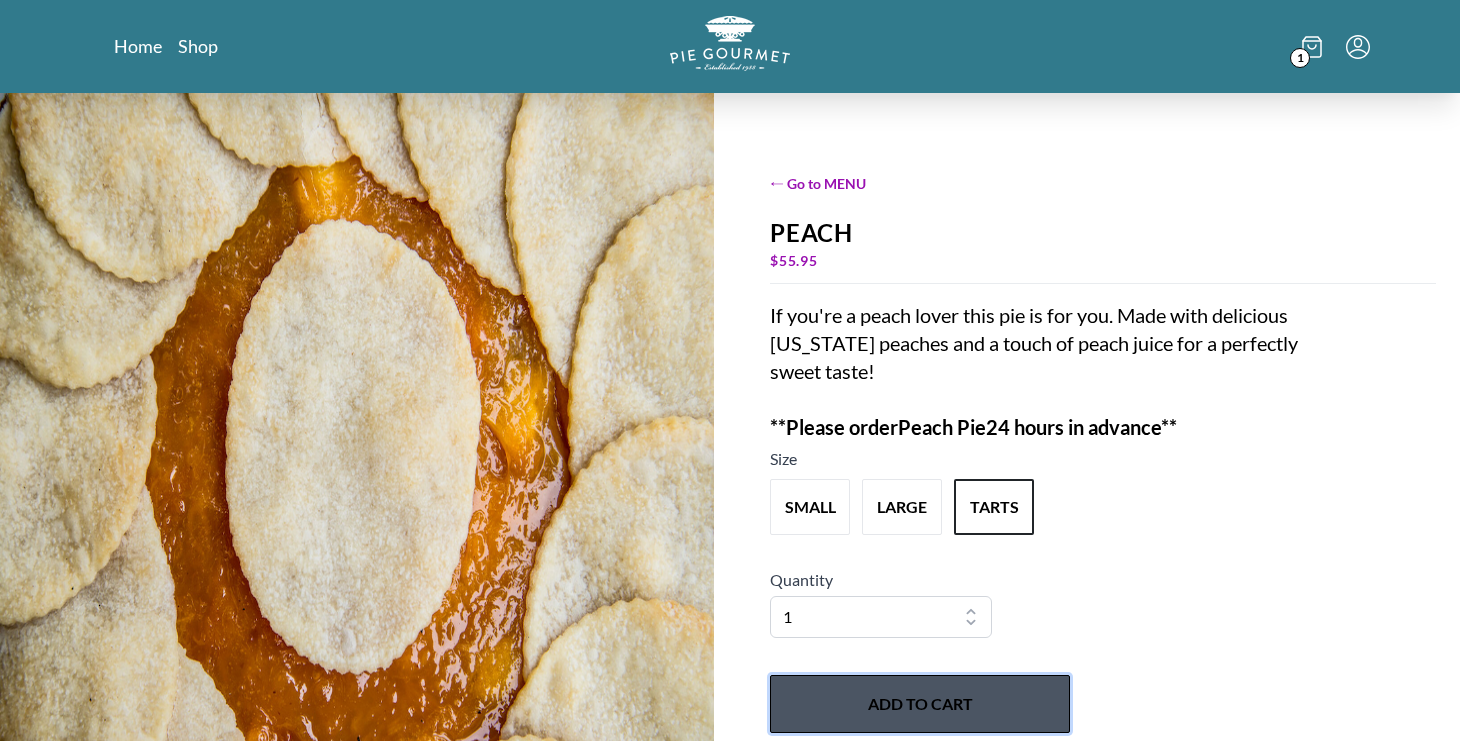 click on "Add to Cart" at bounding box center (920, 704) 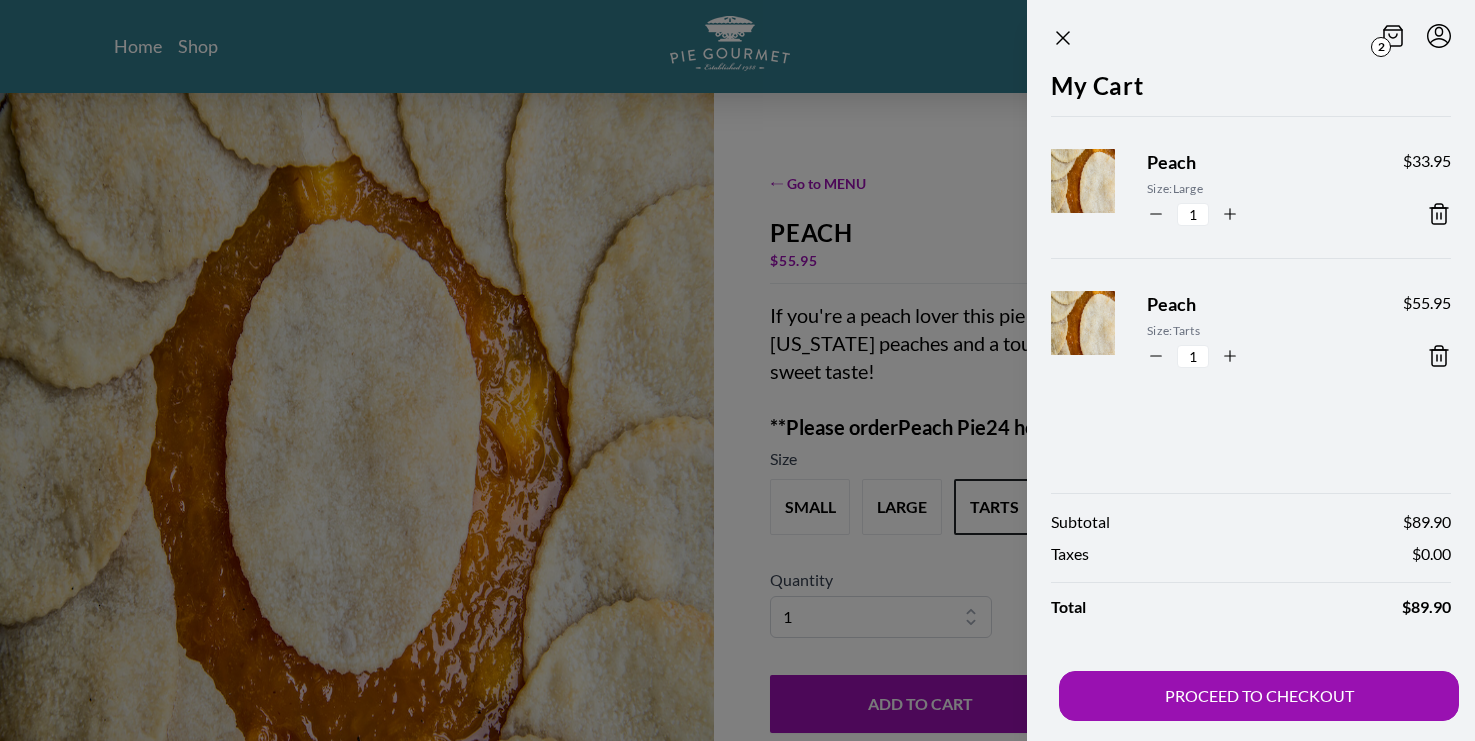 click 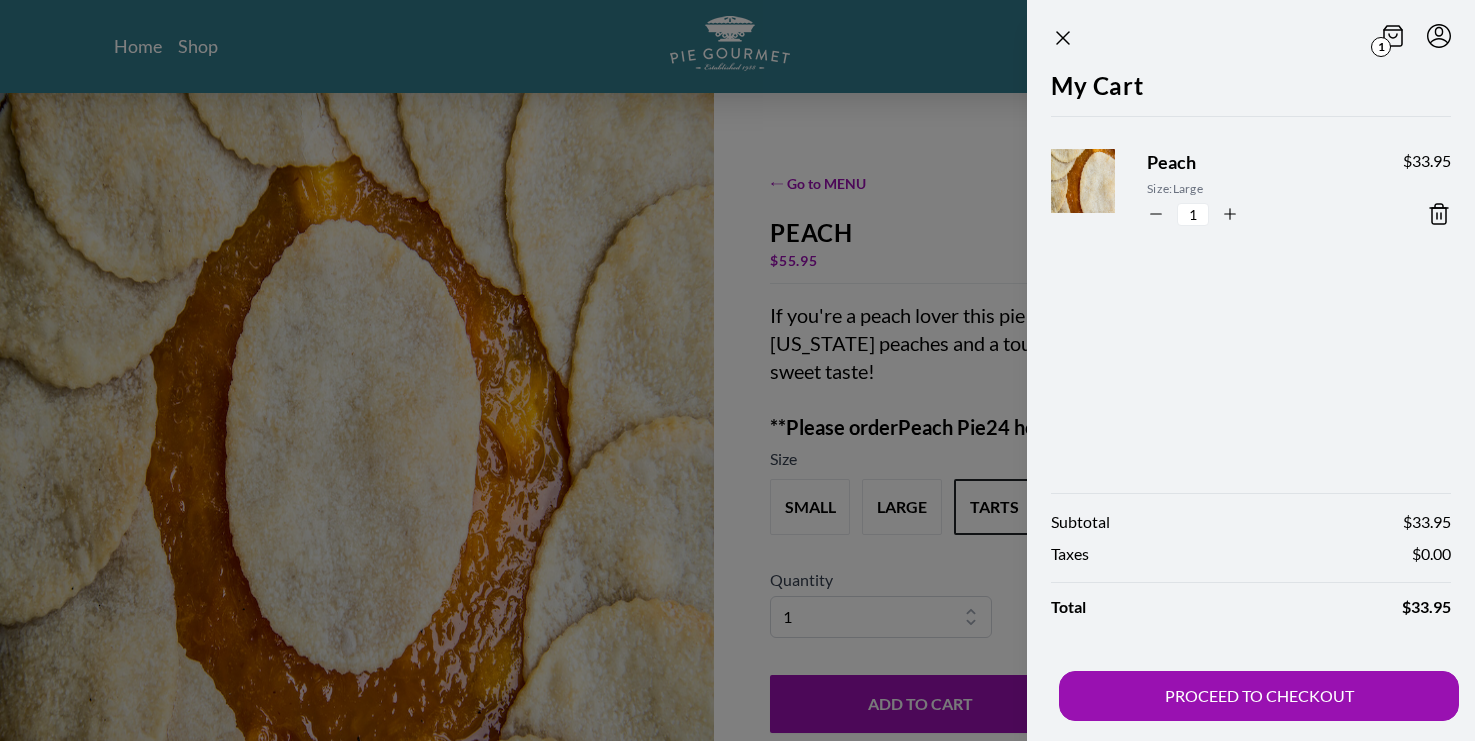 click at bounding box center (737, 370) 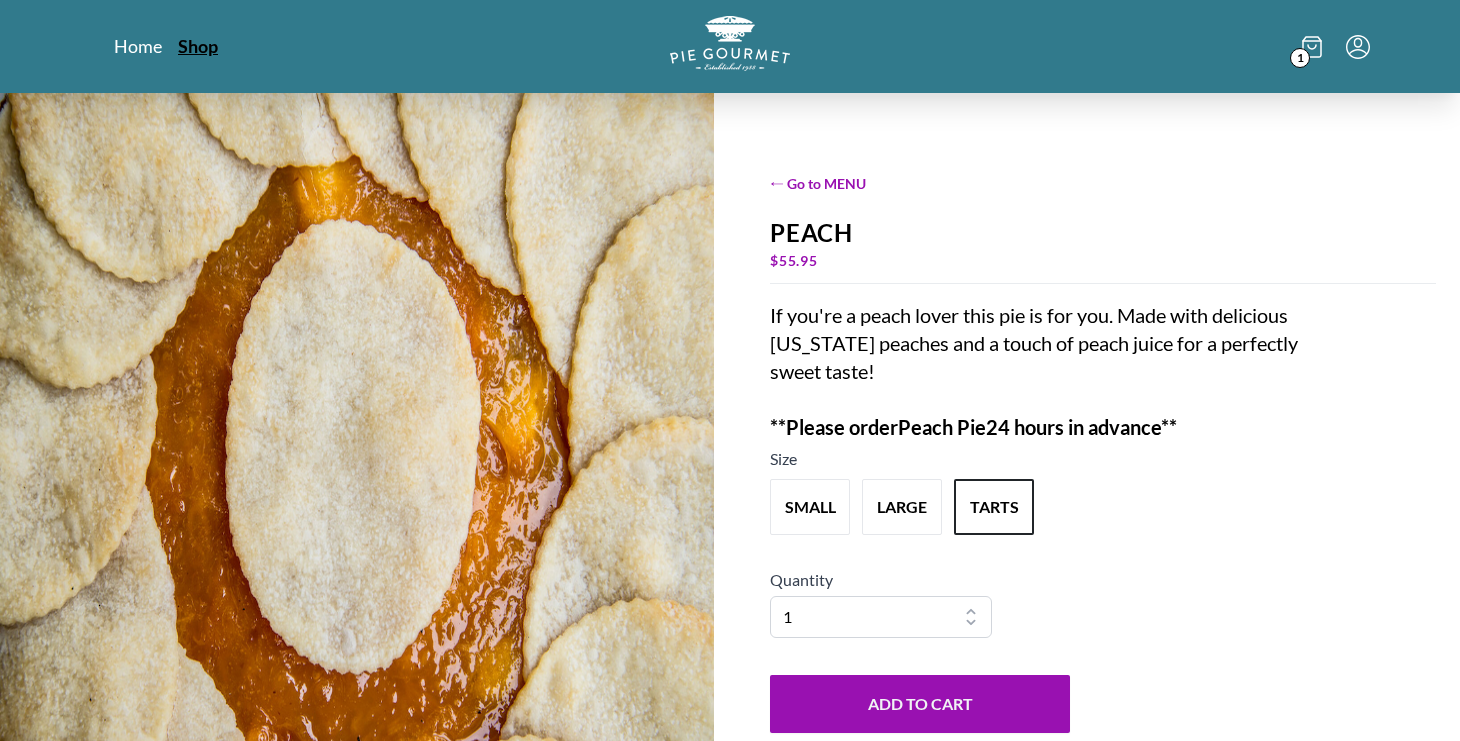 click on "Shop" at bounding box center (198, 46) 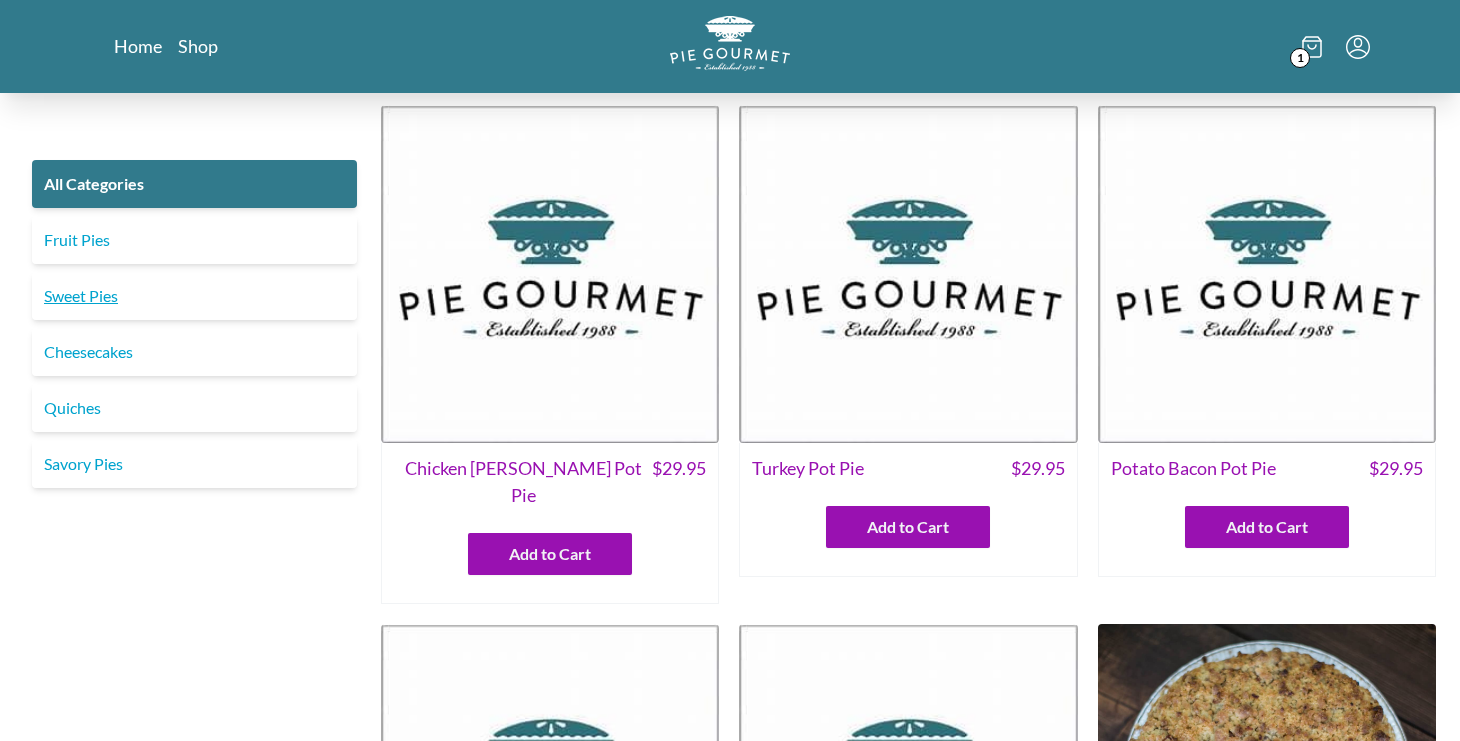 click on "Sweet Pies" at bounding box center [194, 296] 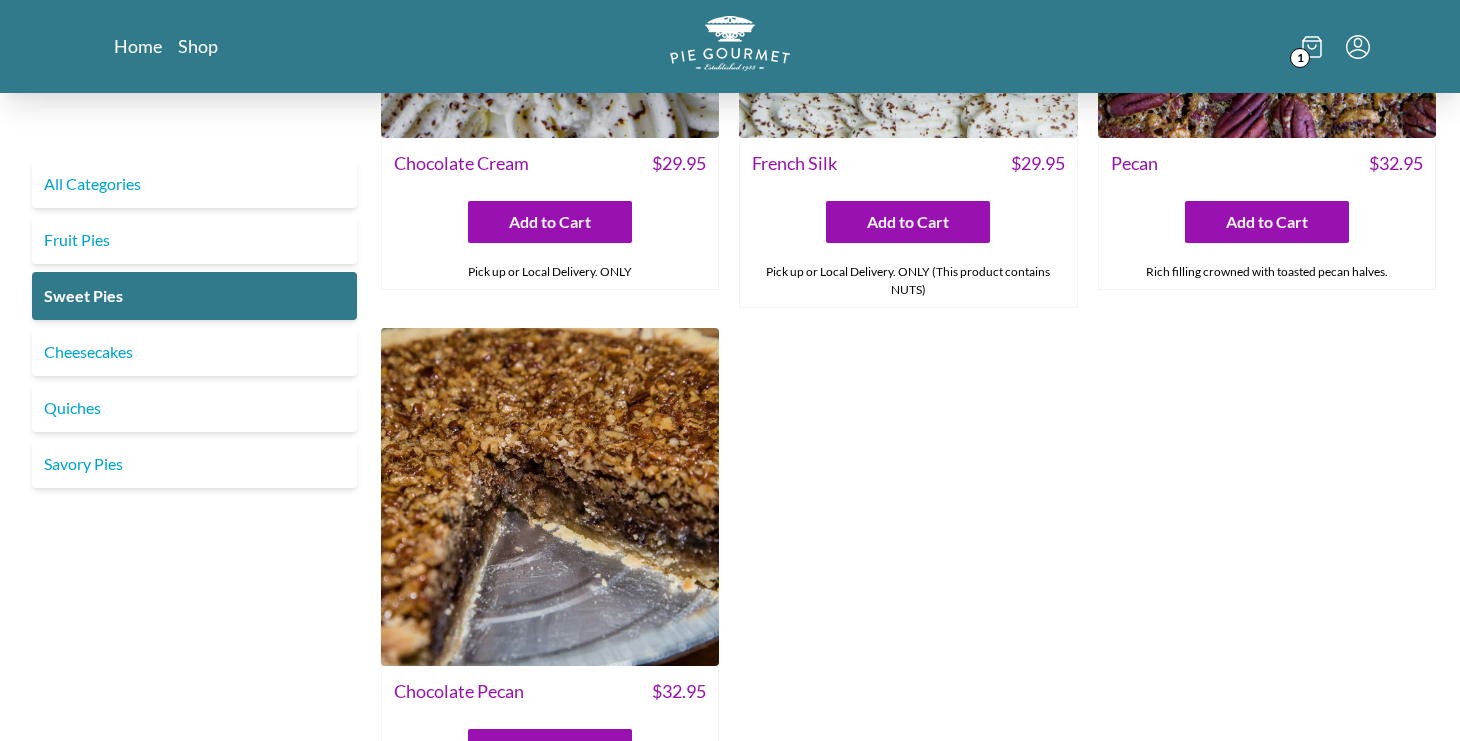 scroll, scrollTop: 0, scrollLeft: 0, axis: both 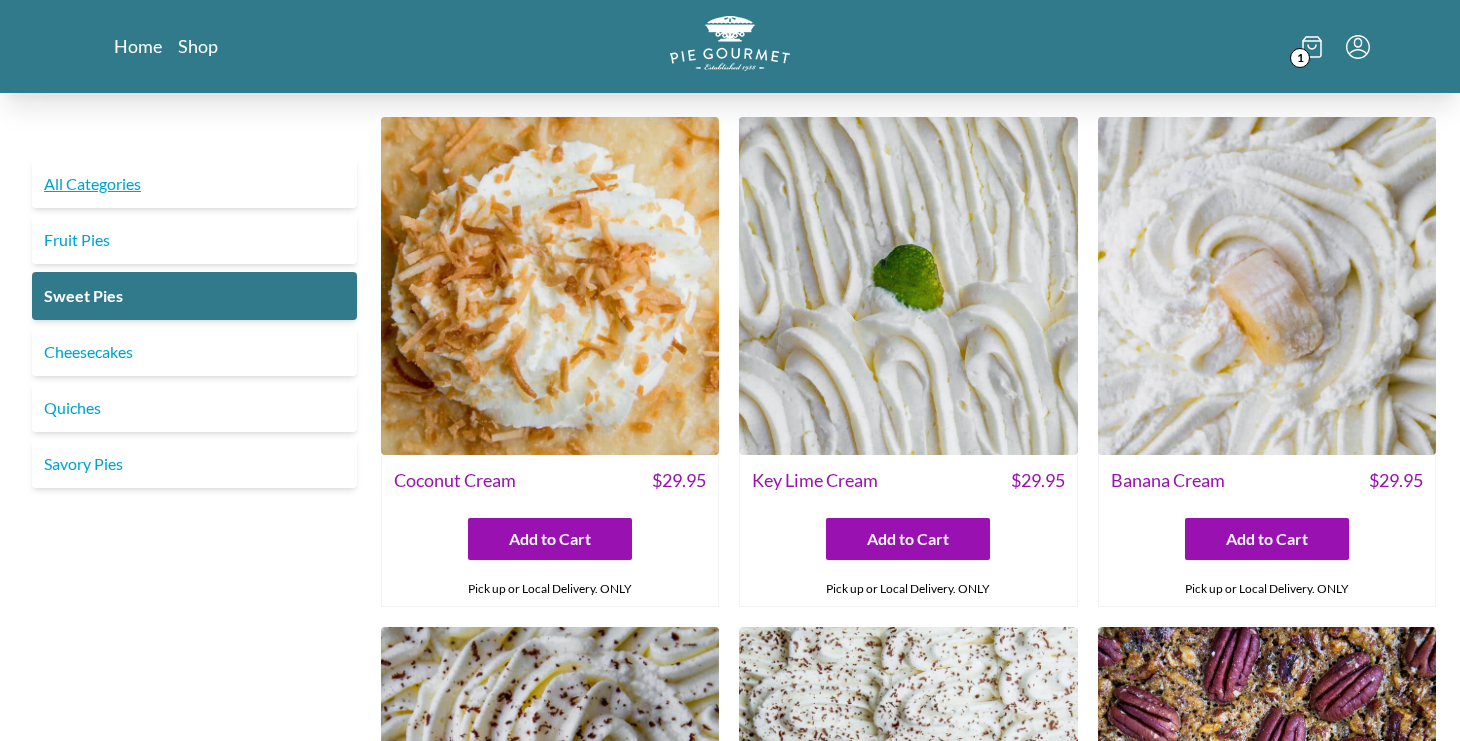 click on "All Categories" at bounding box center (194, 184) 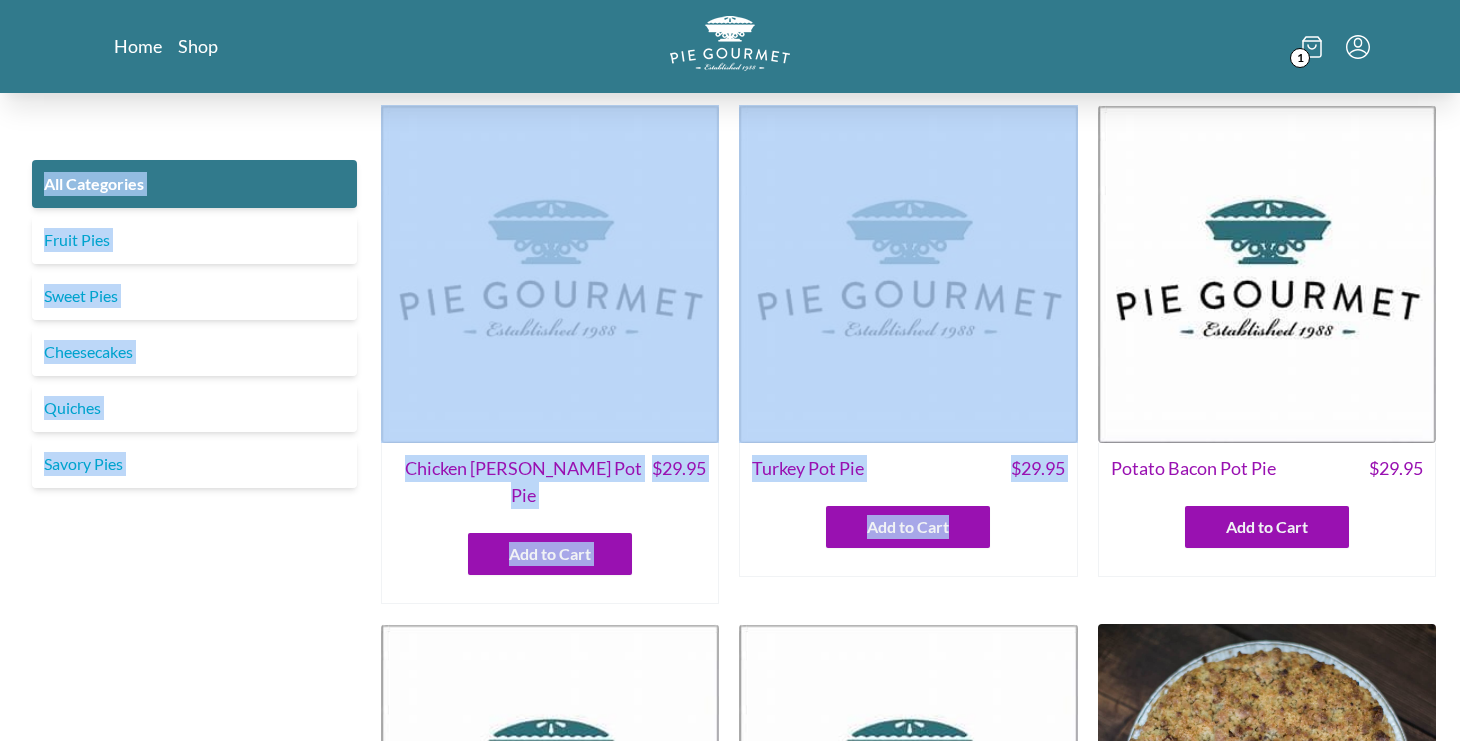 drag, startPoint x: 1458, startPoint y: 29, endPoint x: 1465, endPoint y: 94, distance: 65.37584 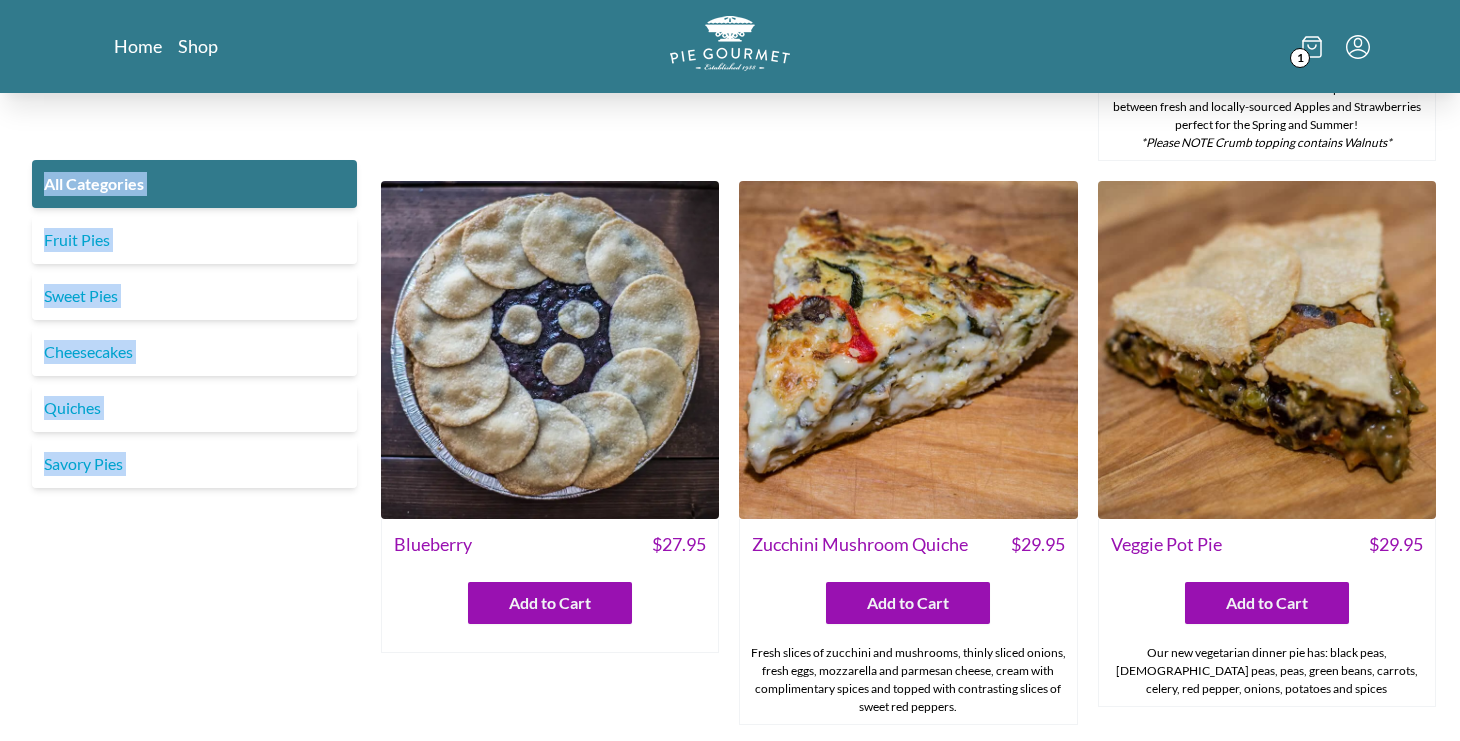 scroll, scrollTop: 1019, scrollLeft: 0, axis: vertical 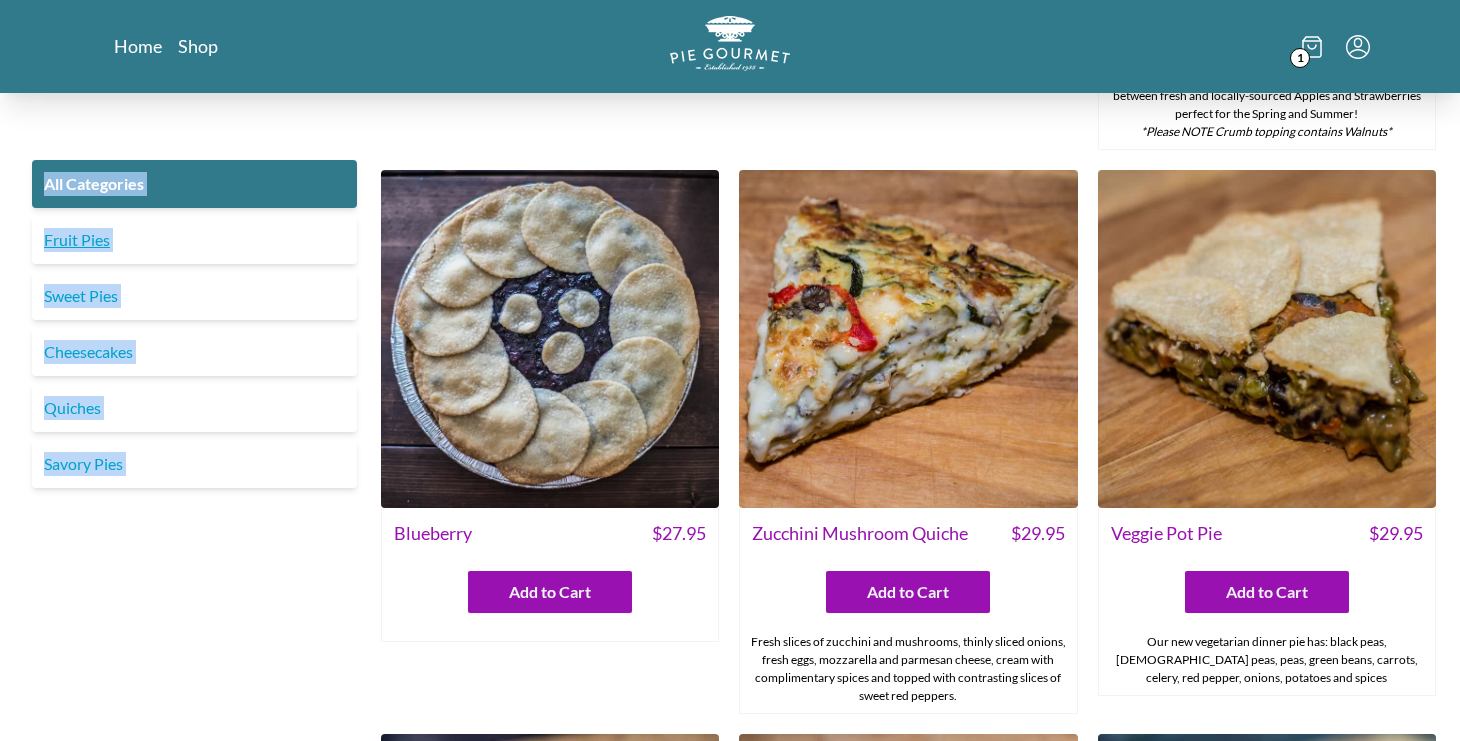 click on "Fruit Pies" at bounding box center (194, 240) 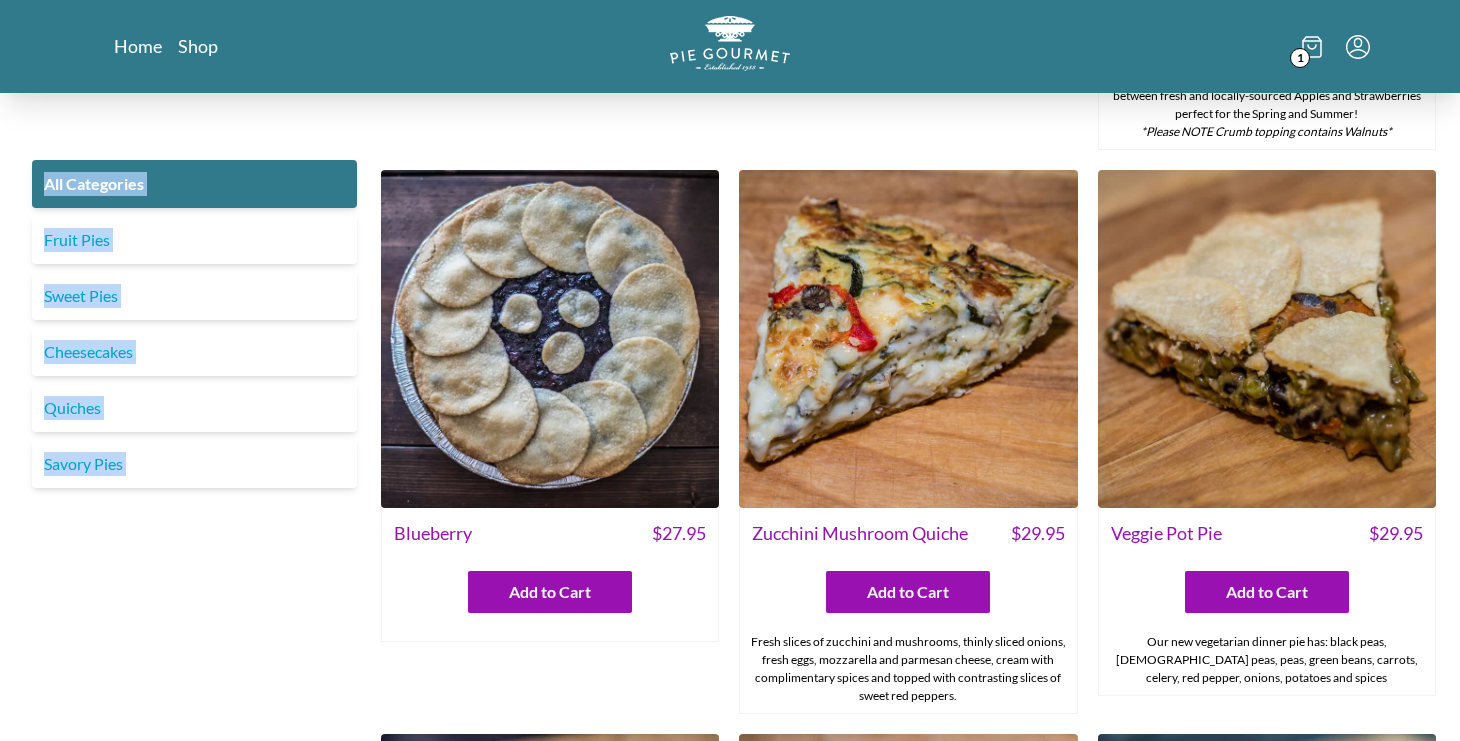scroll, scrollTop: 0, scrollLeft: 0, axis: both 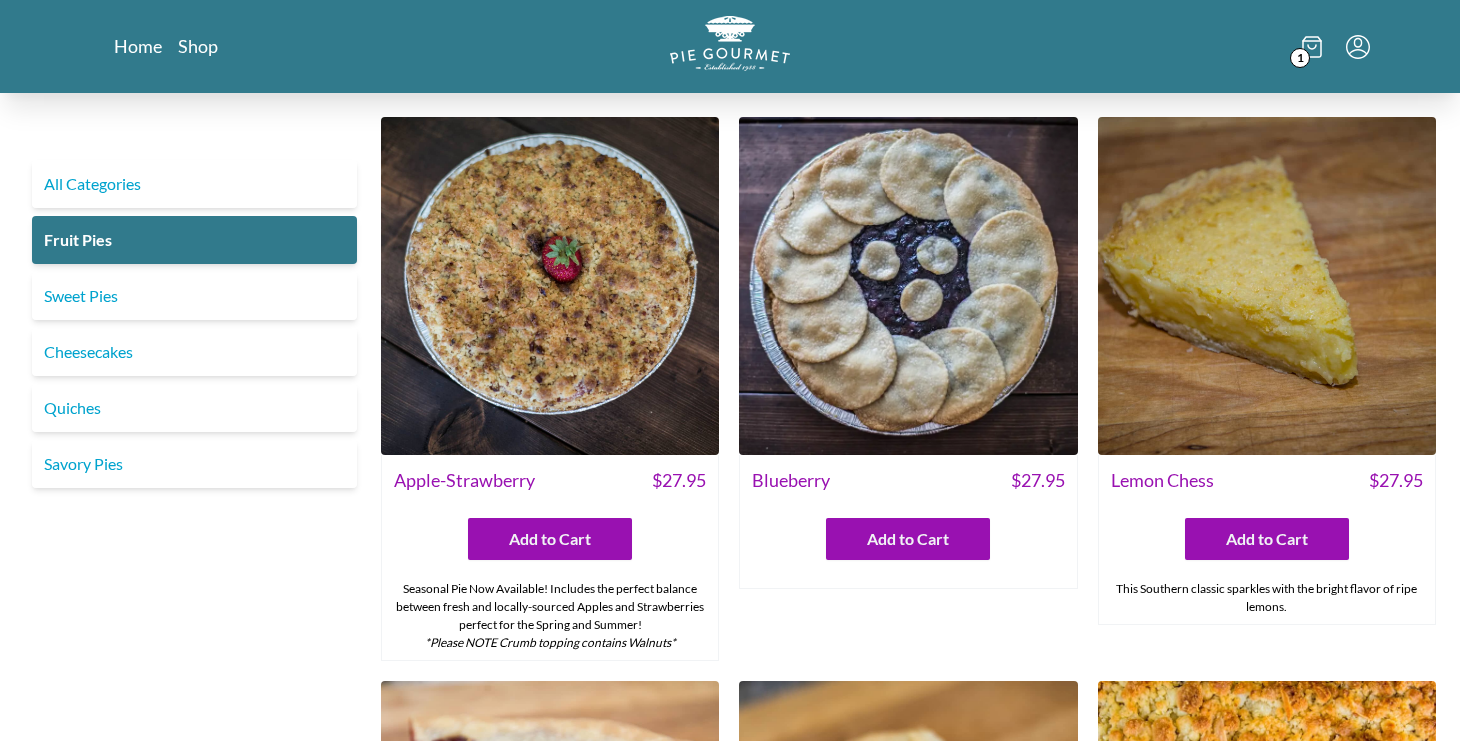drag, startPoint x: 1456, startPoint y: 100, endPoint x: 1445, endPoint y: 121, distance: 23.70654 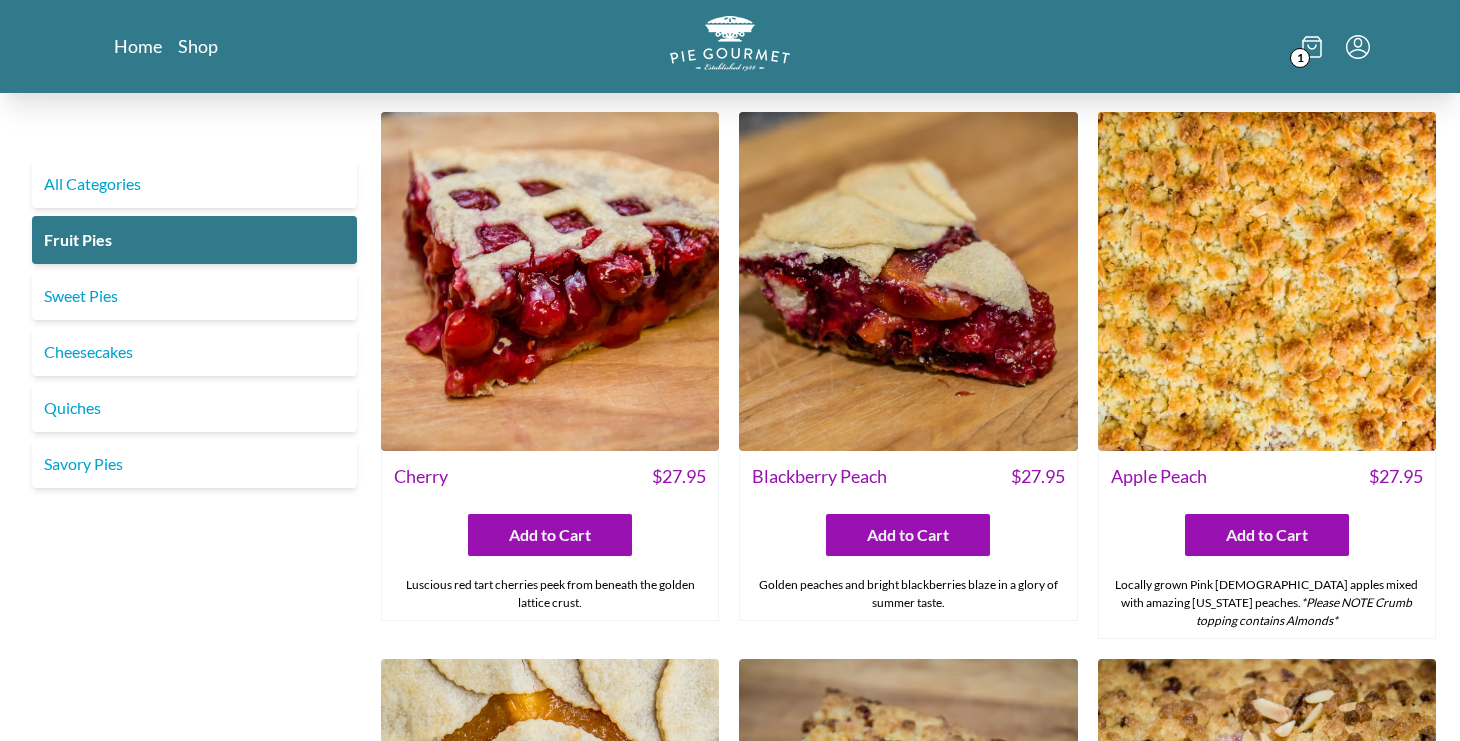 scroll, scrollTop: 622, scrollLeft: 0, axis: vertical 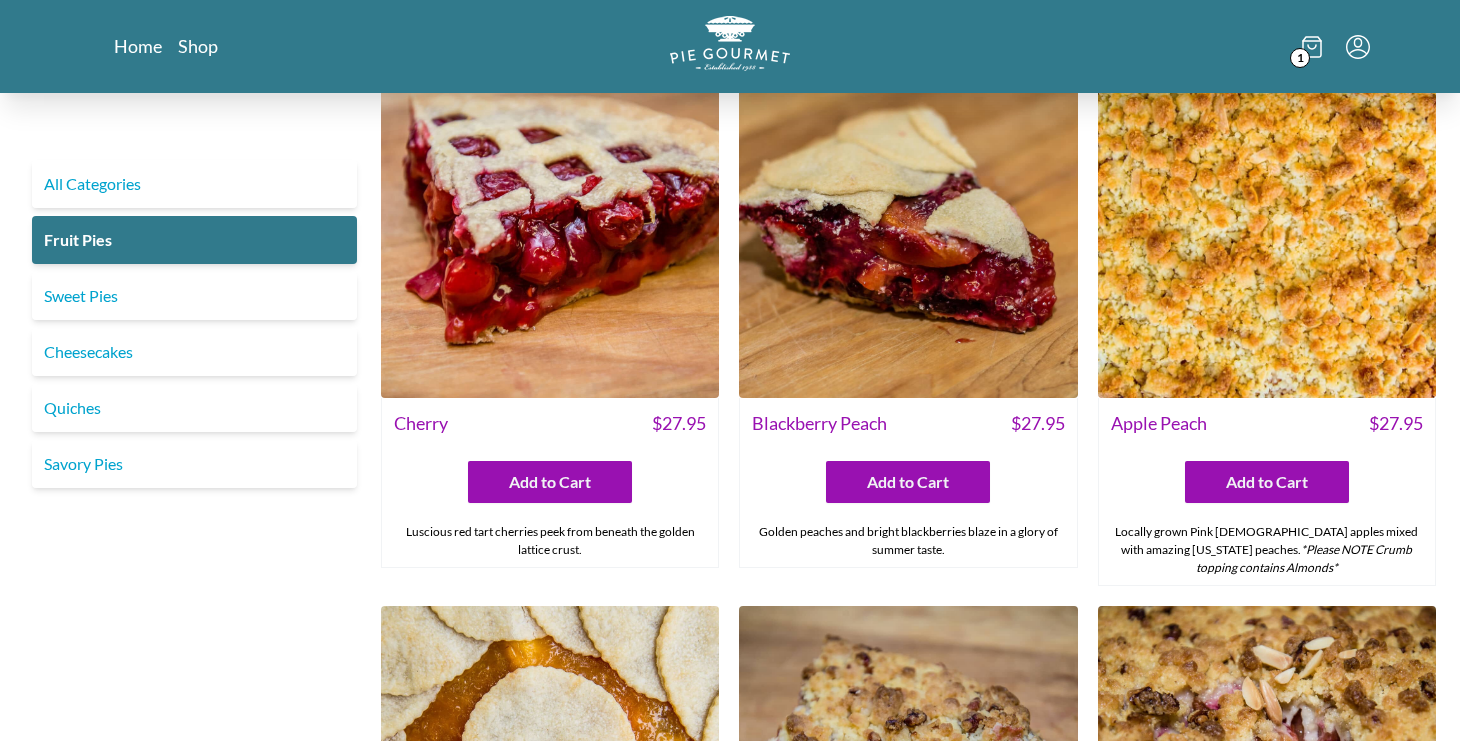 click at bounding box center [908, 228] 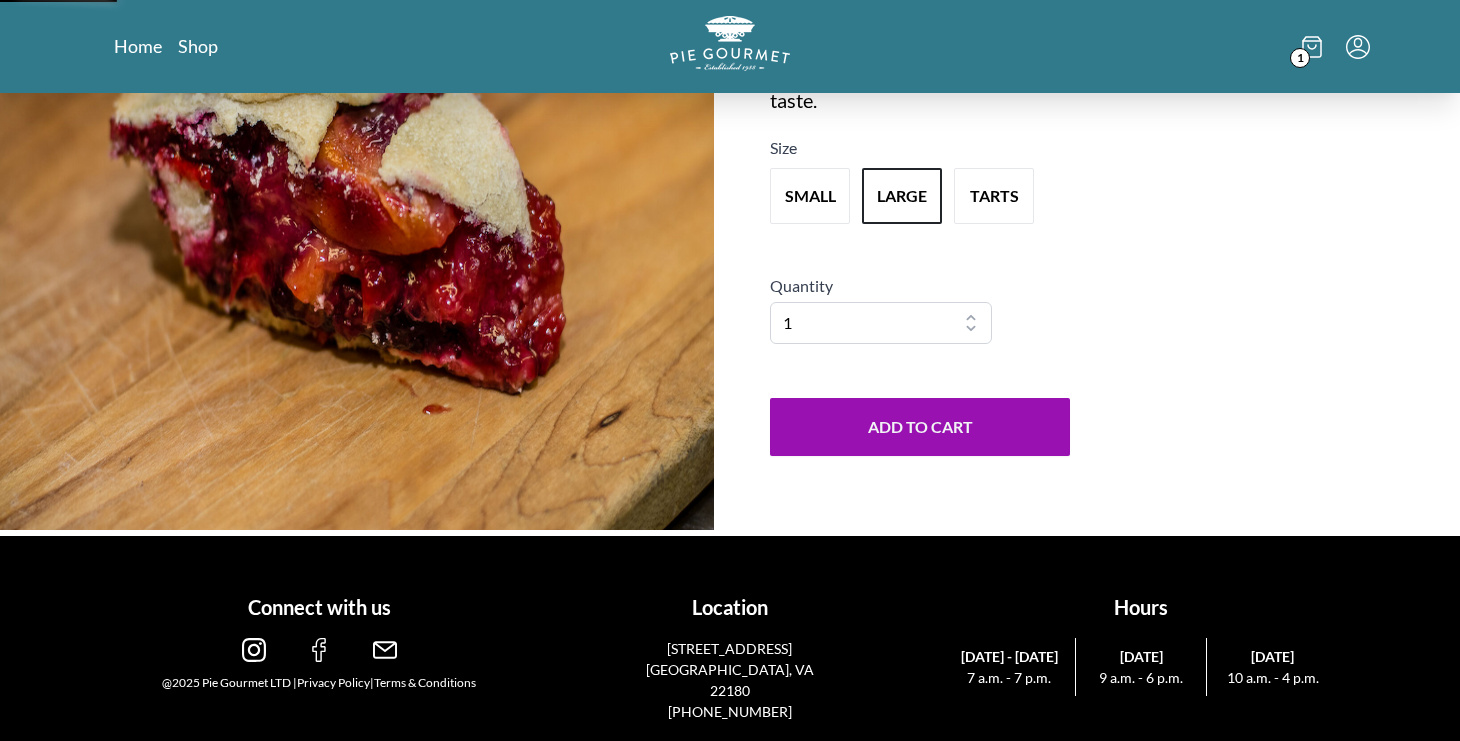 scroll, scrollTop: 0, scrollLeft: 0, axis: both 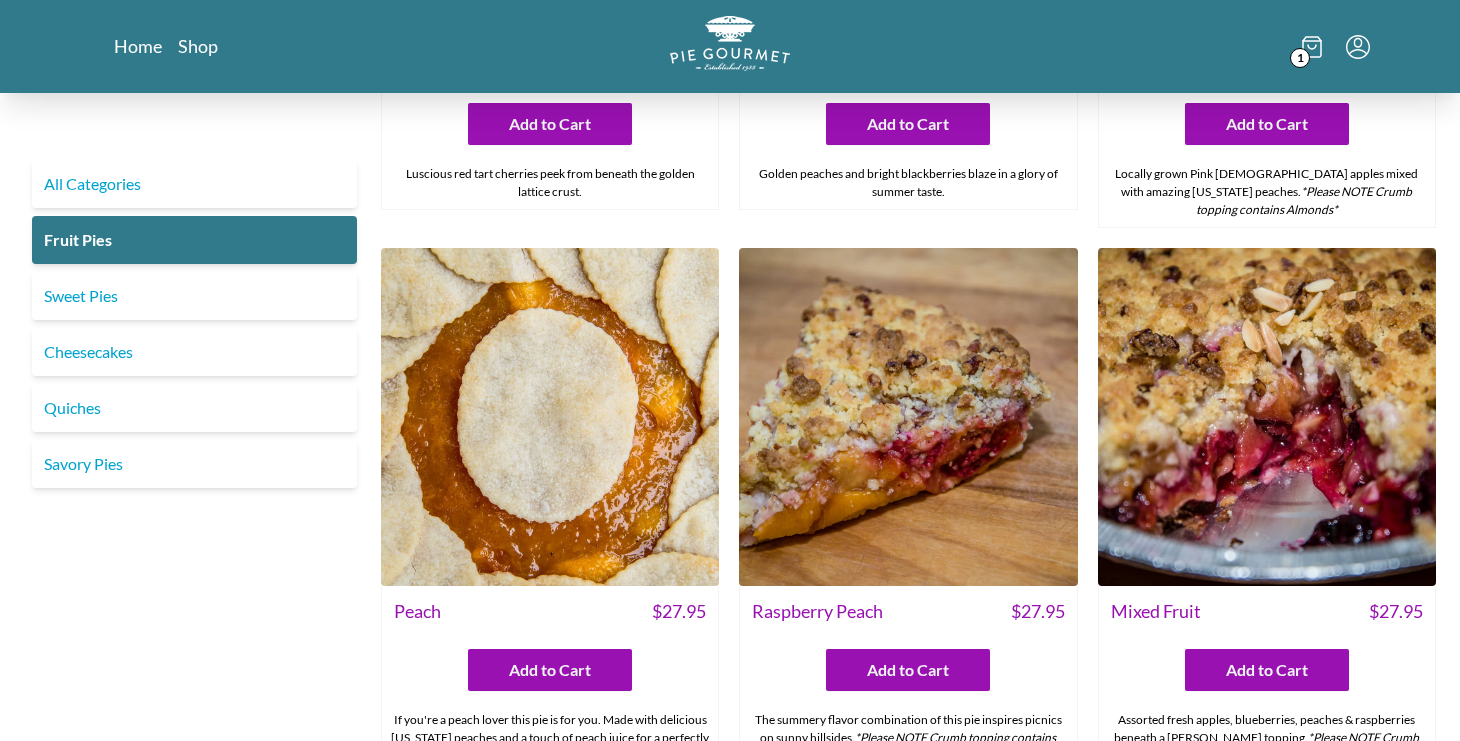 click at bounding box center (1267, 417) 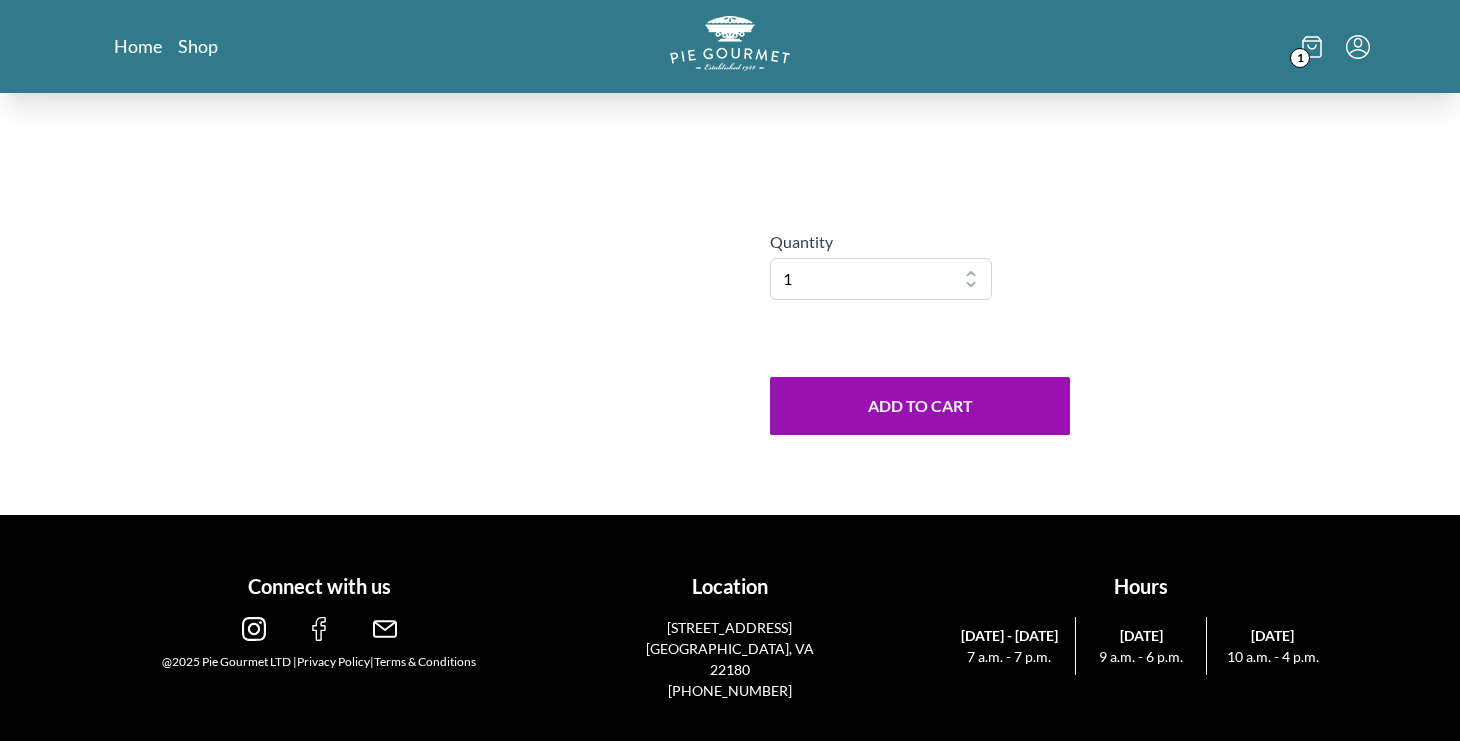 scroll, scrollTop: 0, scrollLeft: 0, axis: both 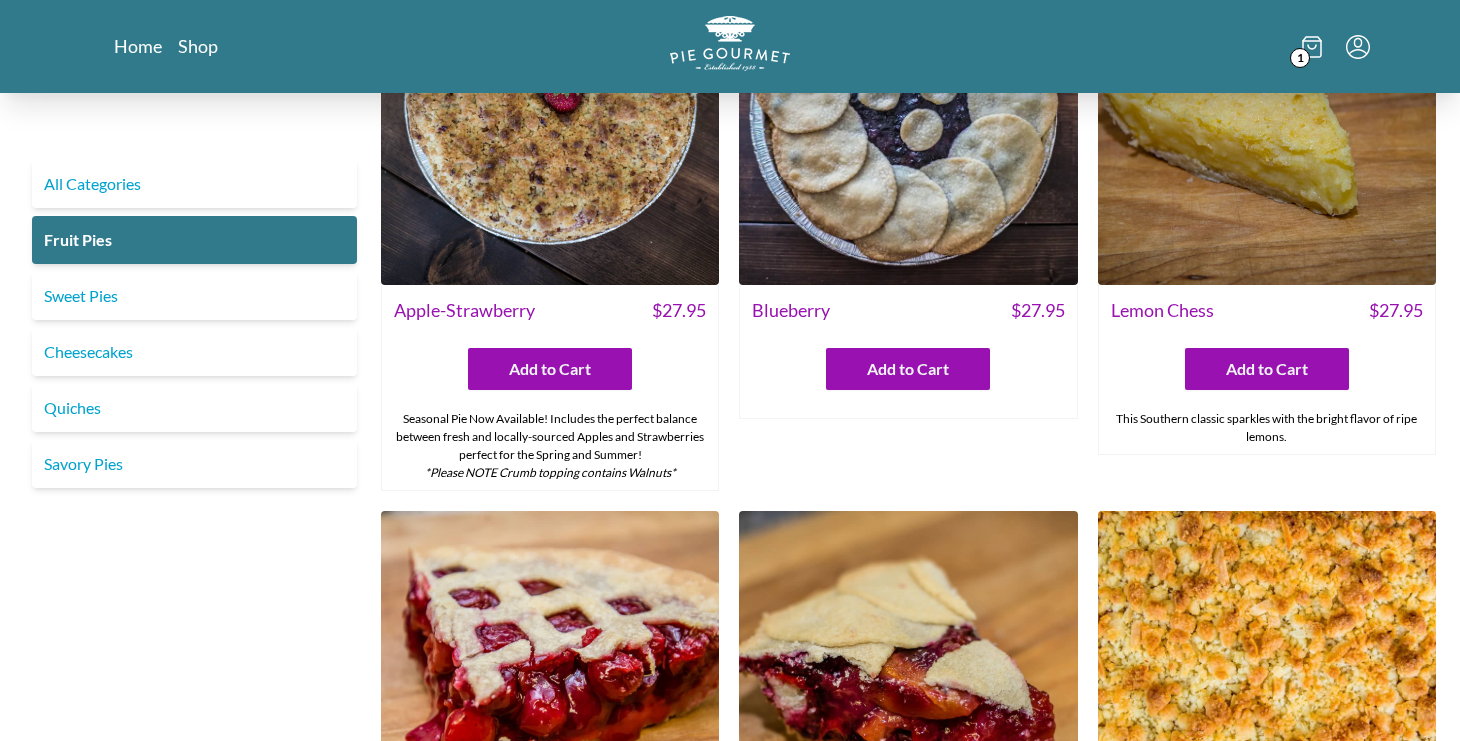 click at bounding box center [550, 116] 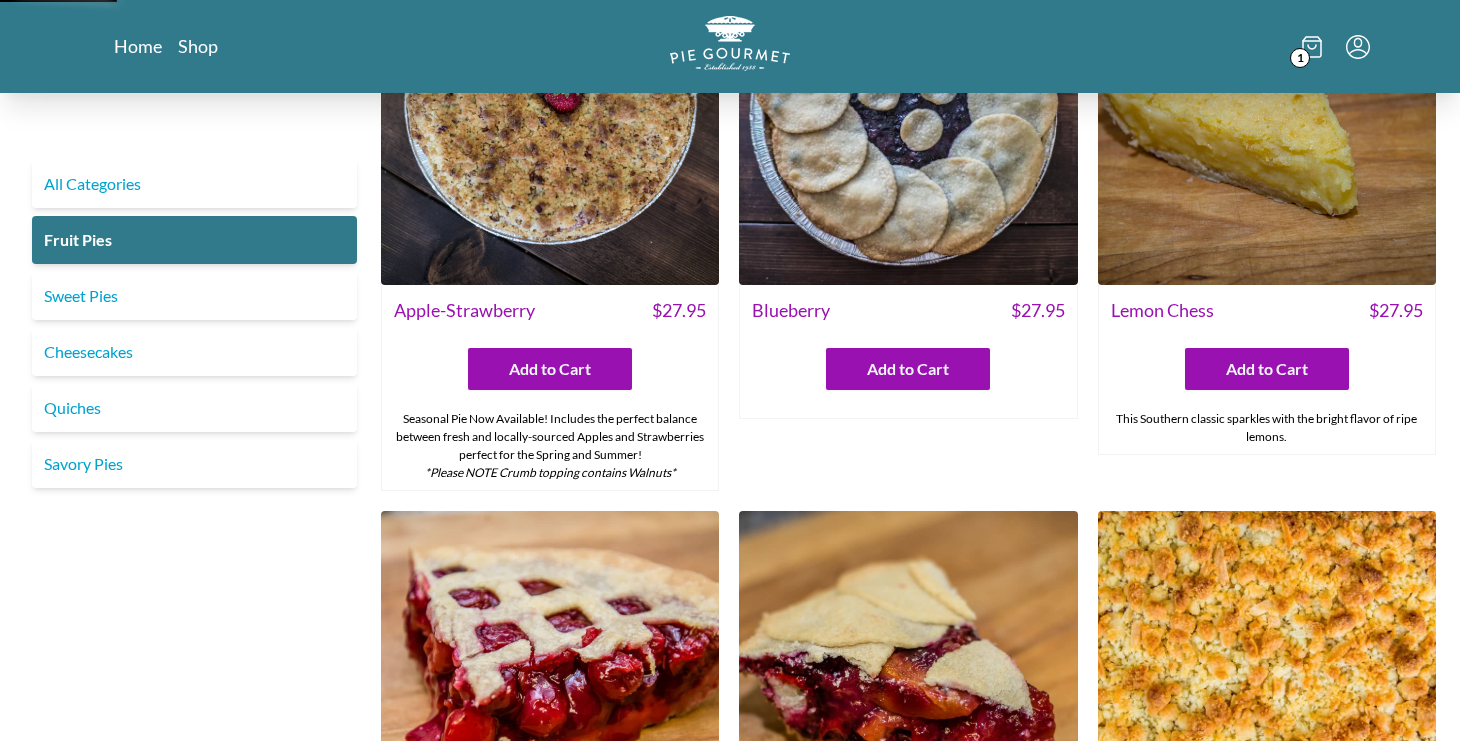 scroll, scrollTop: 0, scrollLeft: 0, axis: both 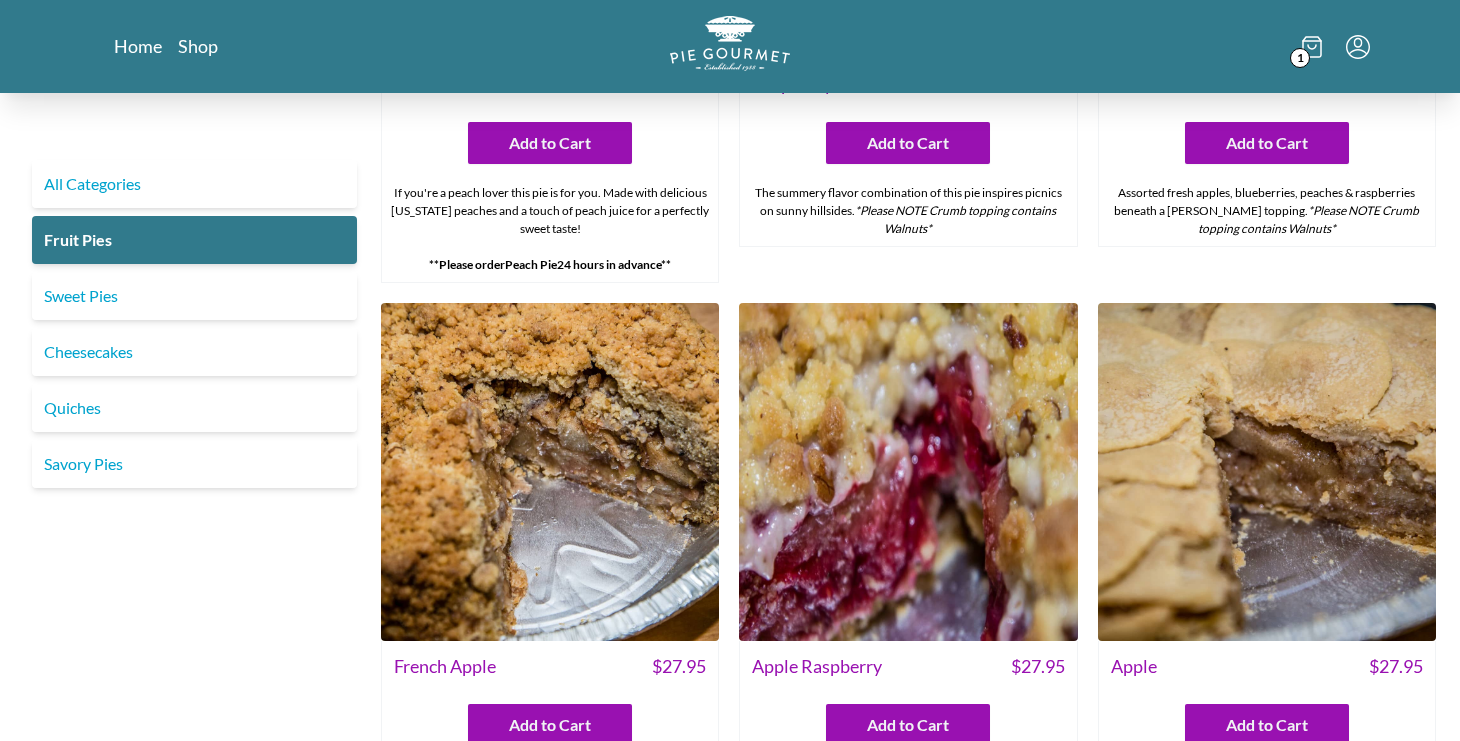 click at bounding box center [1267, 472] 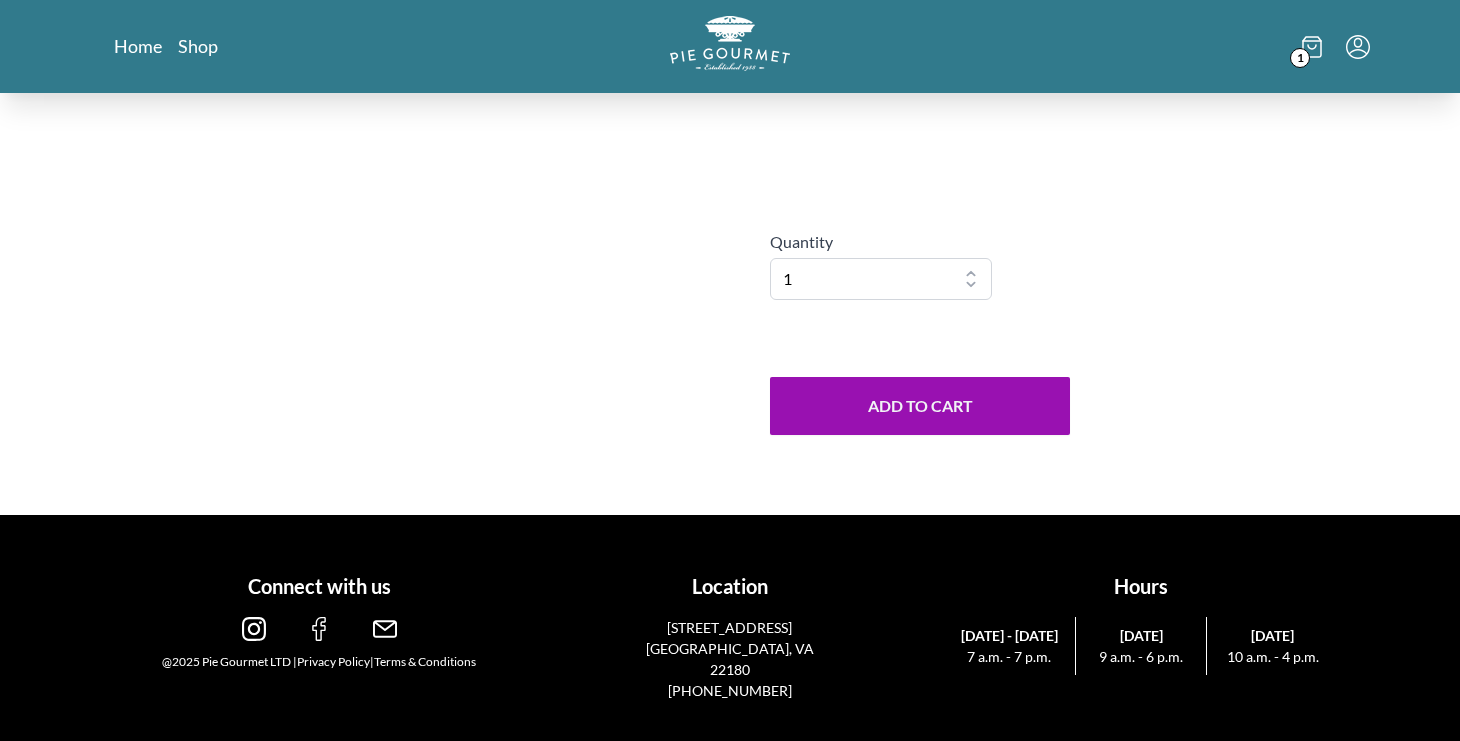 scroll, scrollTop: 0, scrollLeft: 0, axis: both 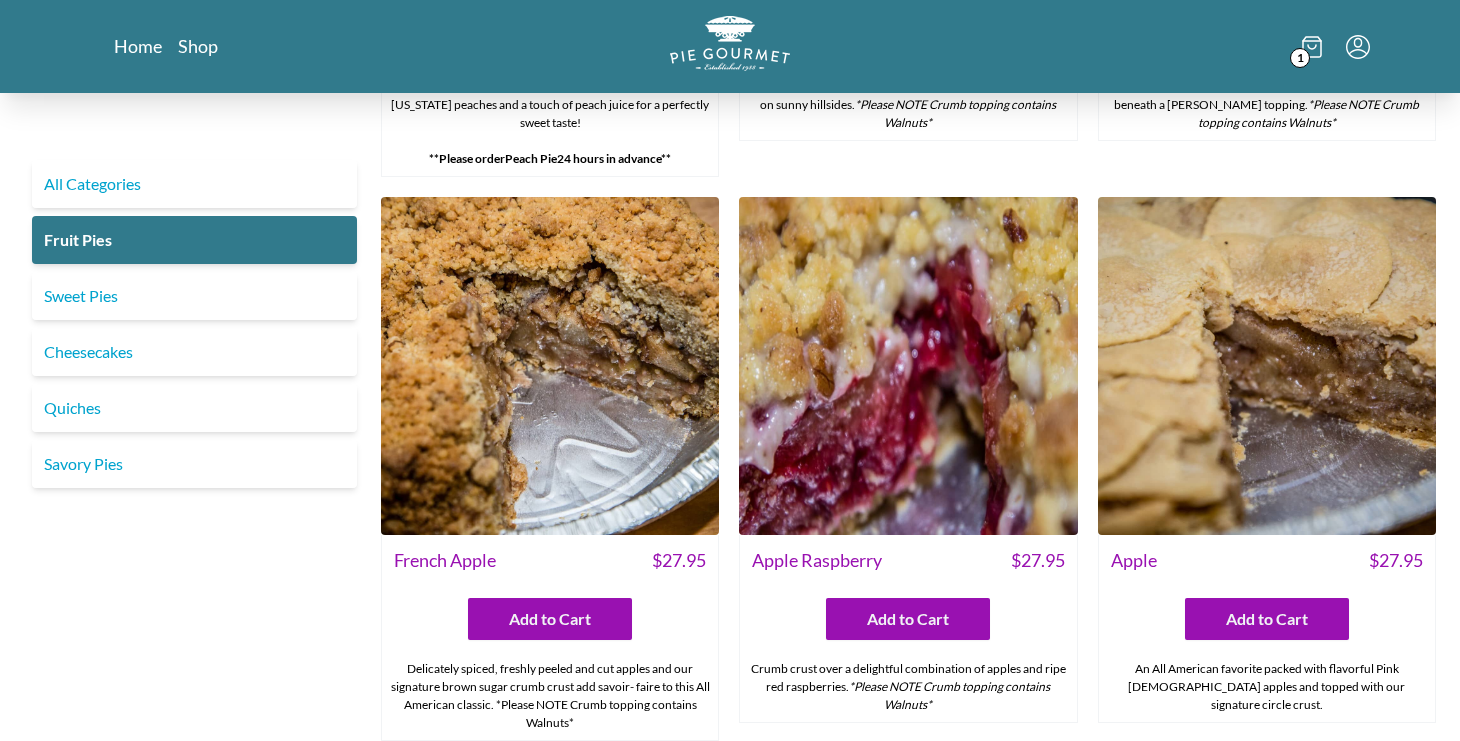 click at bounding box center (550, 366) 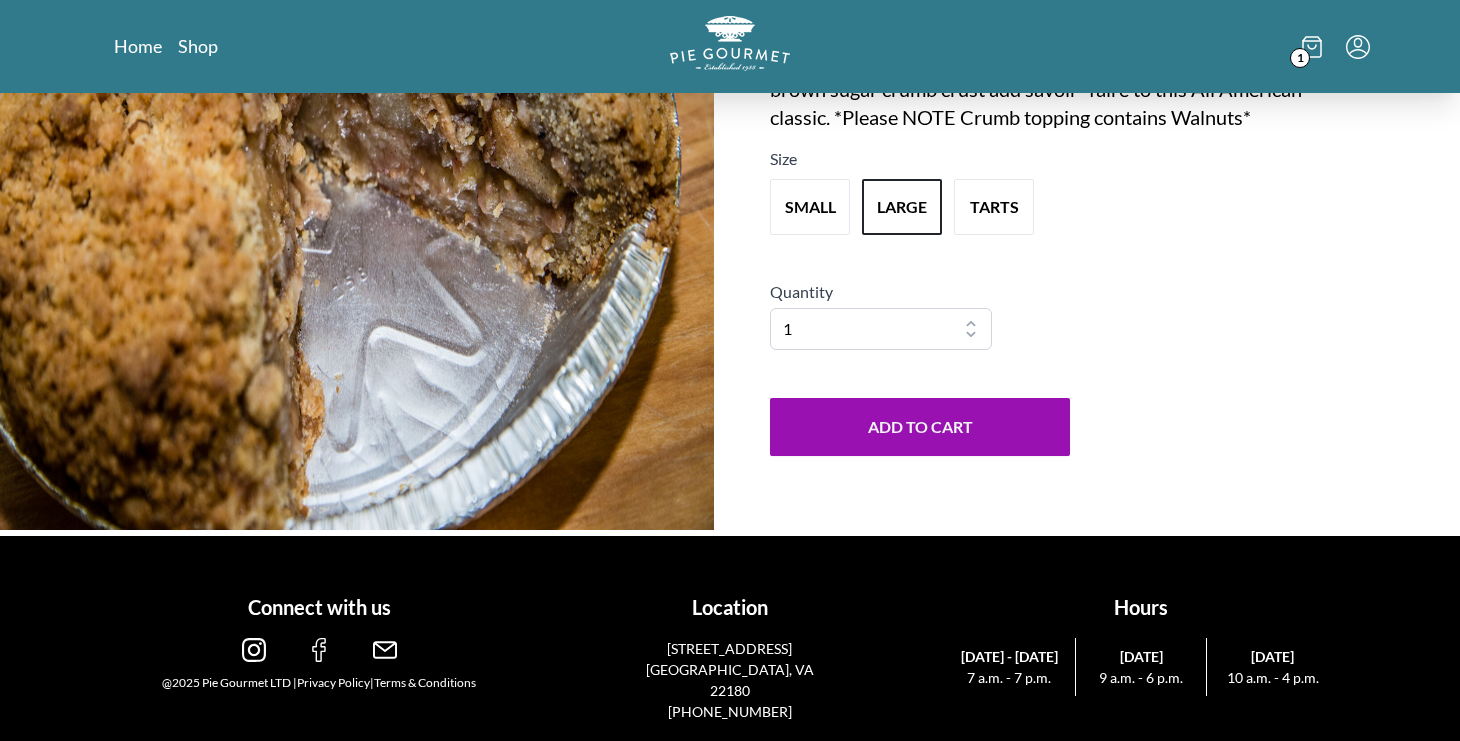 scroll, scrollTop: 0, scrollLeft: 0, axis: both 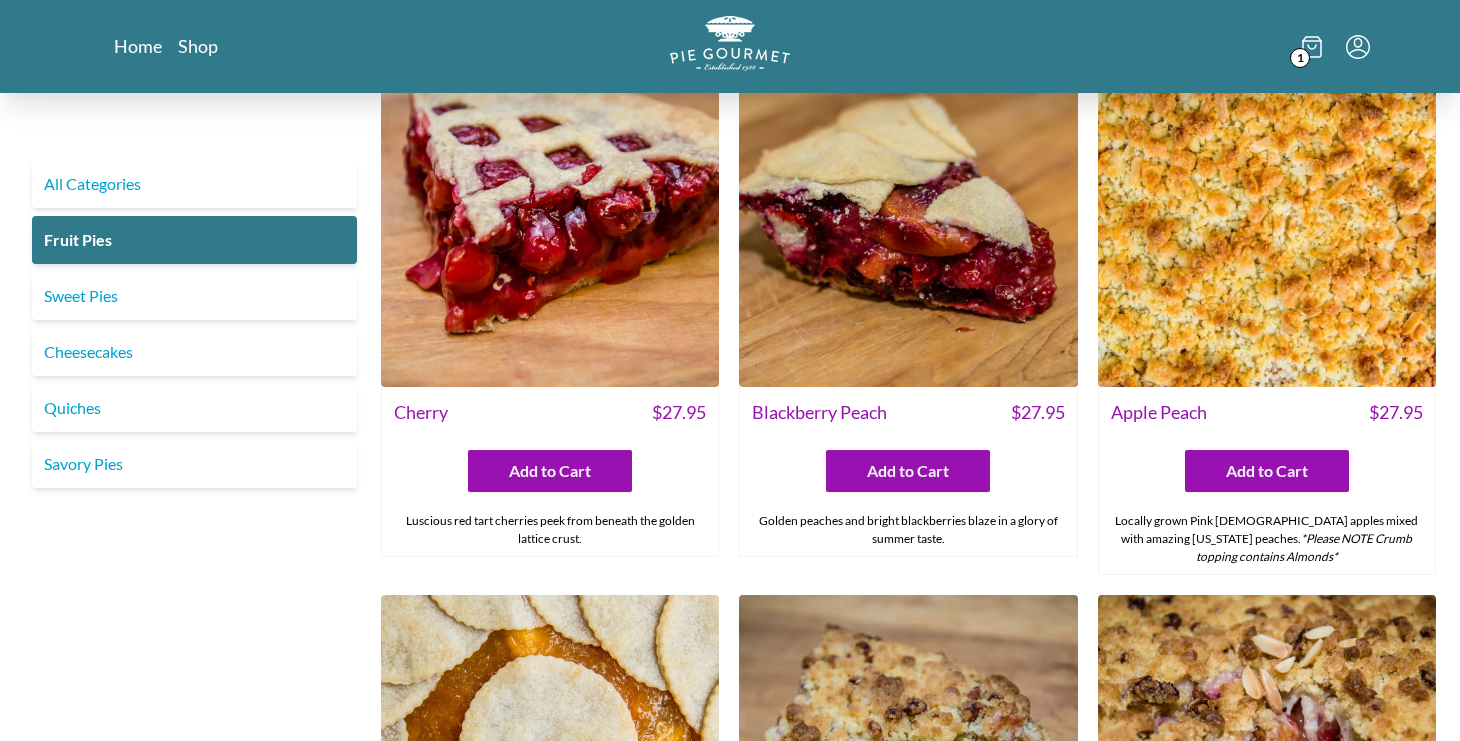 click at bounding box center [1267, 217] 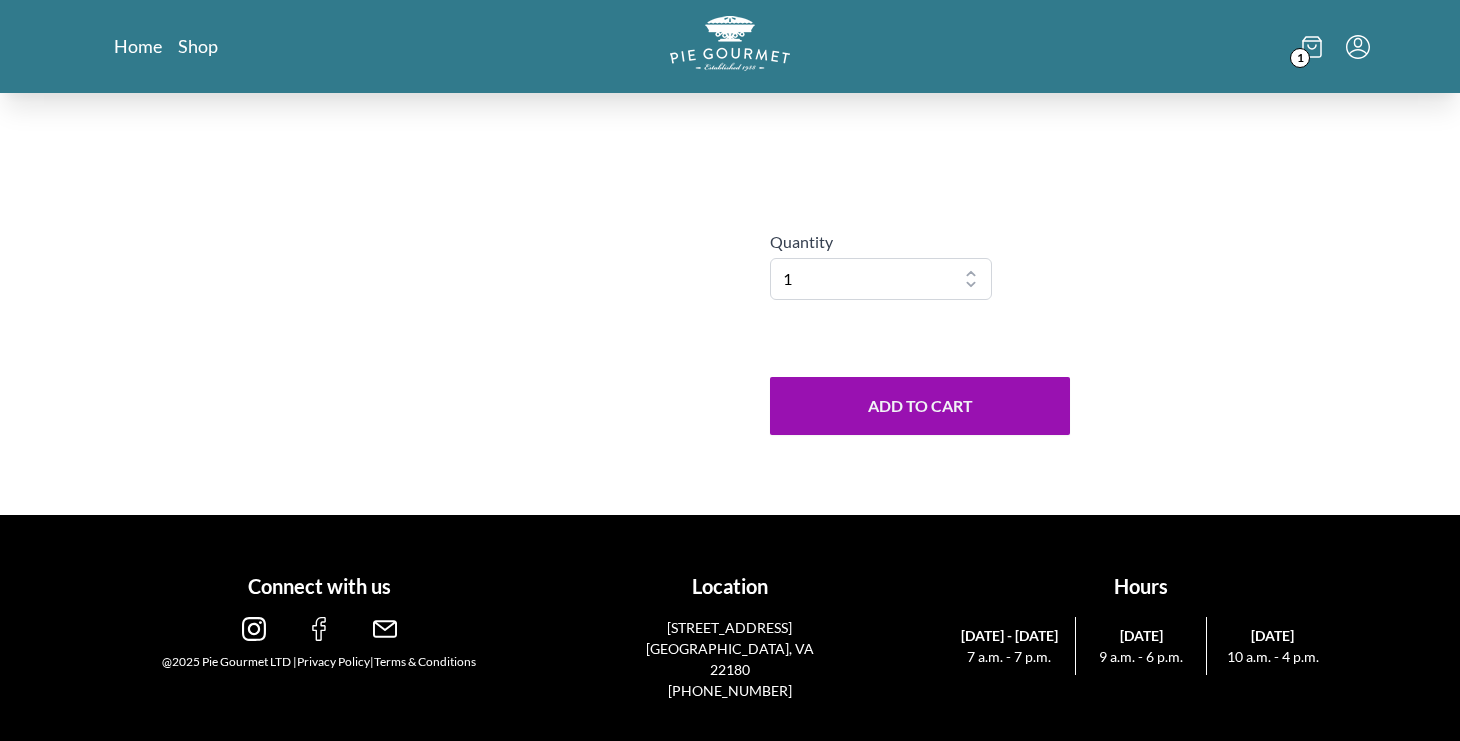 scroll, scrollTop: 0, scrollLeft: 0, axis: both 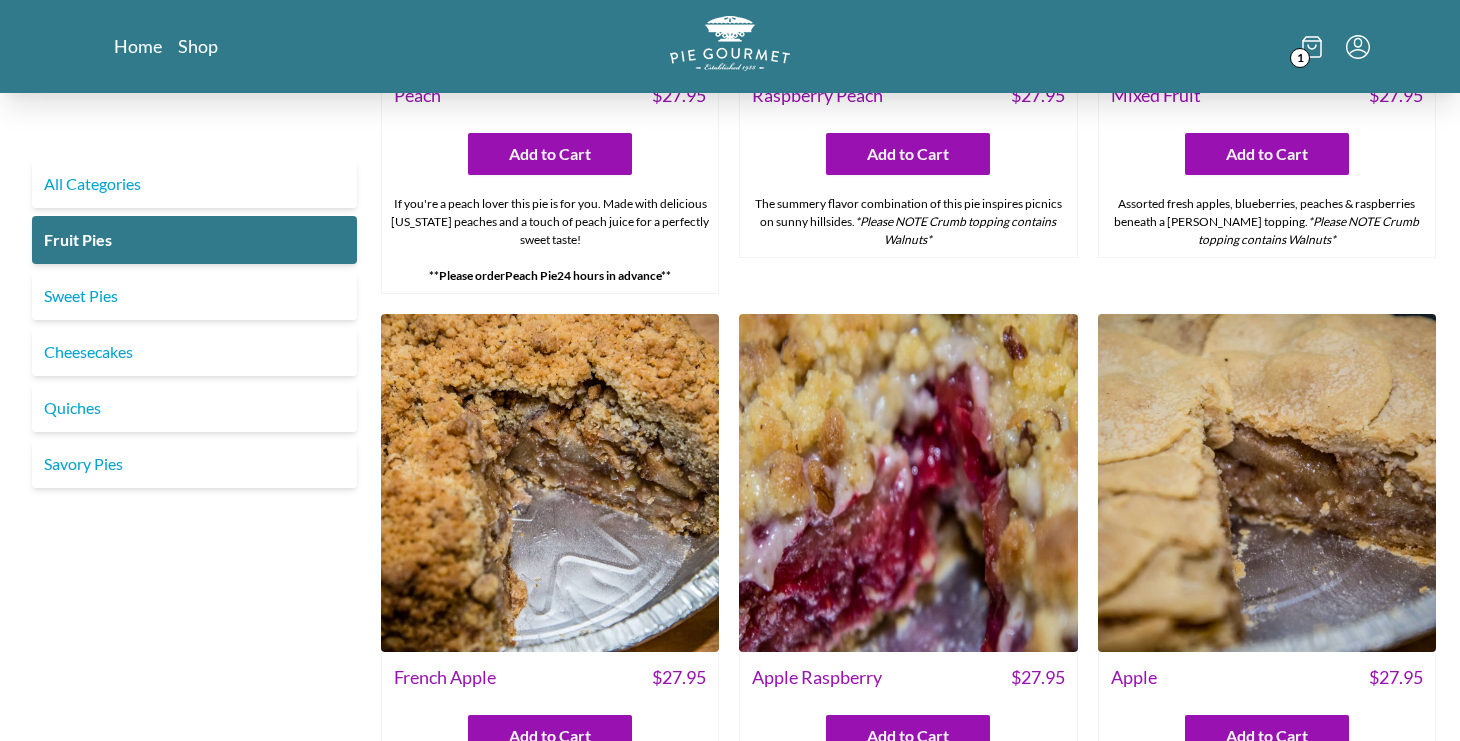 click at bounding box center (1267, 483) 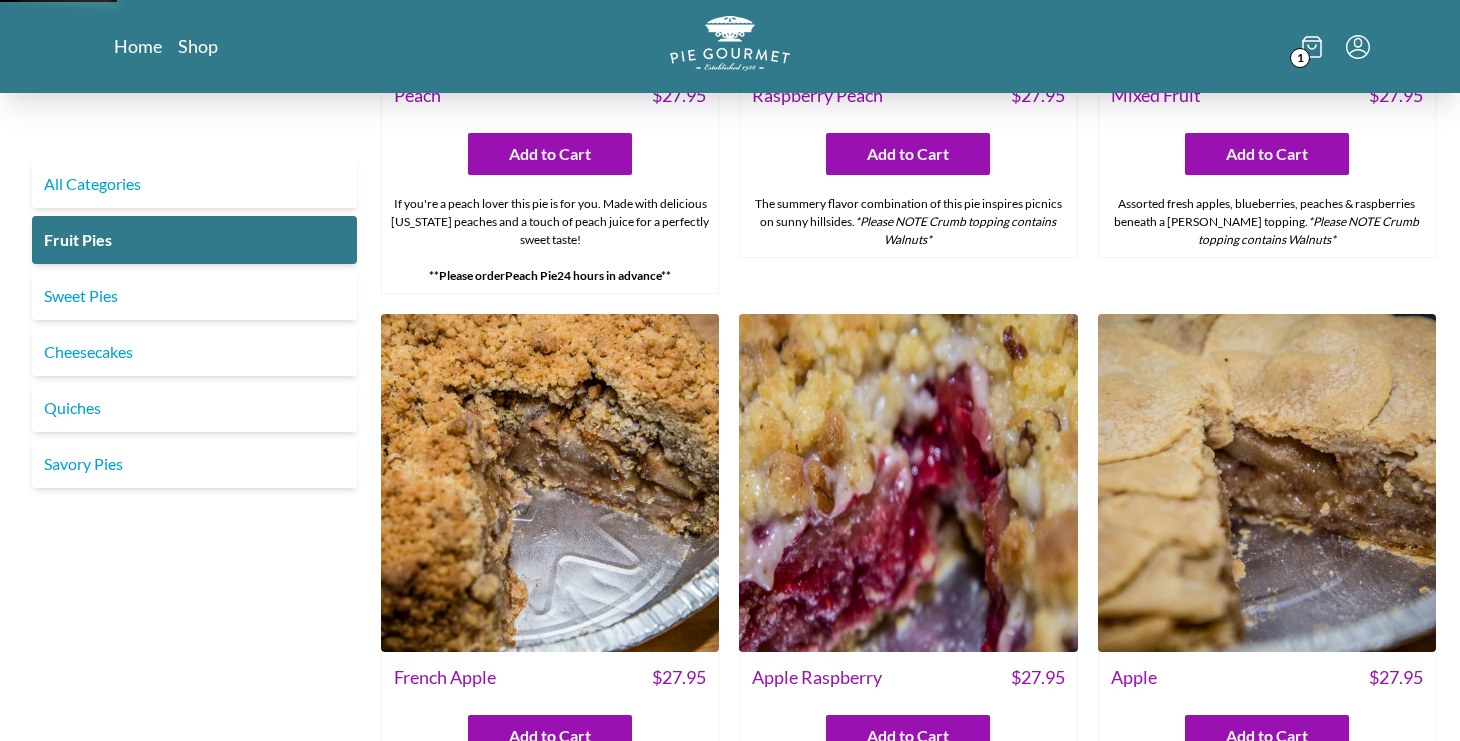 scroll, scrollTop: 0, scrollLeft: 0, axis: both 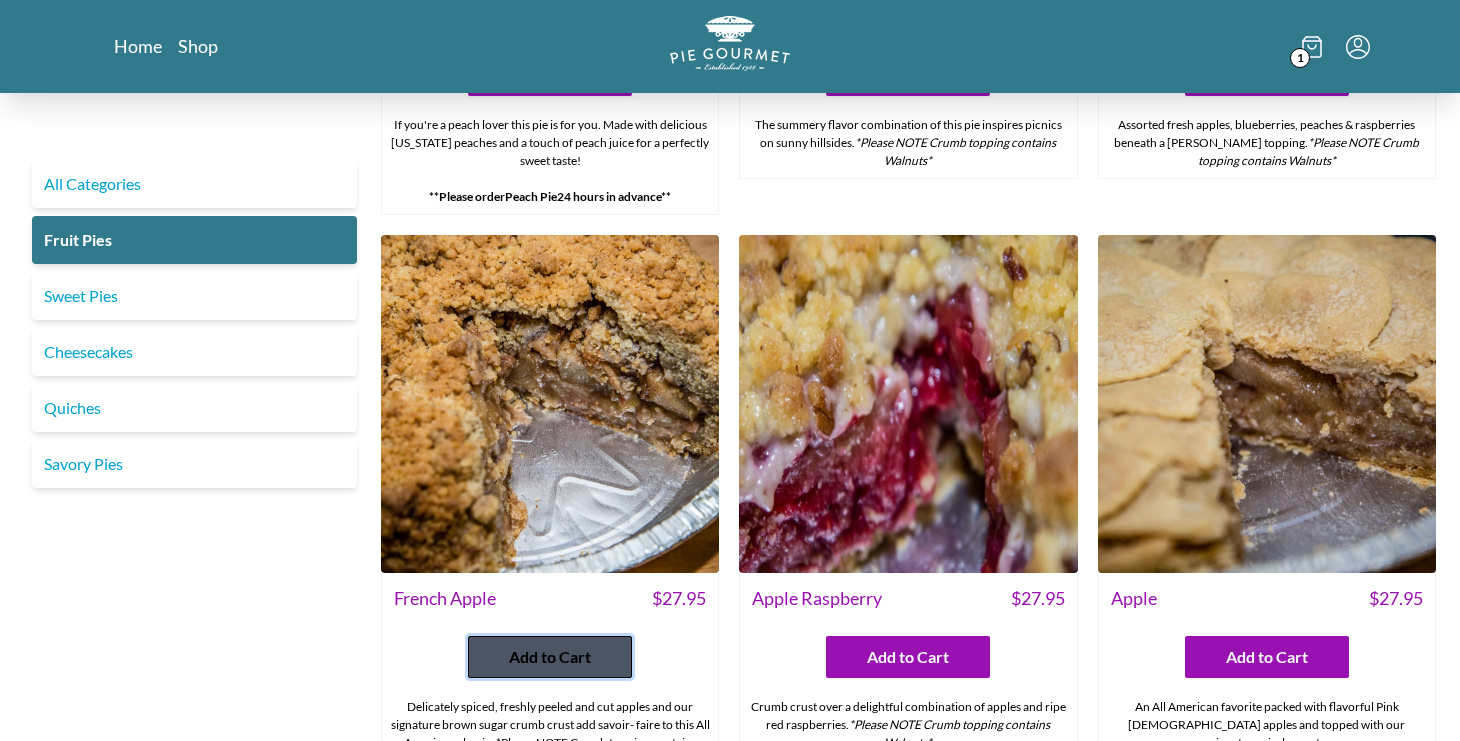 click on "Add to Cart" at bounding box center (550, 657) 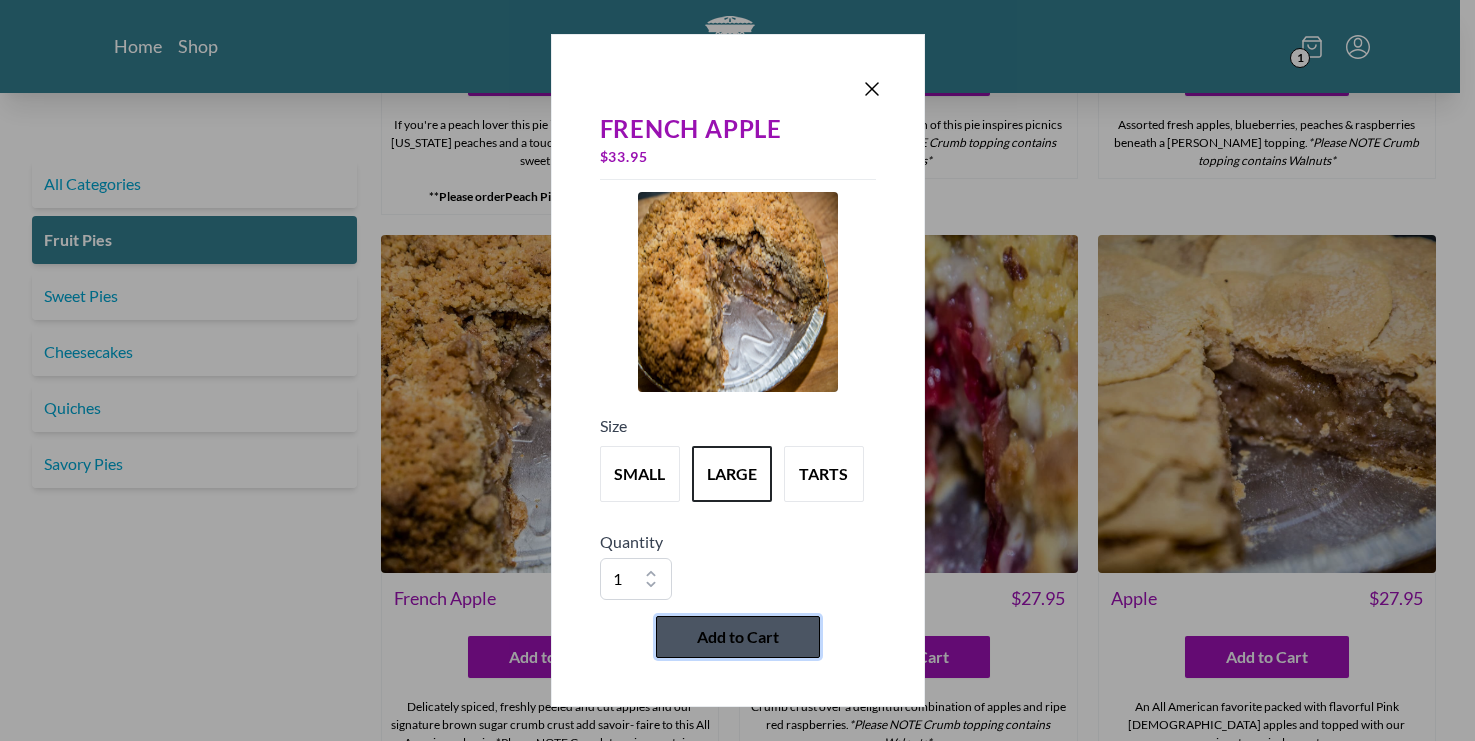 click on "Add to Cart" at bounding box center [738, 637] 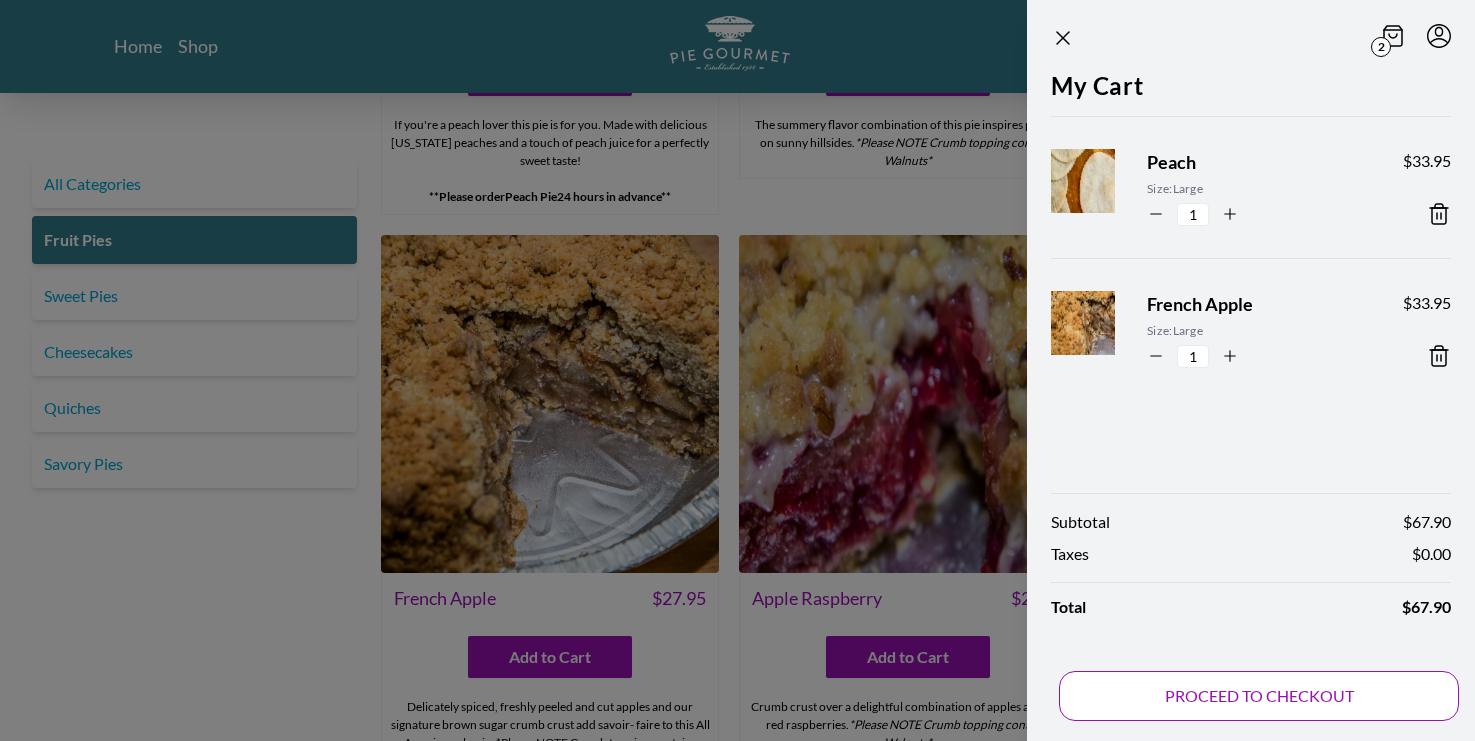 click on "PROCEED TO CHECKOUT" at bounding box center [1259, 696] 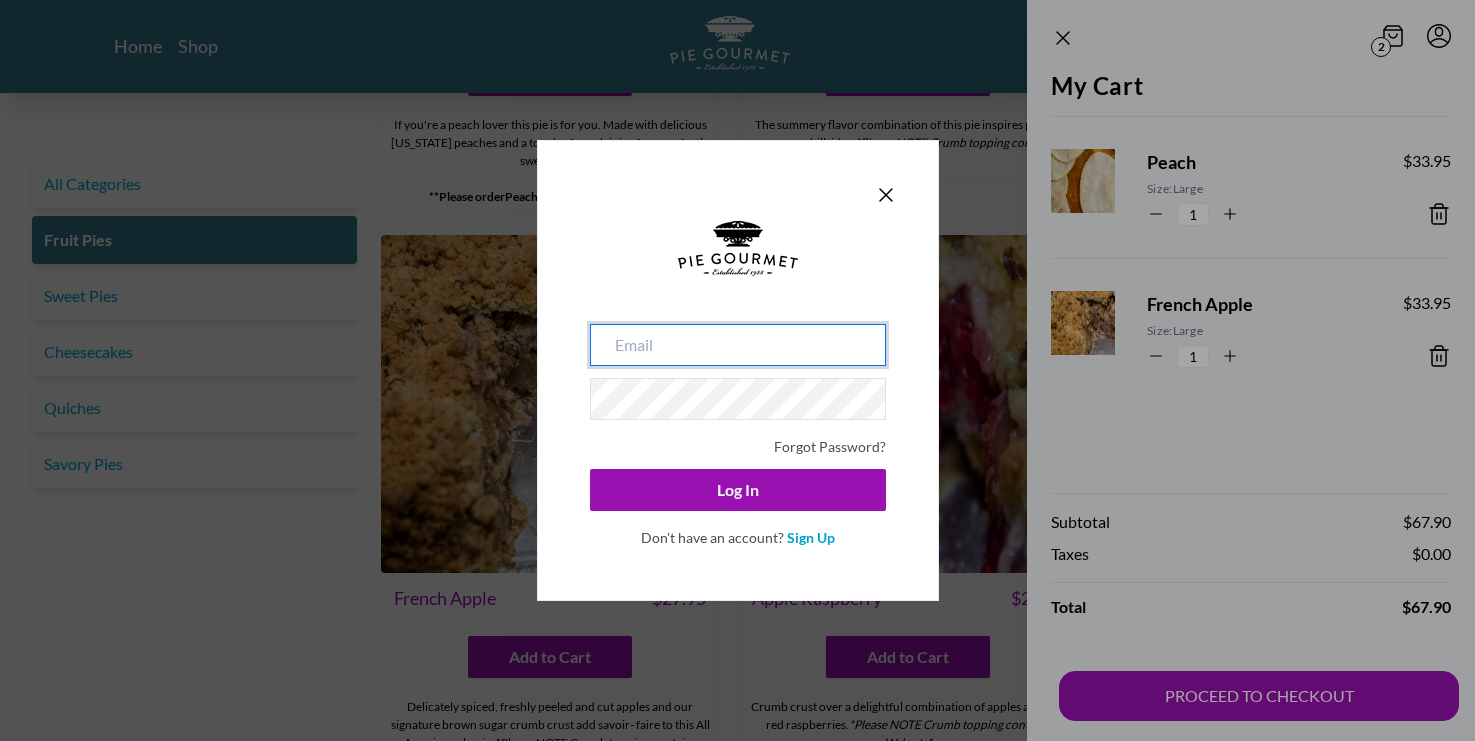 click at bounding box center (738, 345) 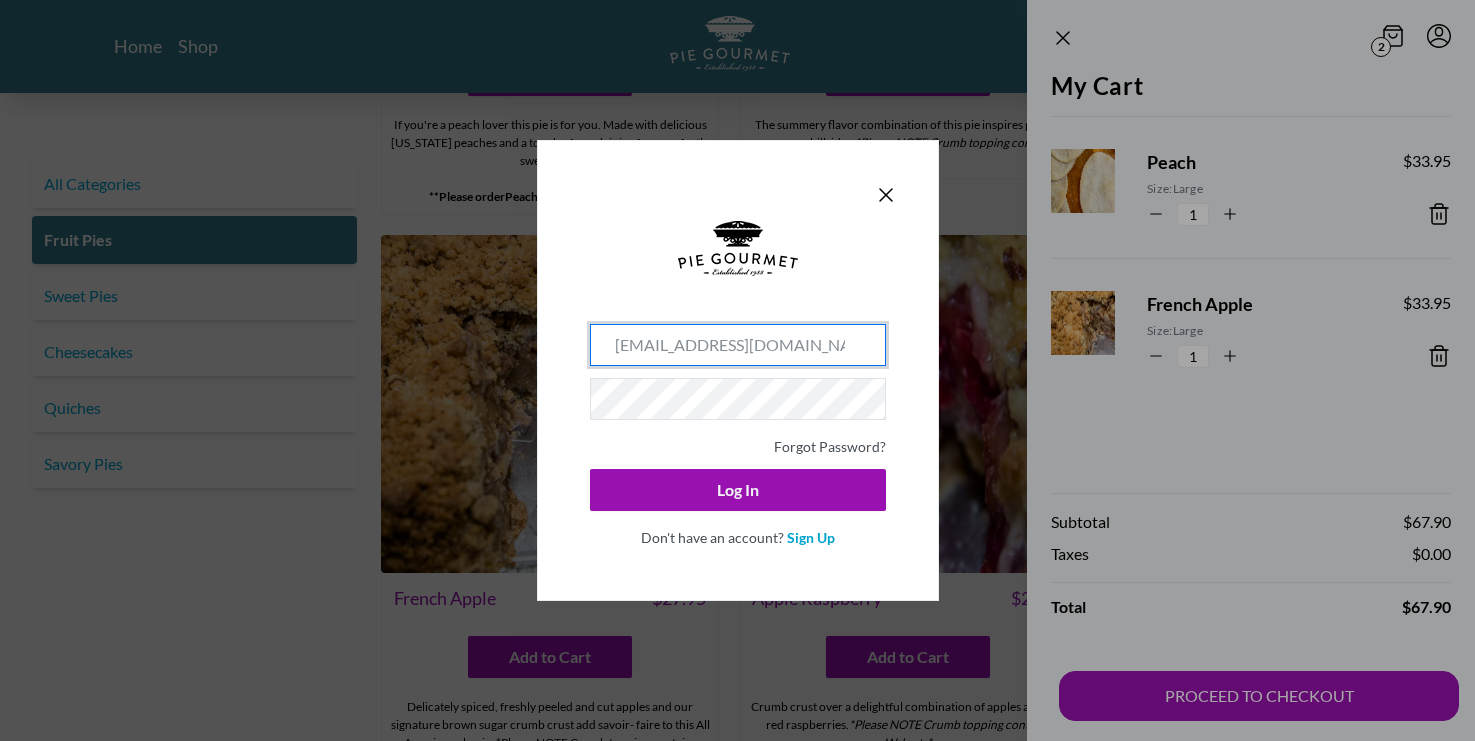 type on "[EMAIL_ADDRESS][DOMAIN_NAME]" 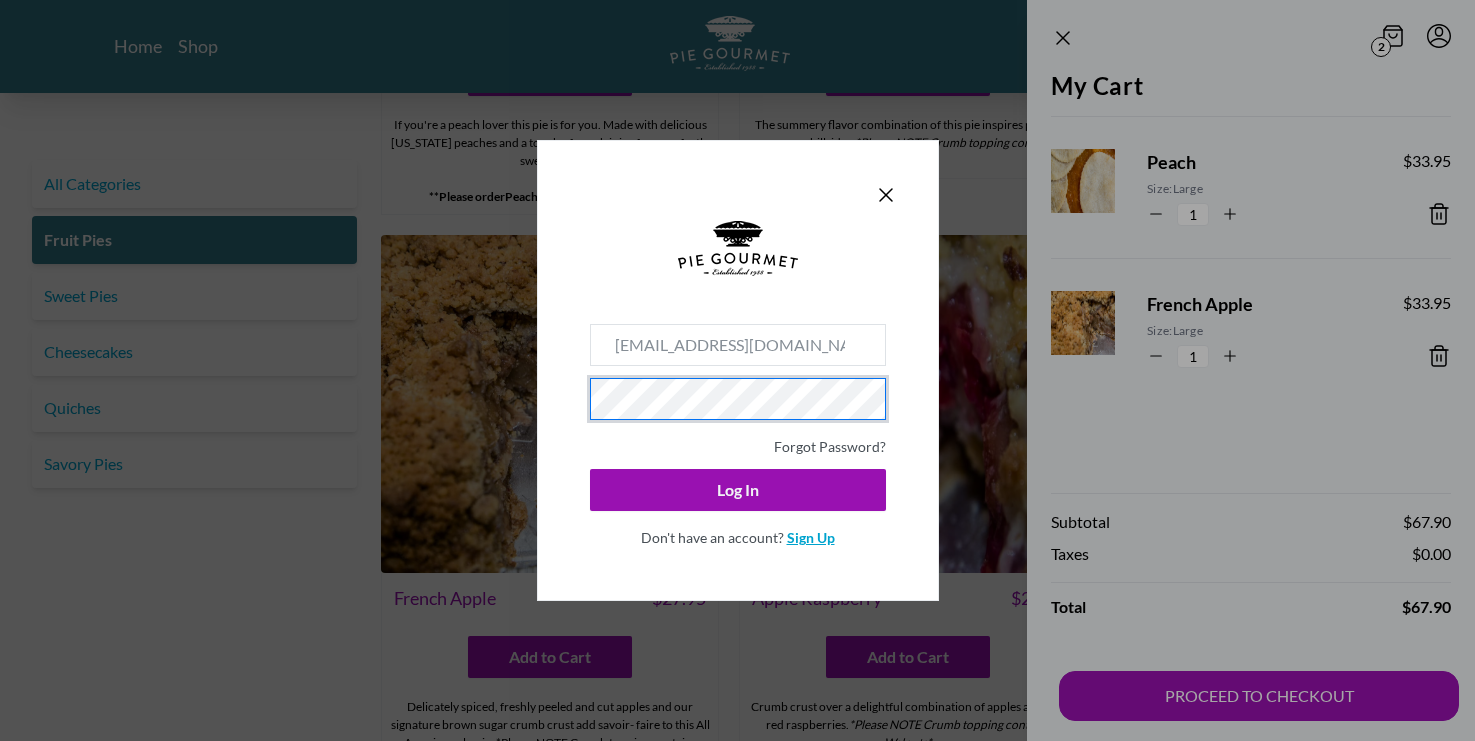 click on "Sign Up" at bounding box center (811, 537) 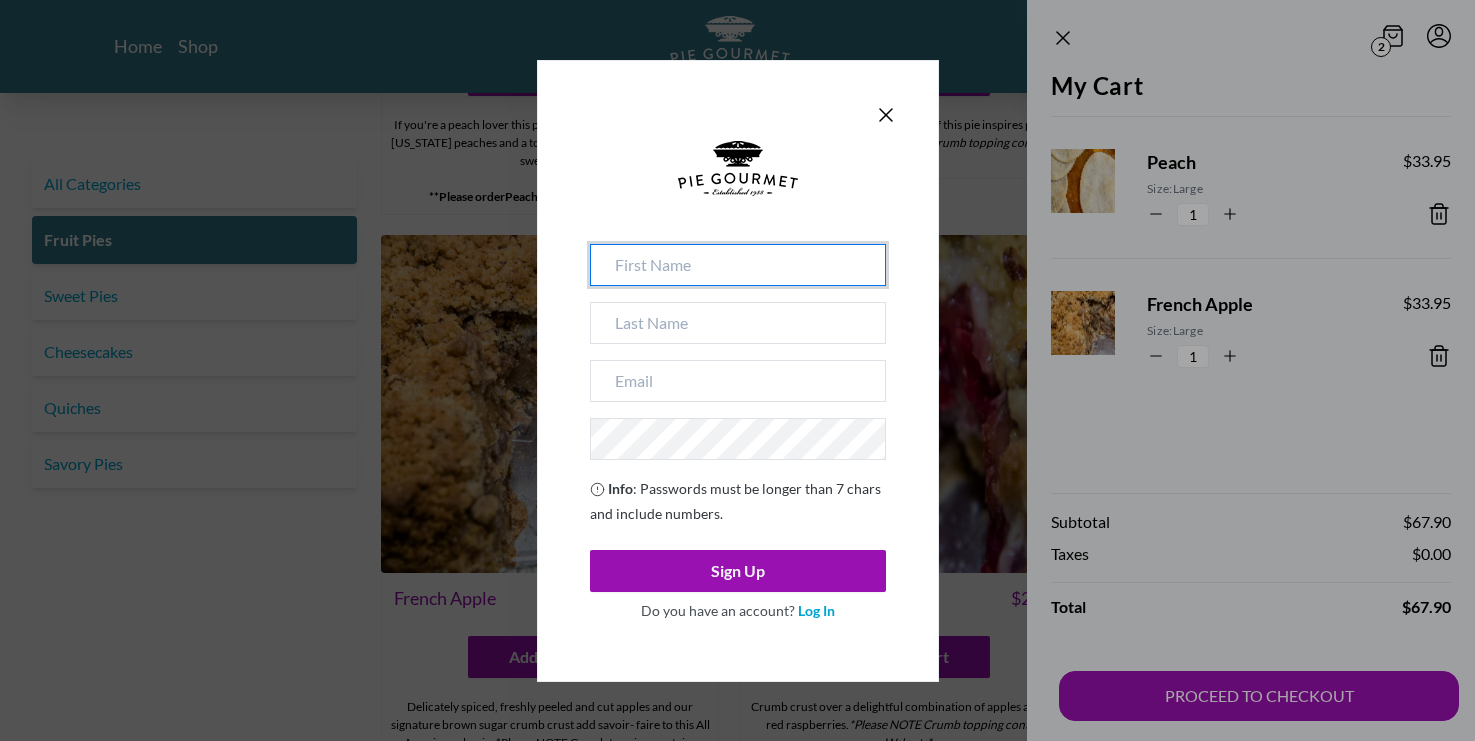 click at bounding box center [738, 265] 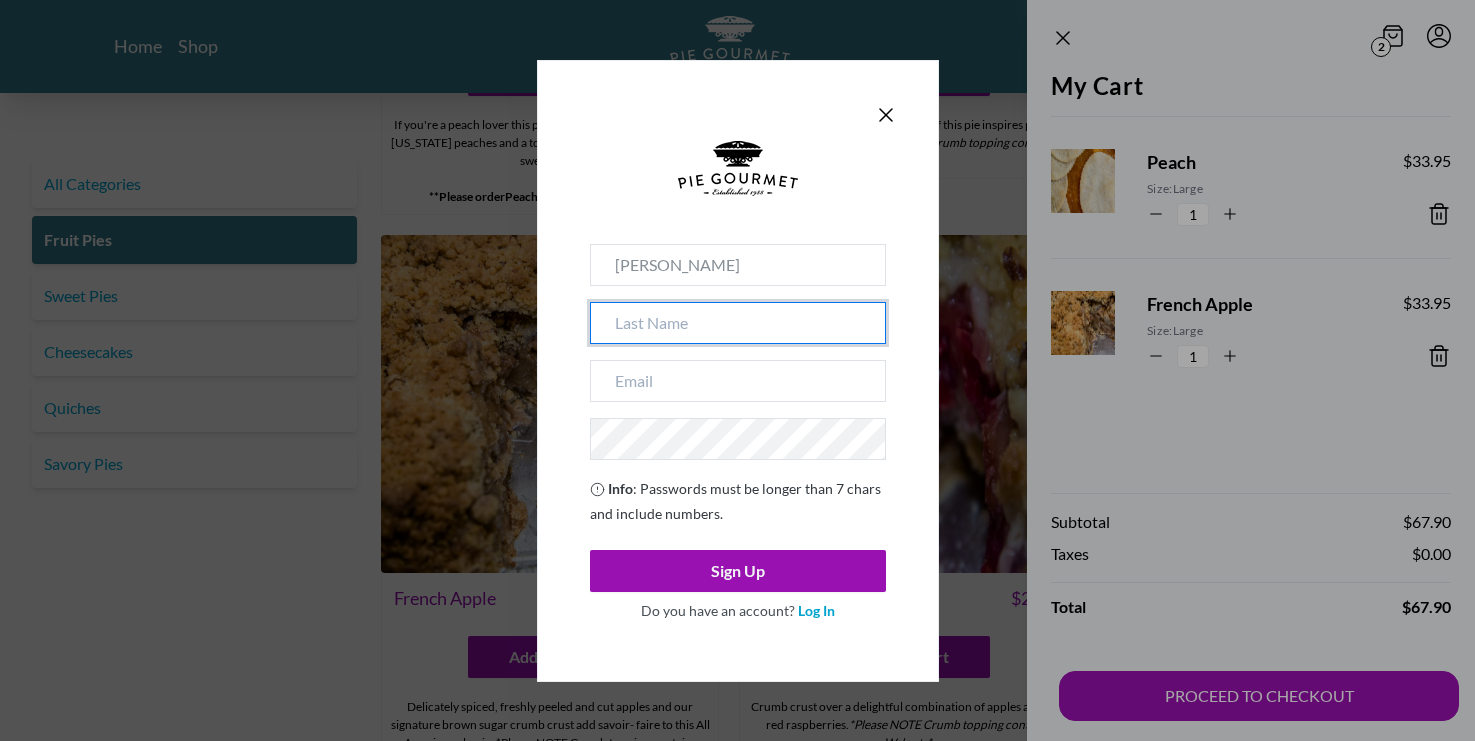 type on "[PERSON_NAME]" 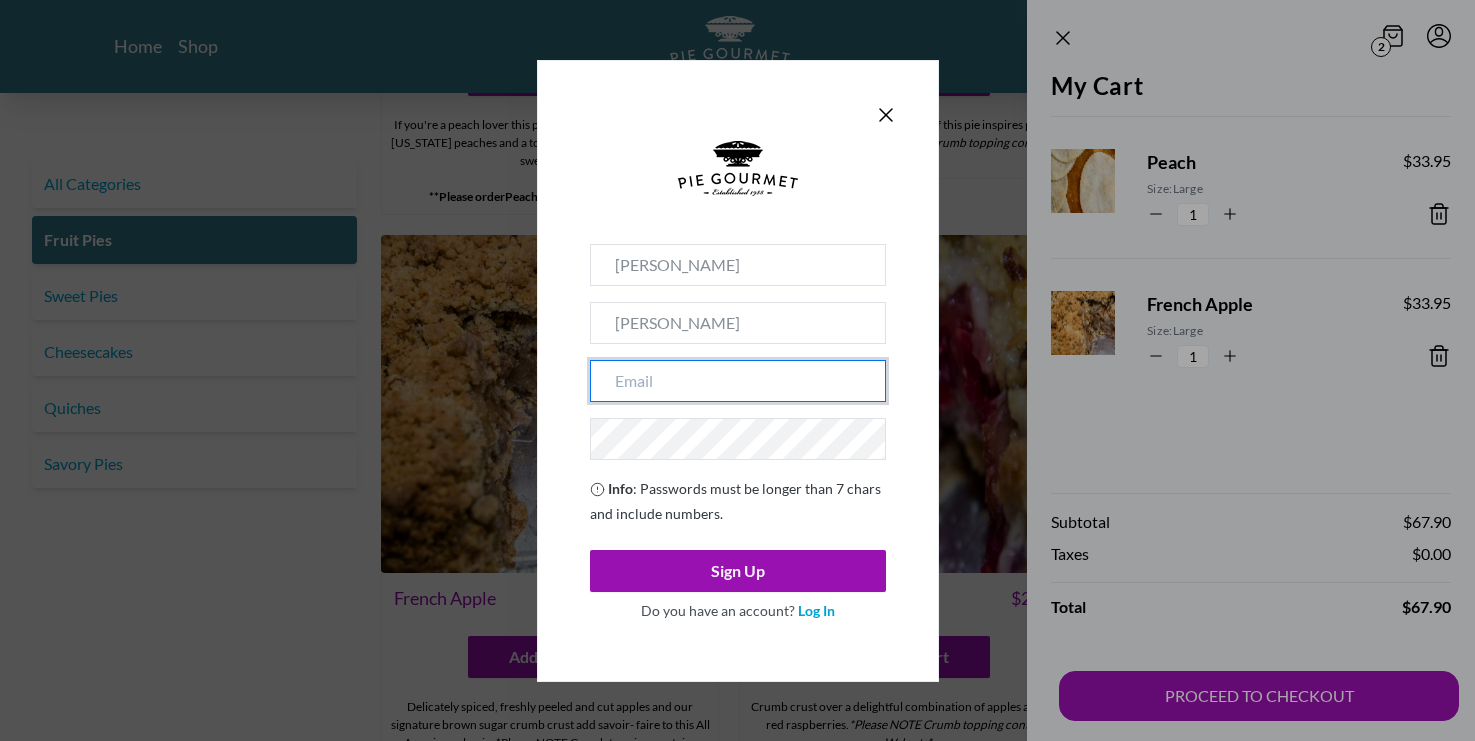 type on "[EMAIL_ADDRESS][DOMAIN_NAME]" 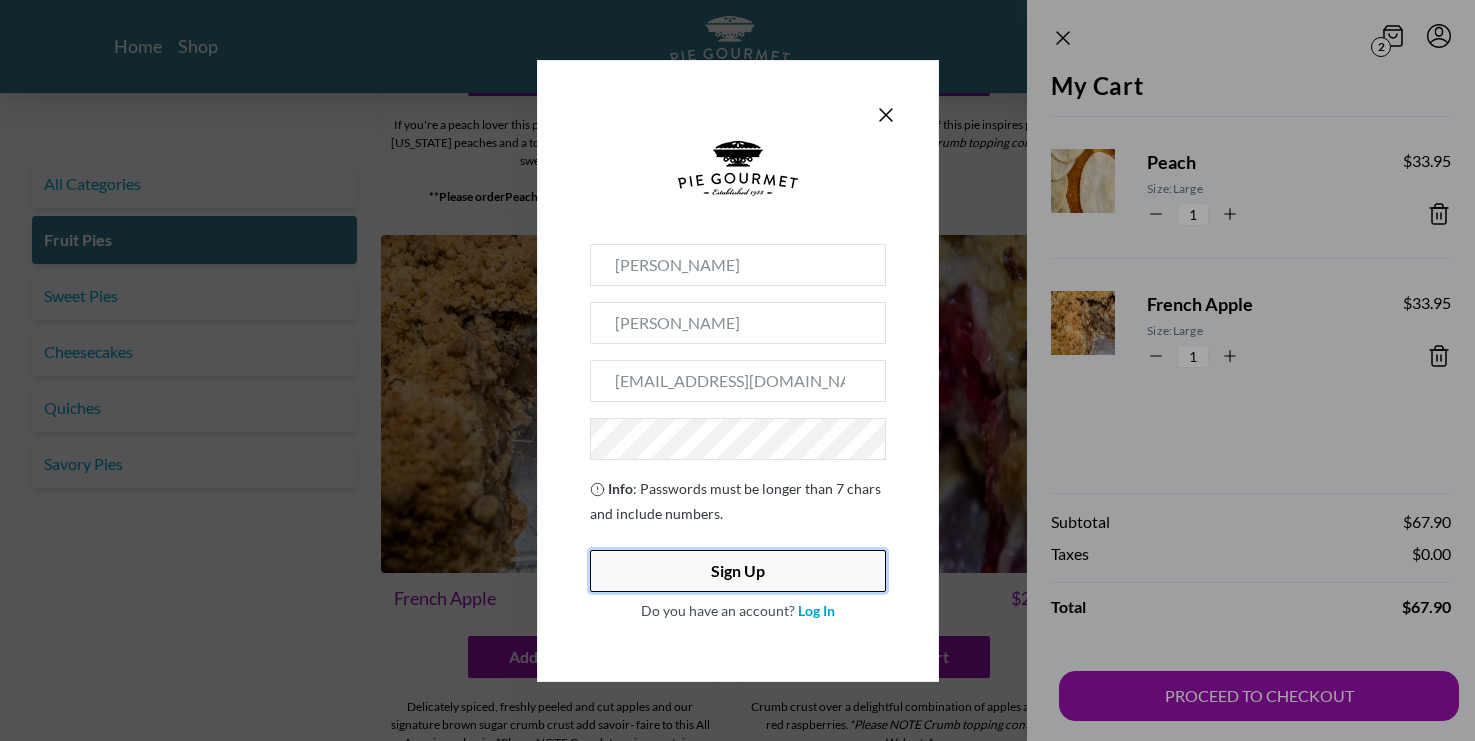 click on "Sign Up" at bounding box center [738, 571] 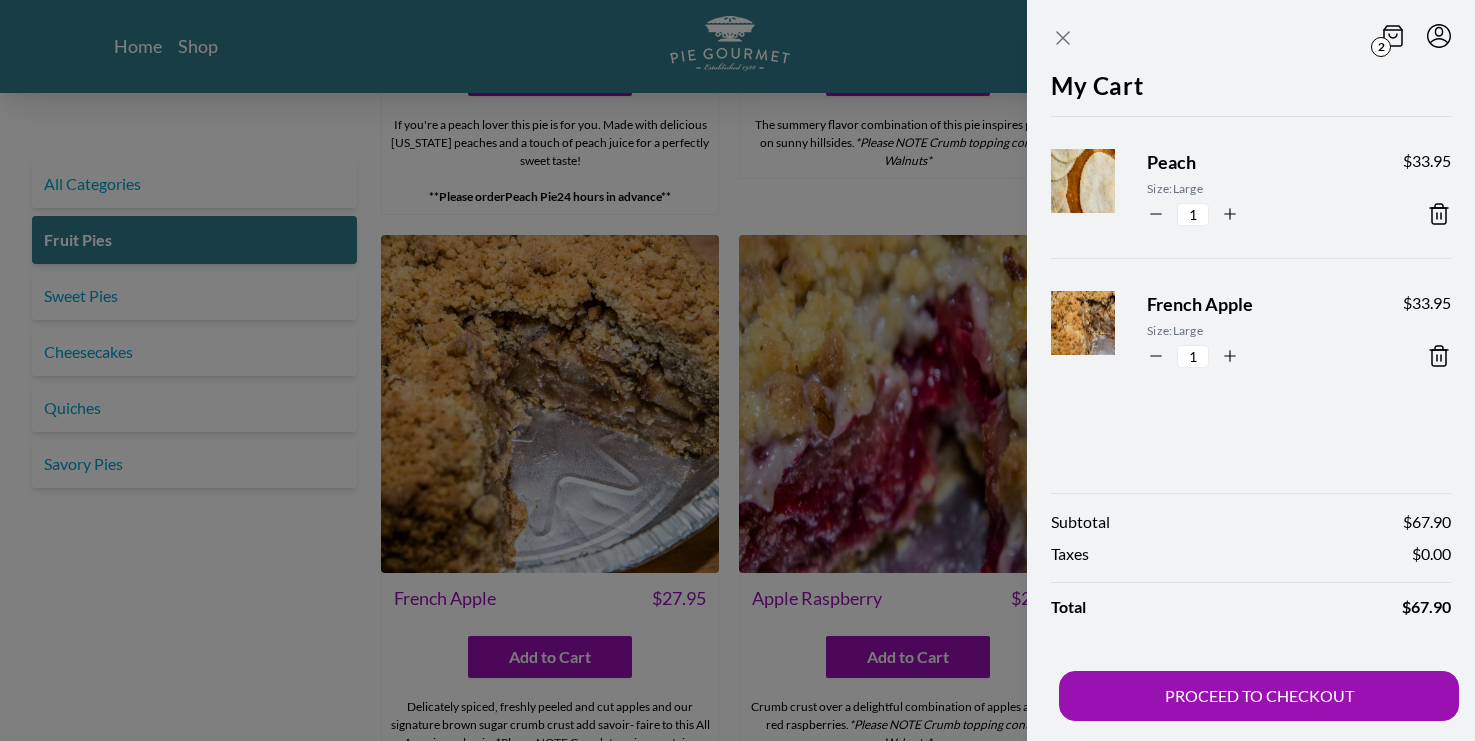 click 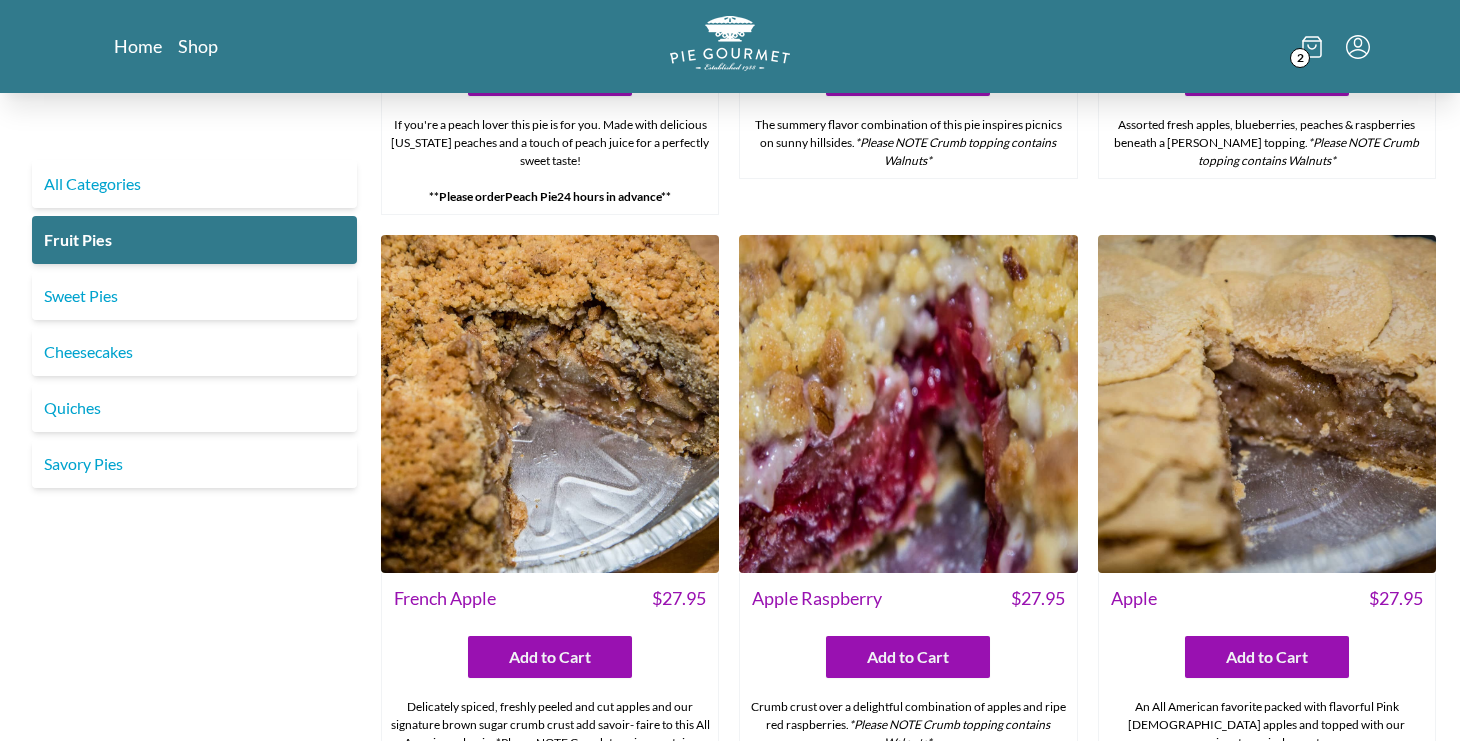 click at bounding box center [908, 404] 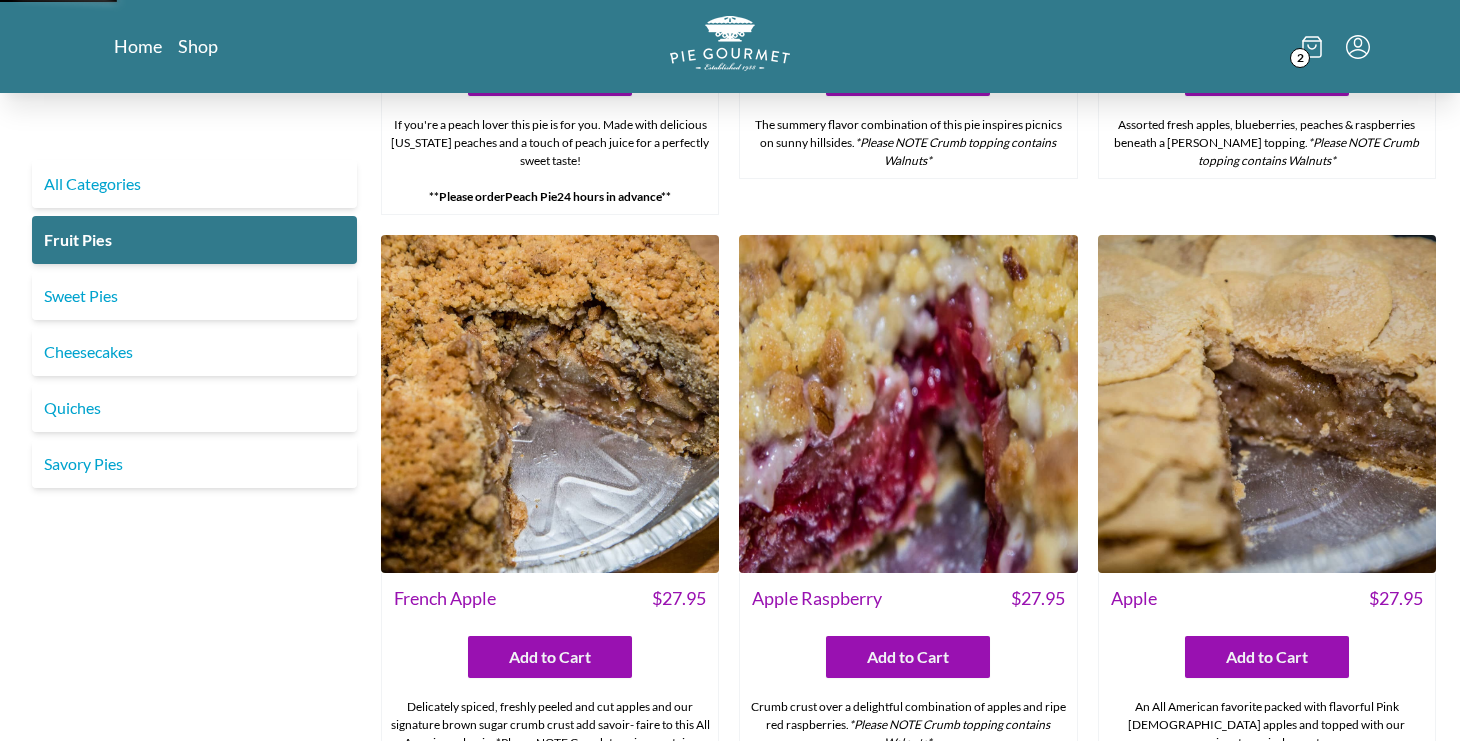 scroll, scrollTop: 0, scrollLeft: 0, axis: both 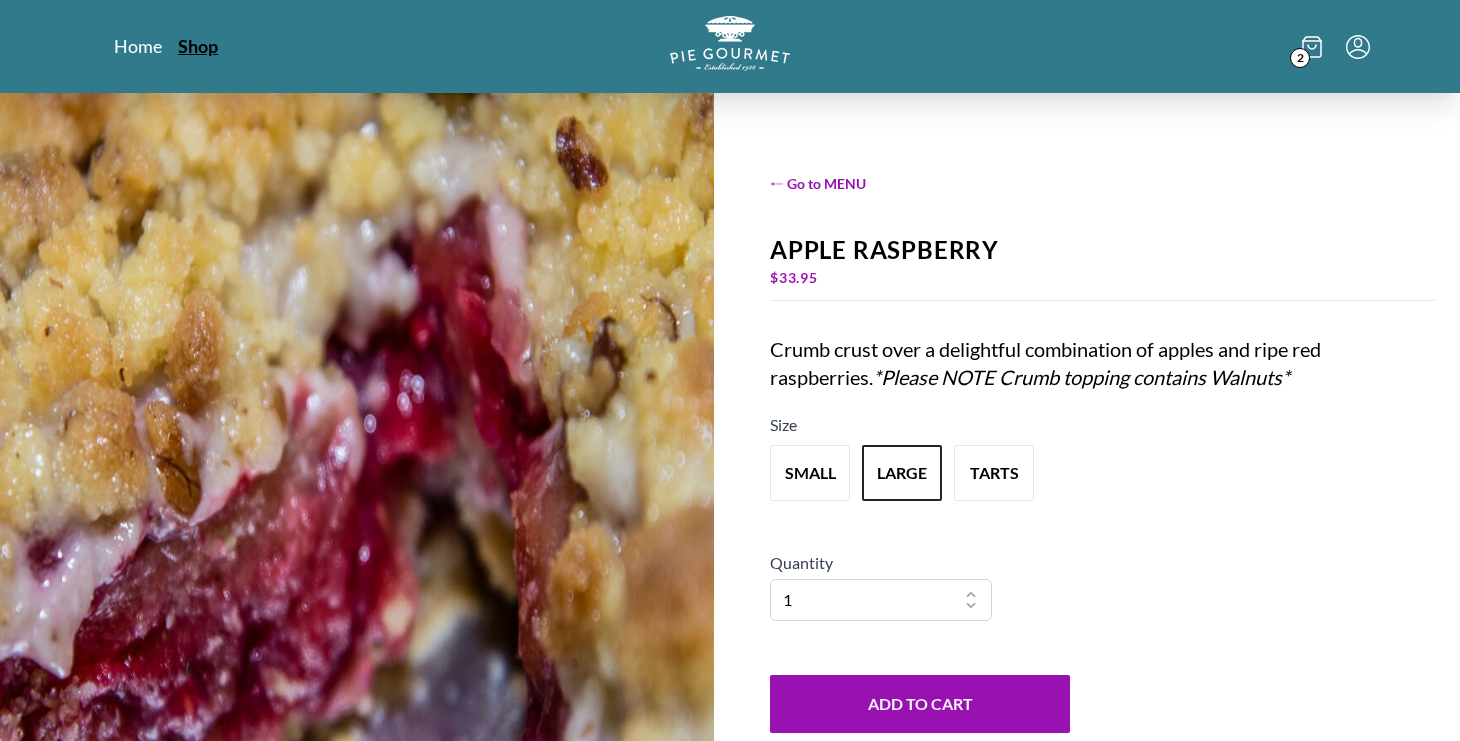 click on "Shop" at bounding box center [198, 46] 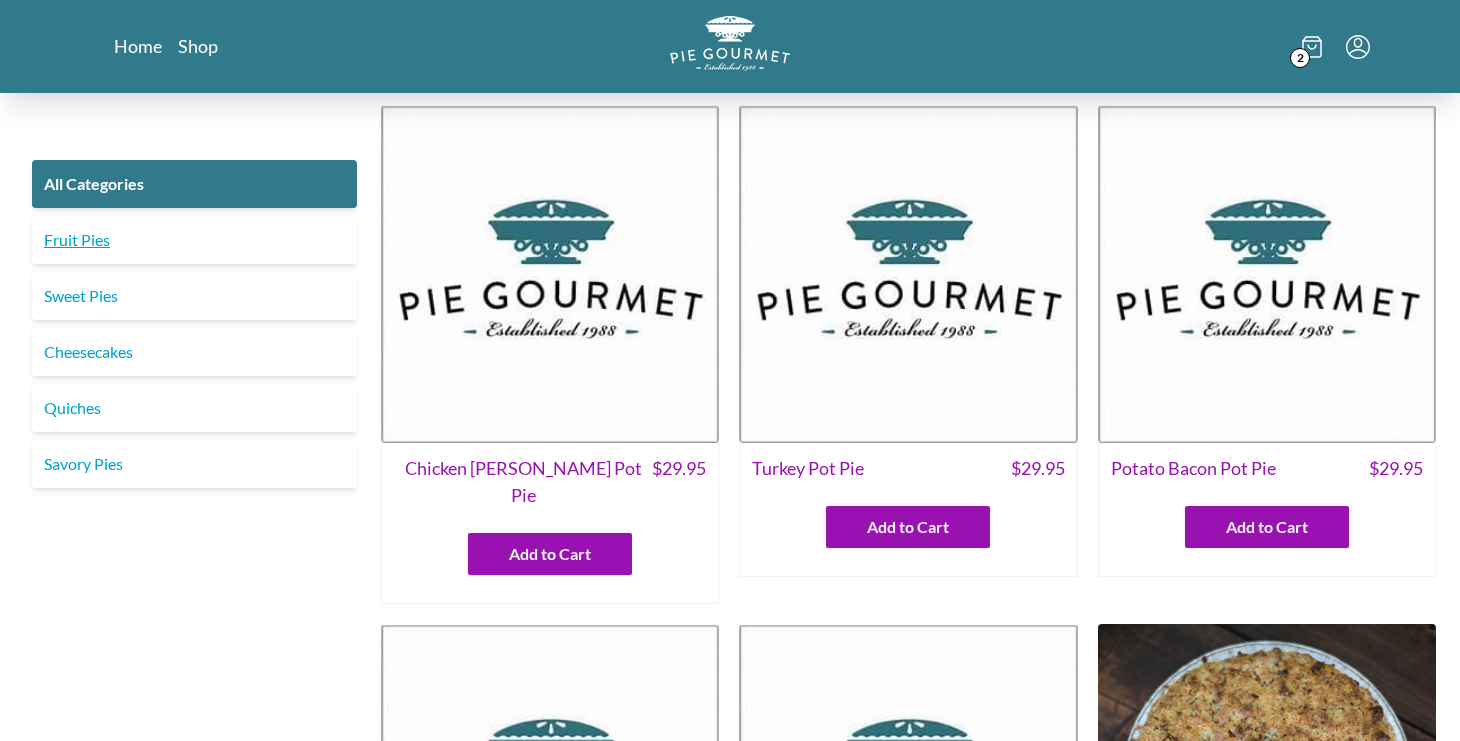 click on "Fruit Pies" at bounding box center (194, 240) 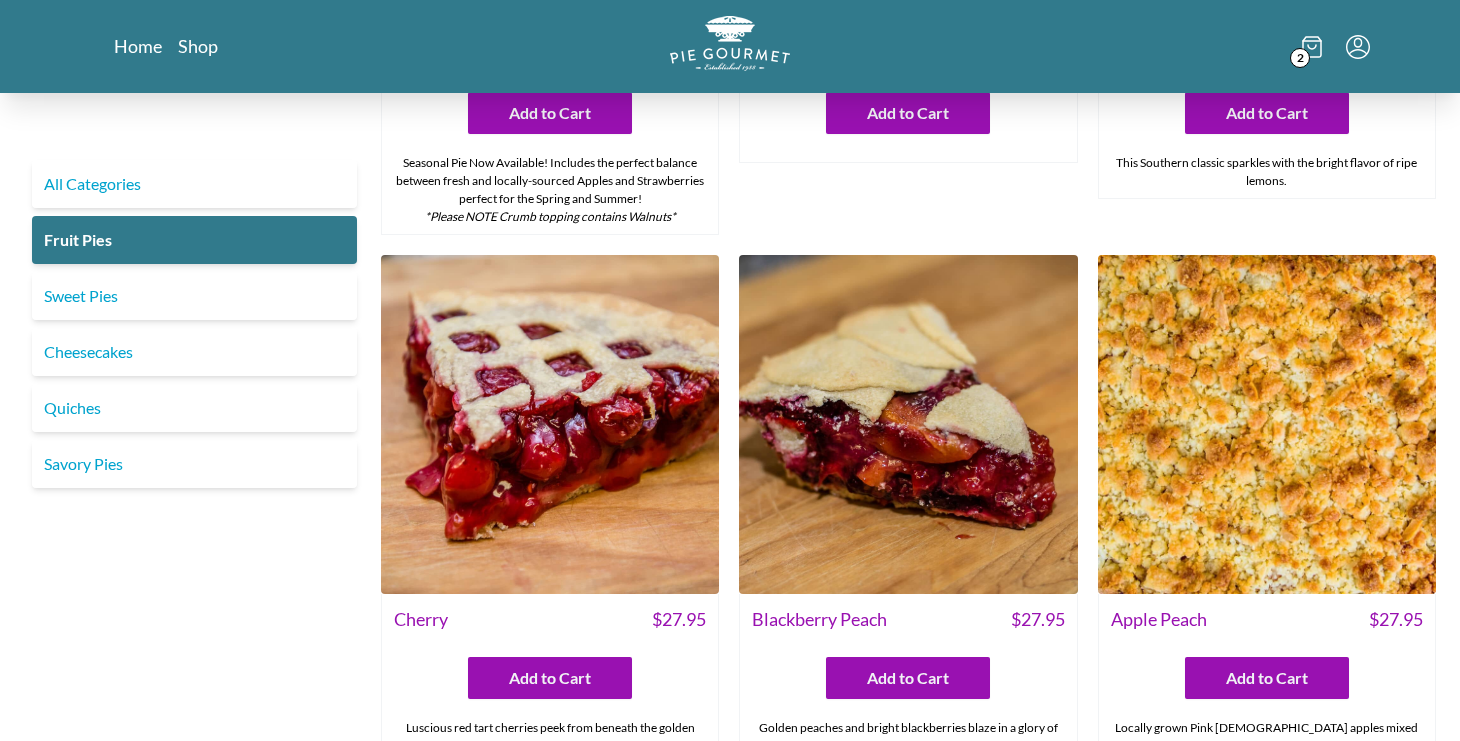 scroll, scrollTop: 460, scrollLeft: 0, axis: vertical 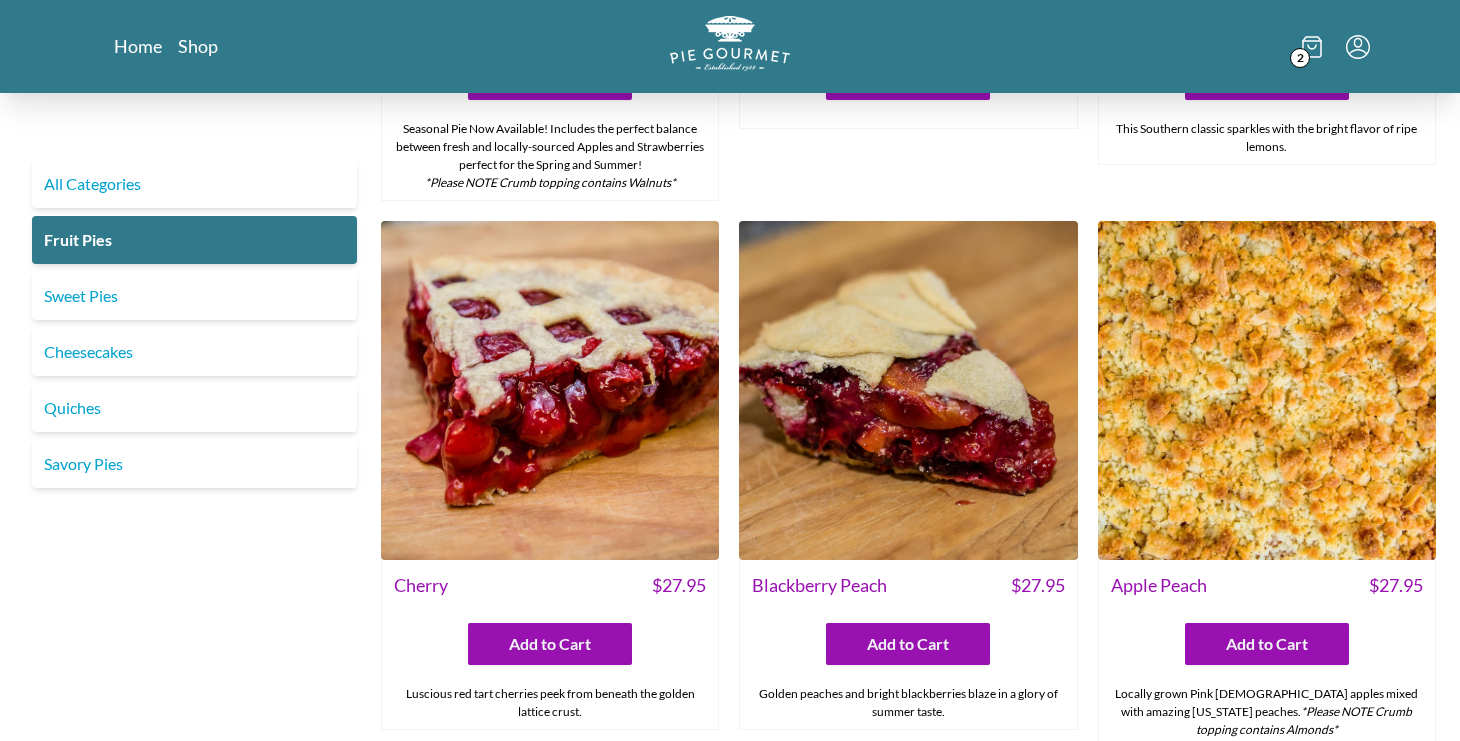 click at bounding box center (550, 390) 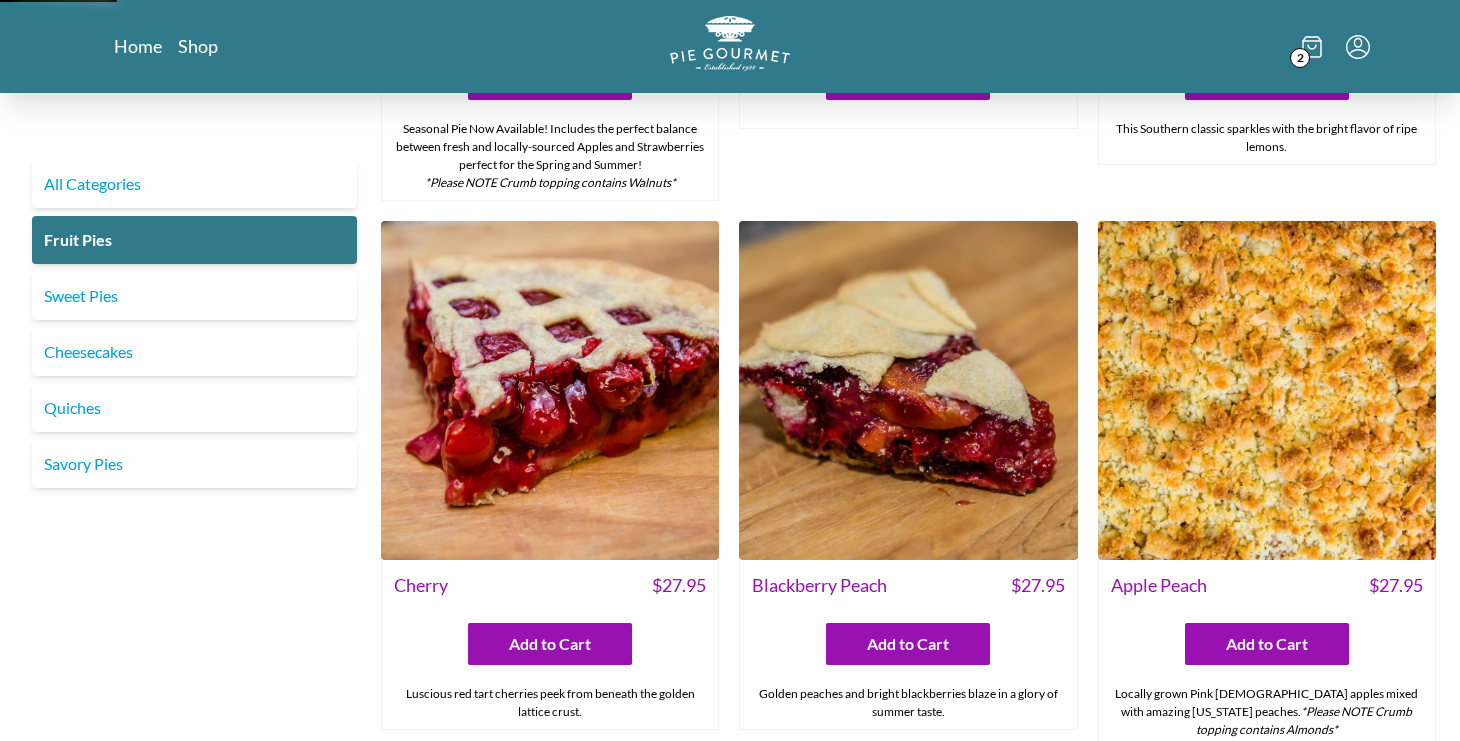 scroll, scrollTop: 0, scrollLeft: 0, axis: both 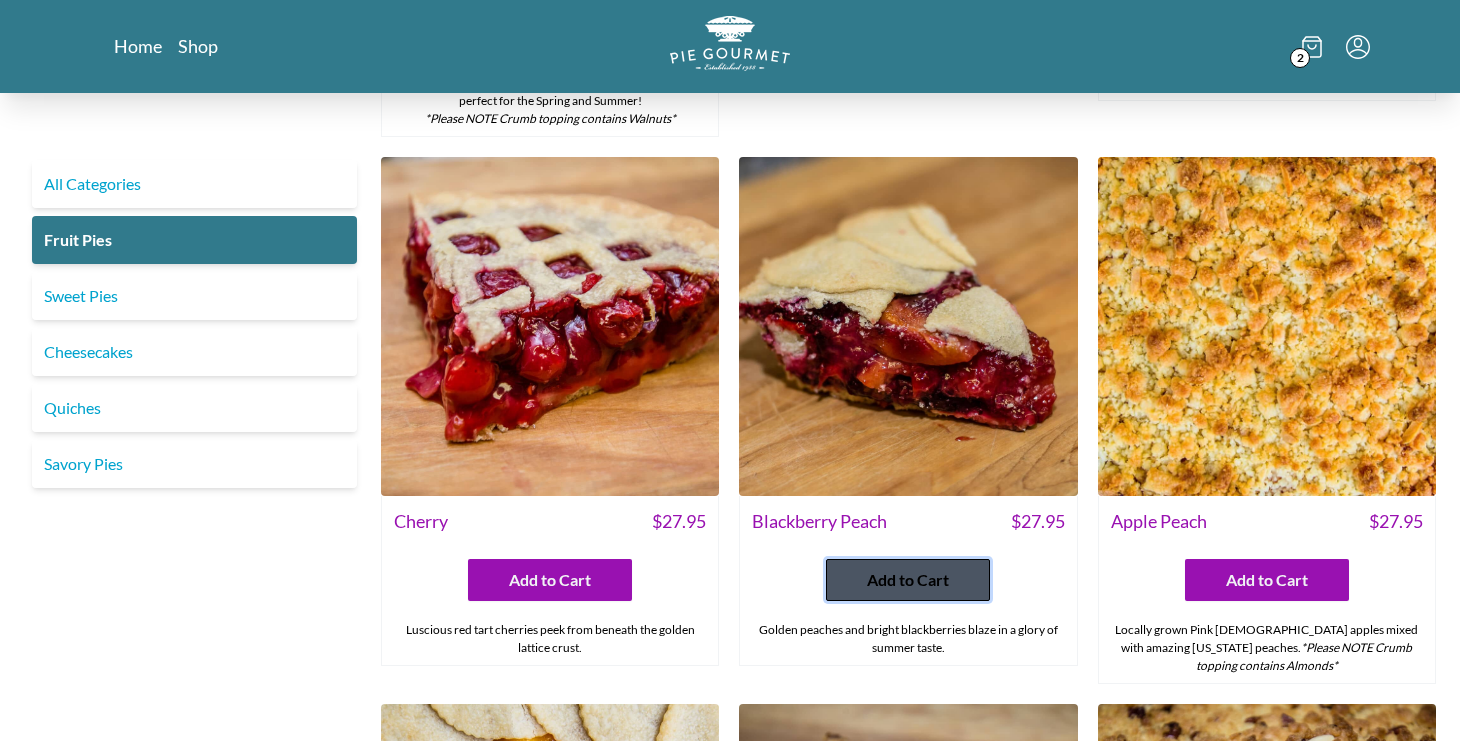 click on "Add to Cart" at bounding box center [908, 580] 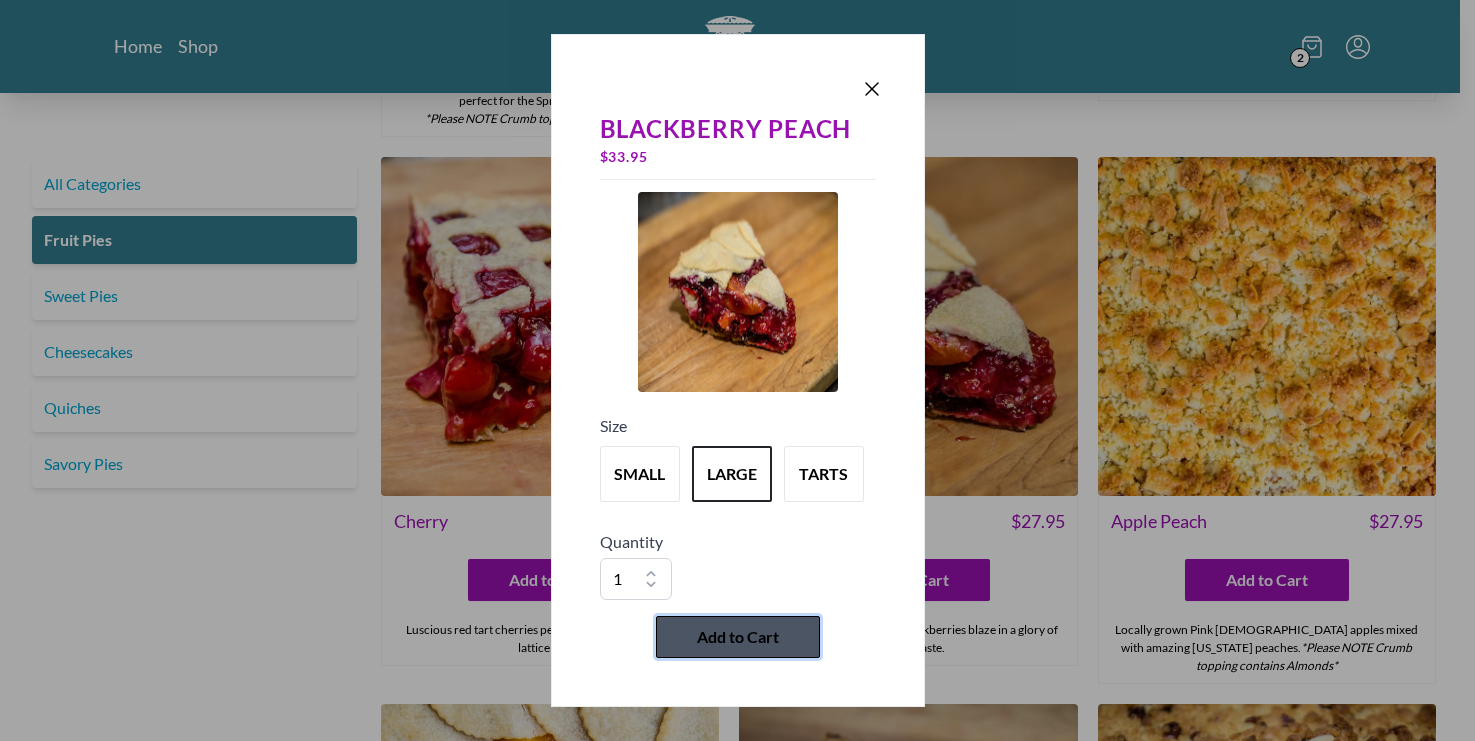 click on "Add to Cart" at bounding box center (738, 637) 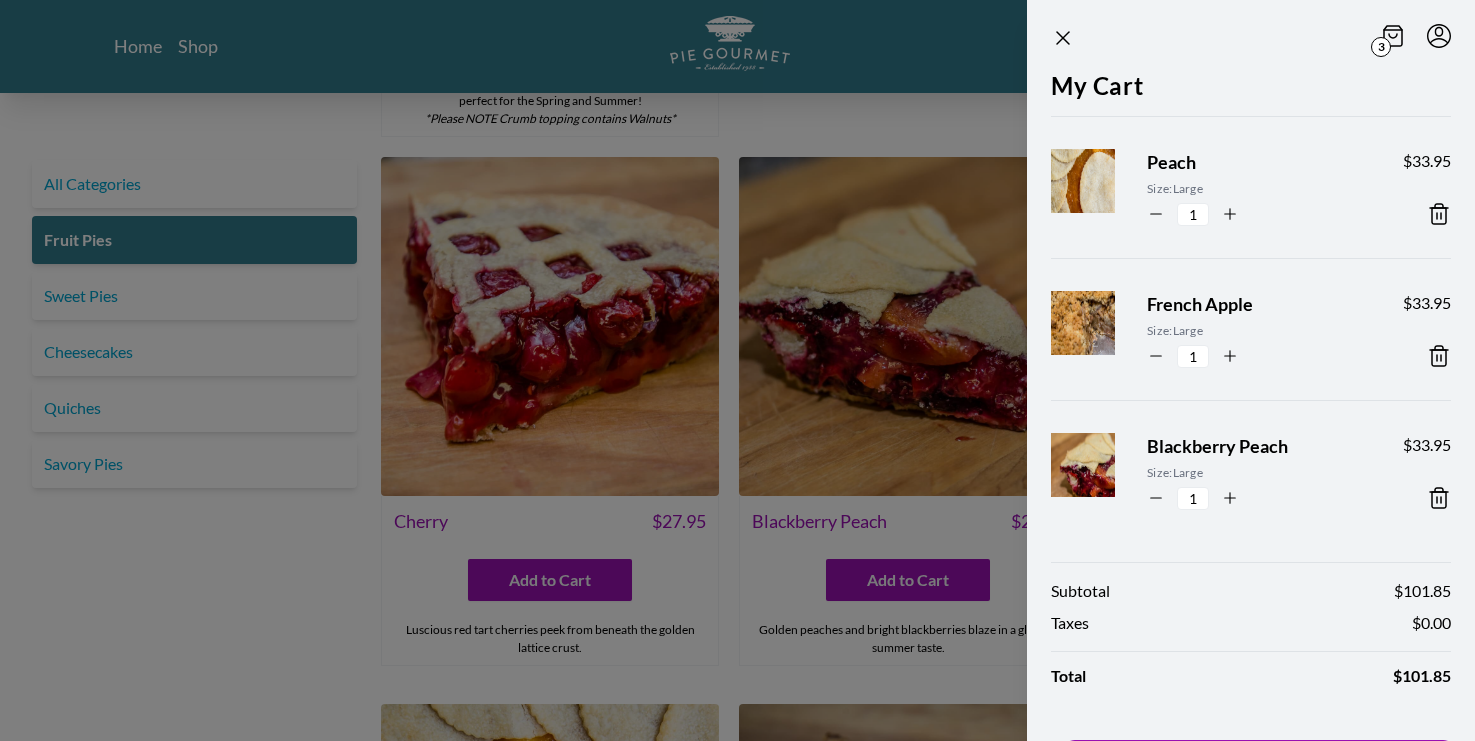 click 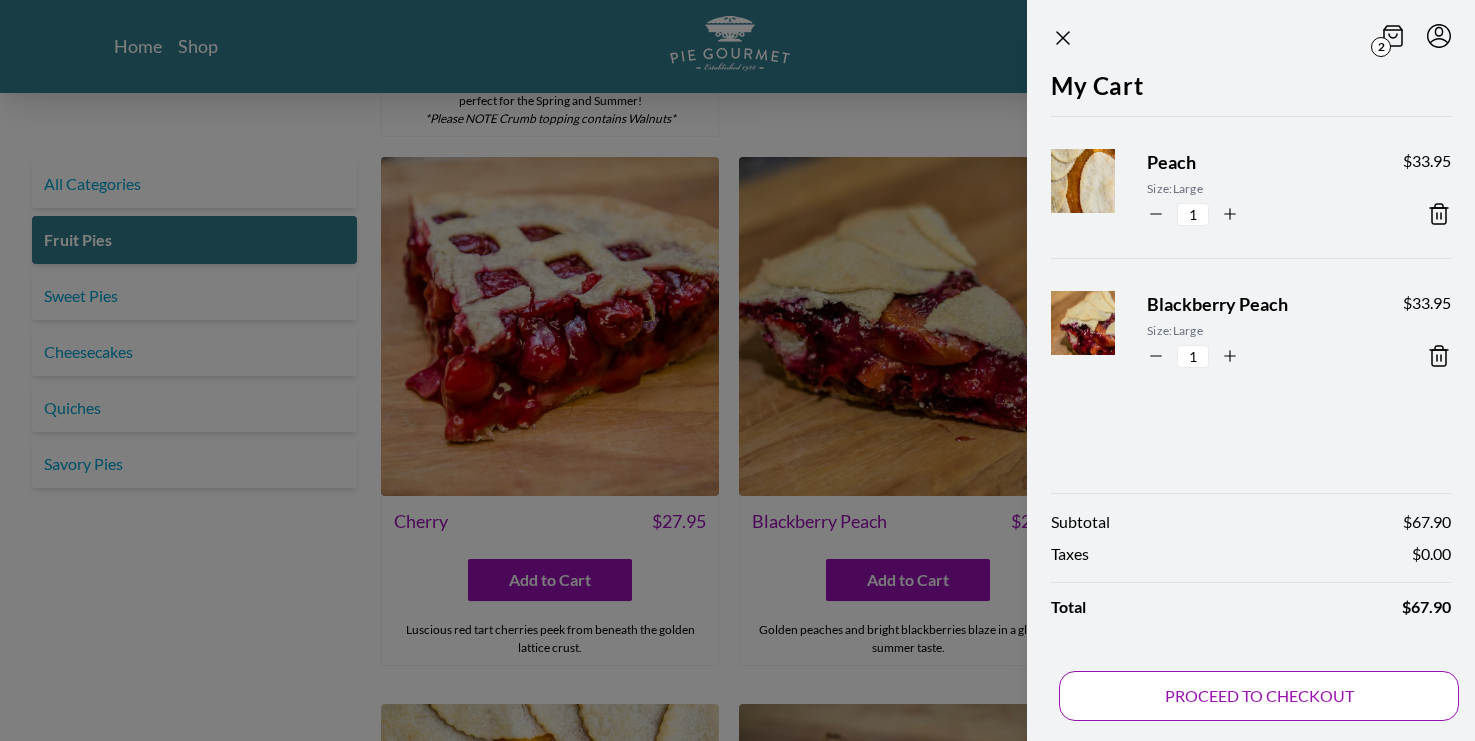 click on "PROCEED TO CHECKOUT" at bounding box center (1259, 696) 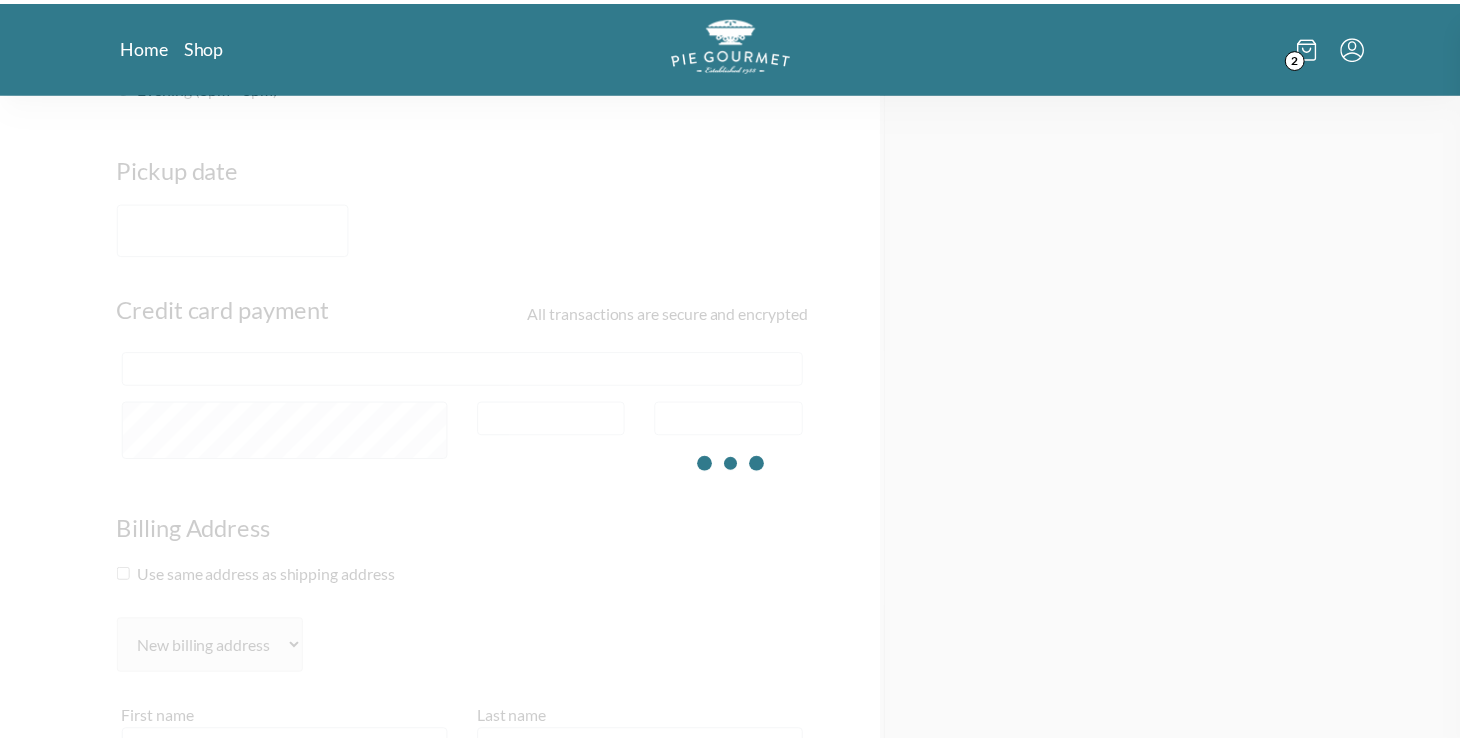 scroll, scrollTop: 0, scrollLeft: 0, axis: both 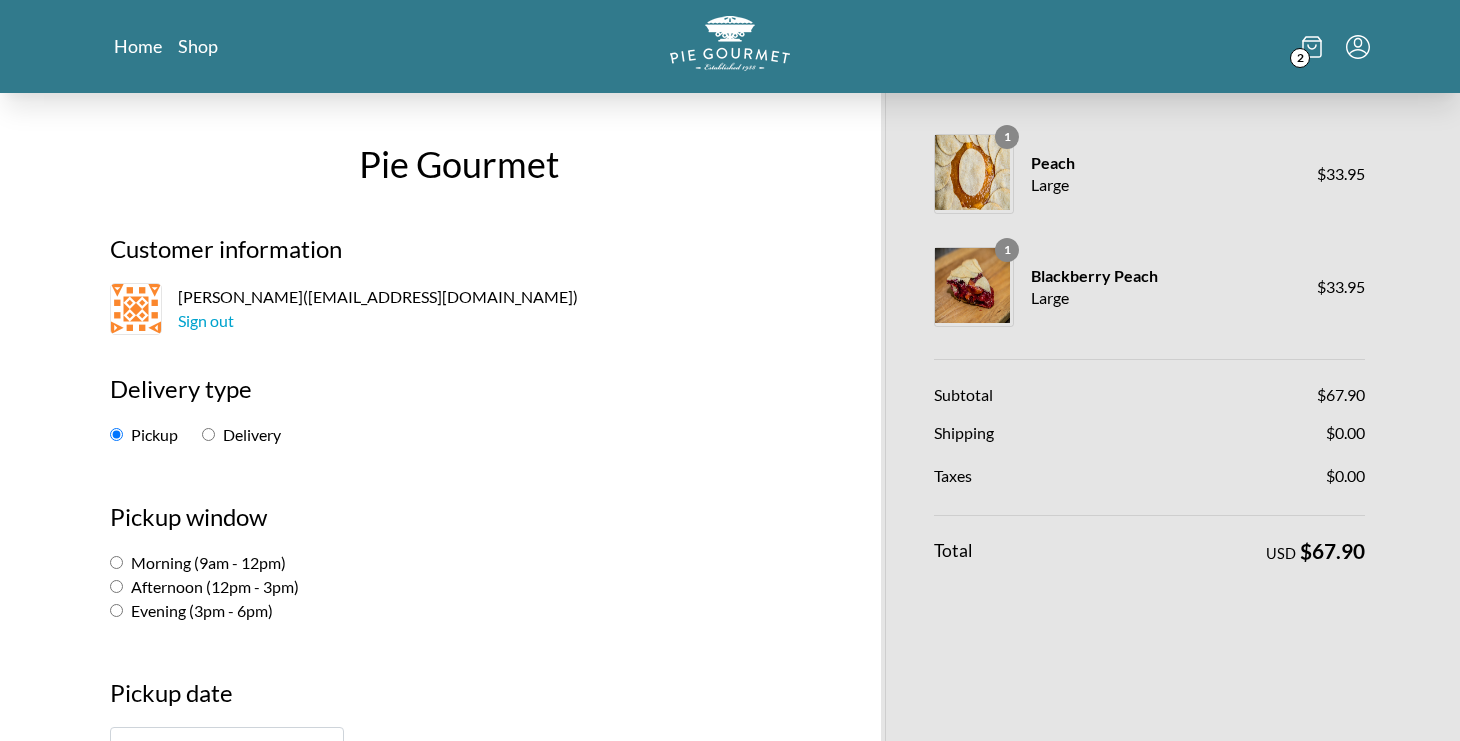 click on "Delivery" at bounding box center (208, 434) 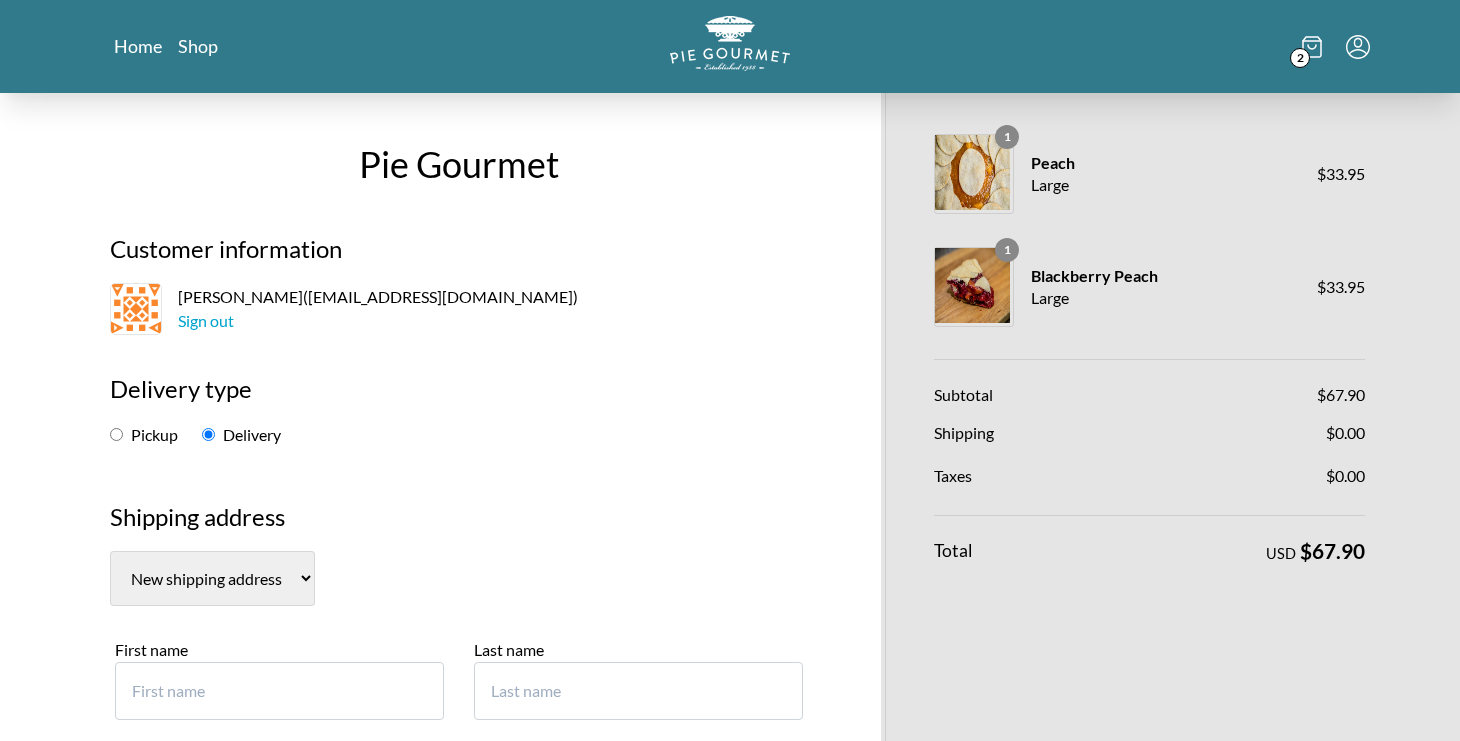 click on "New shipping address" at bounding box center (212, 578) 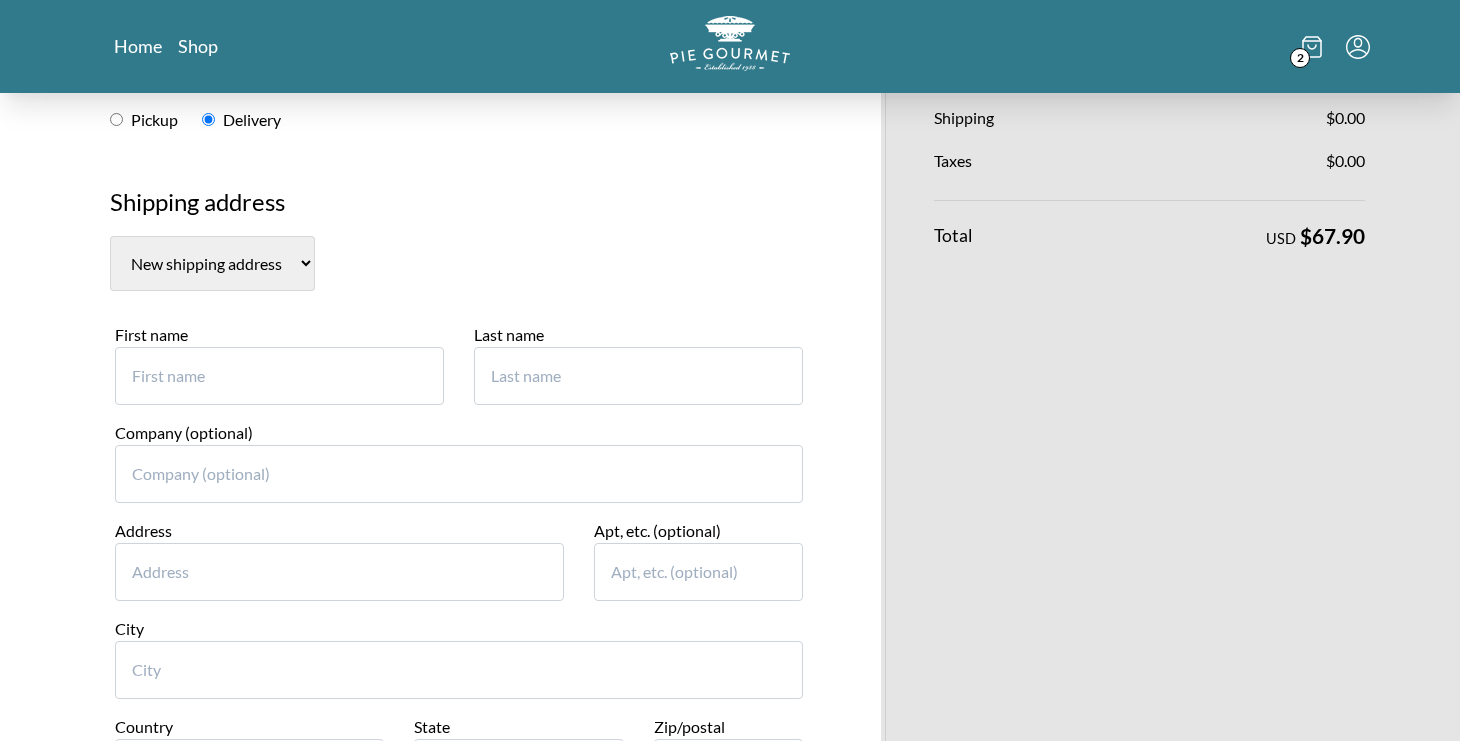scroll, scrollTop: 415, scrollLeft: 0, axis: vertical 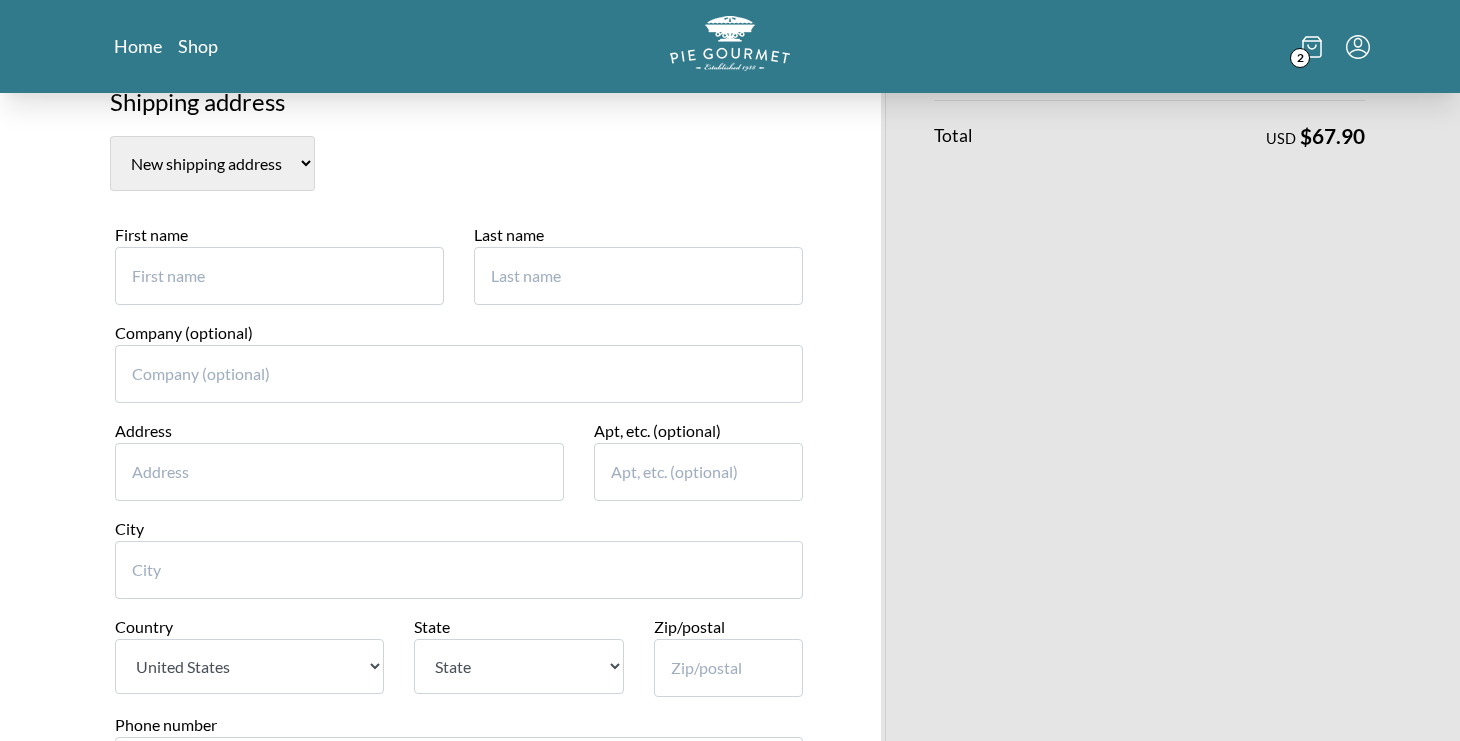 click on "First name" at bounding box center (279, 276) 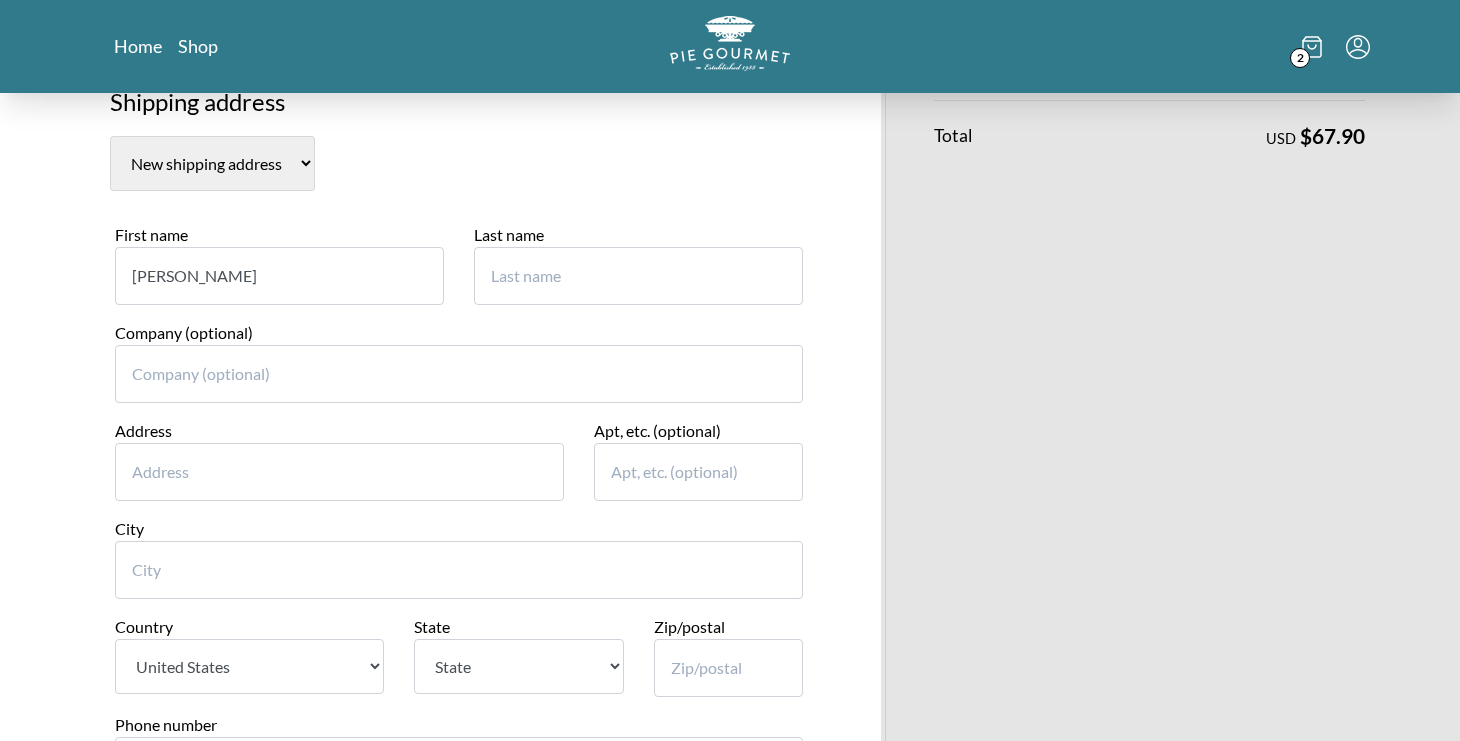 type on "[PERSON_NAME]" 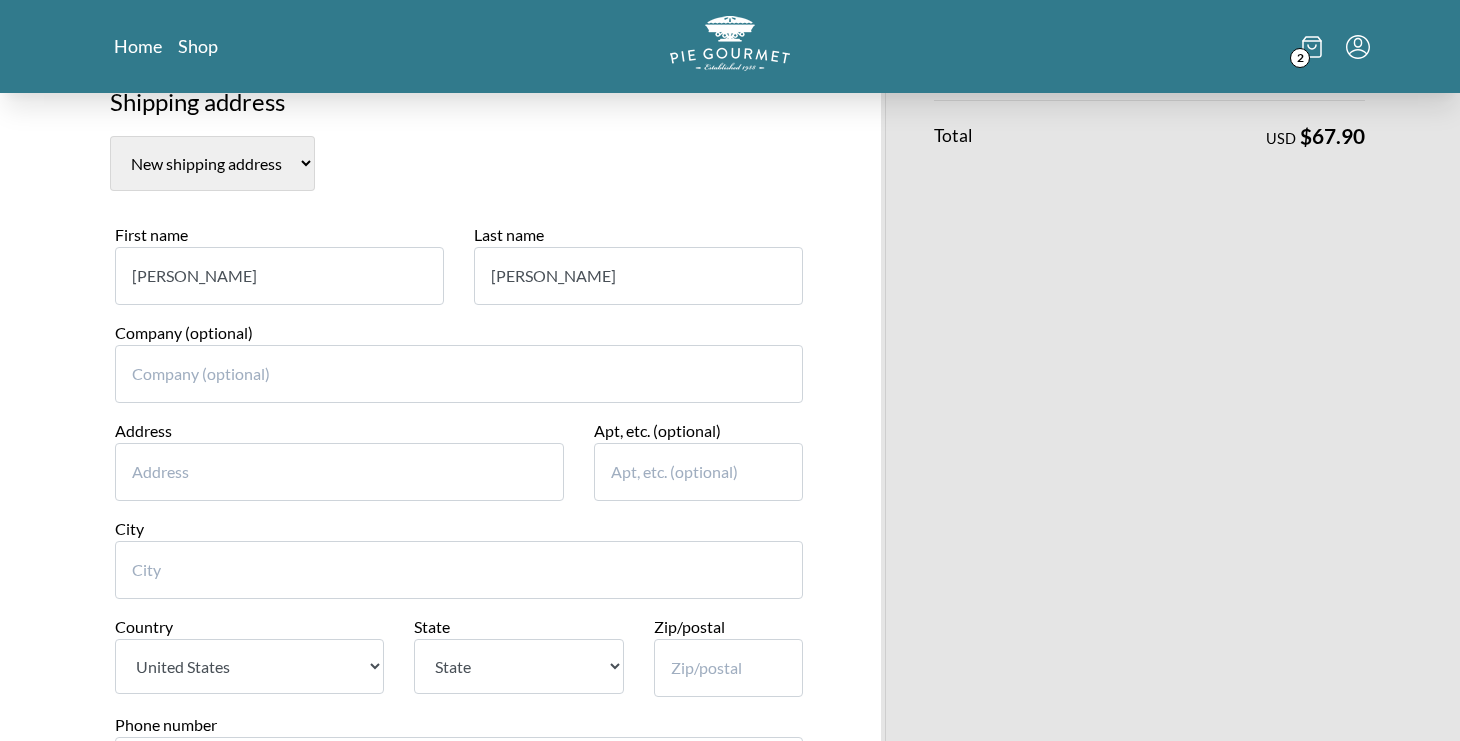type on "xxx-xx-xxxx" 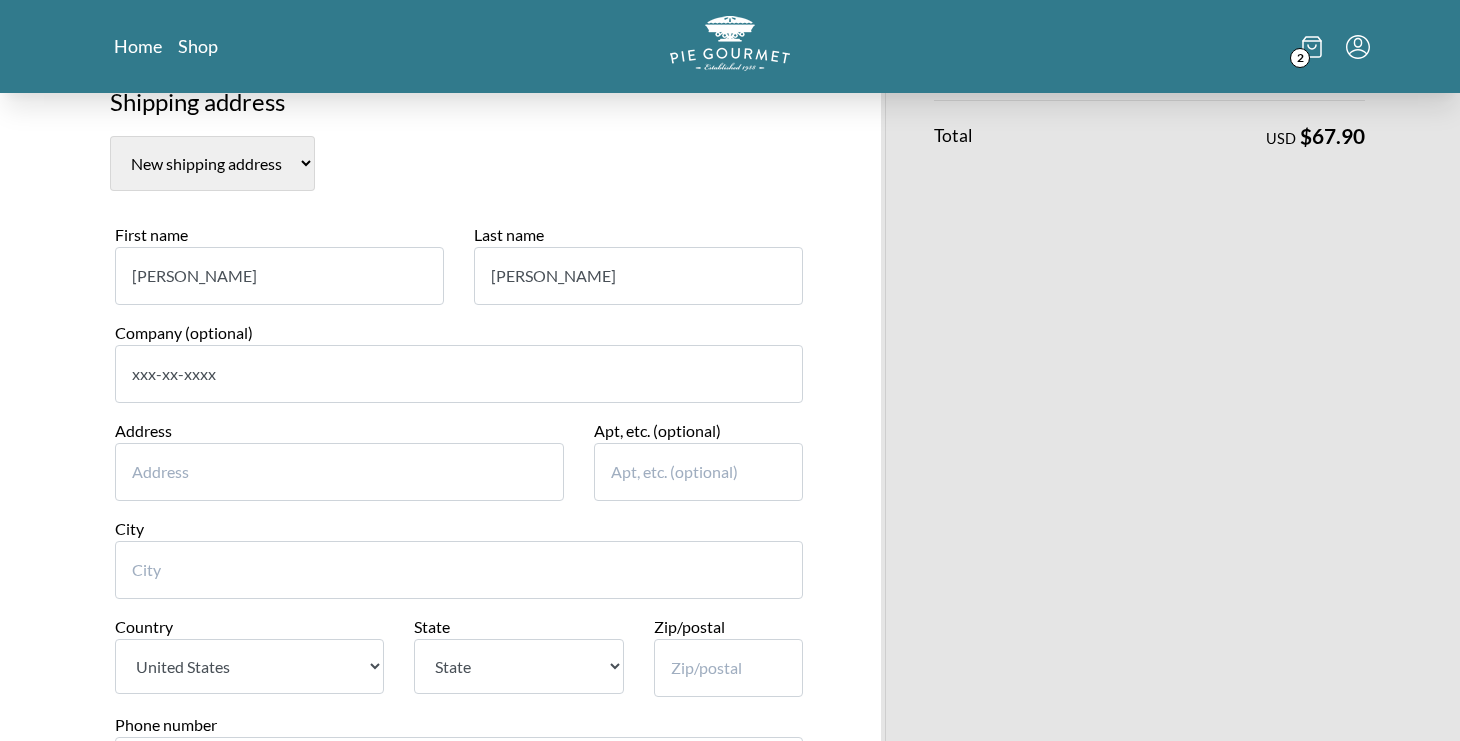 type on "[STREET_ADDRESS]" 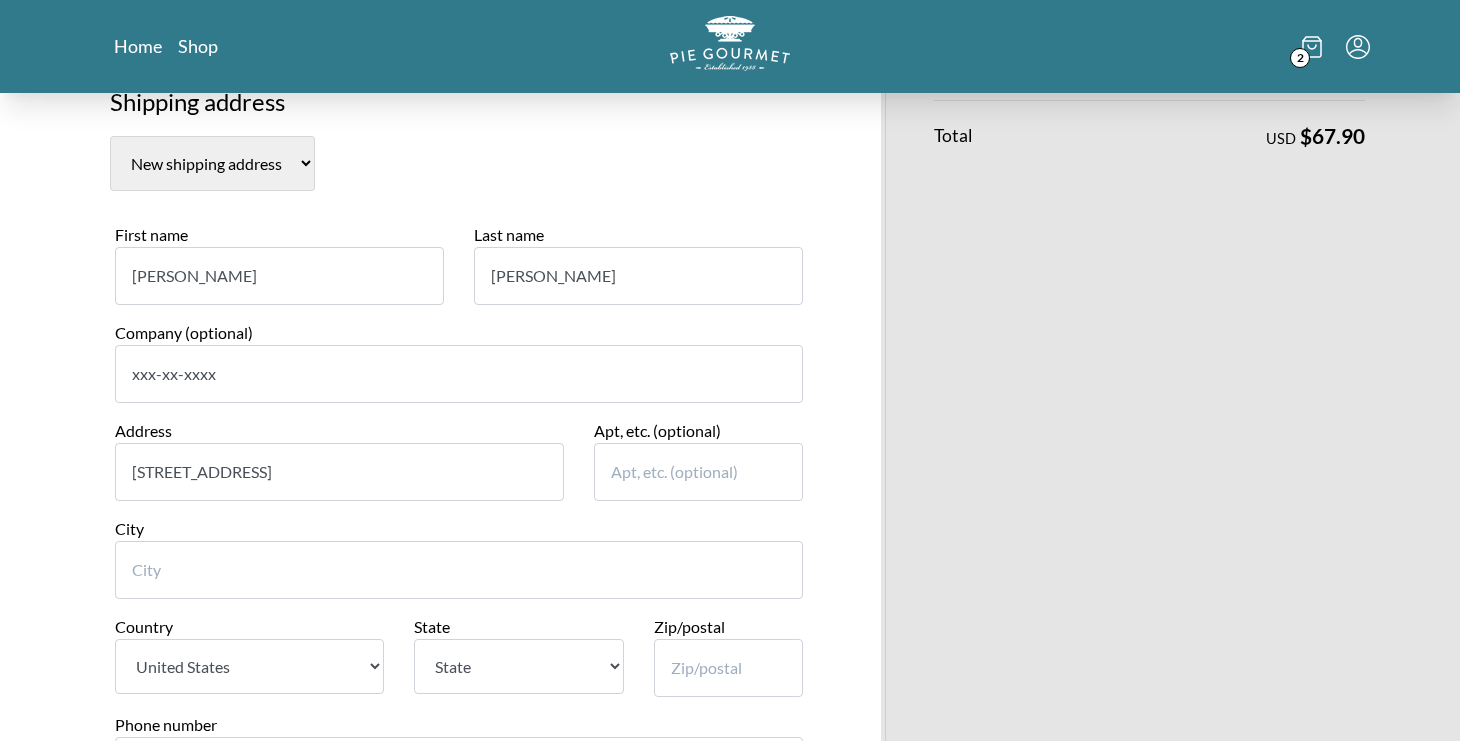 type on "APT 3F" 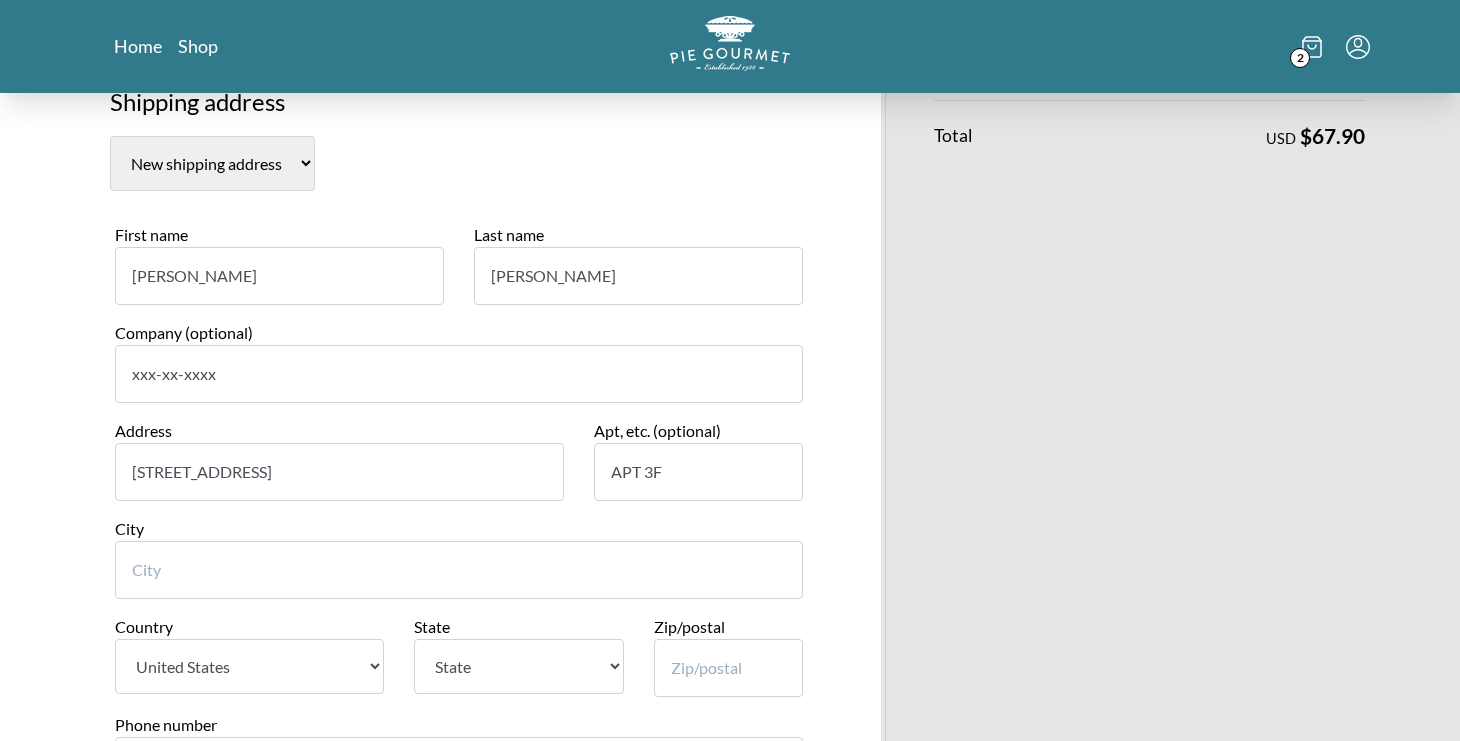 type on "[PERSON_NAME]" 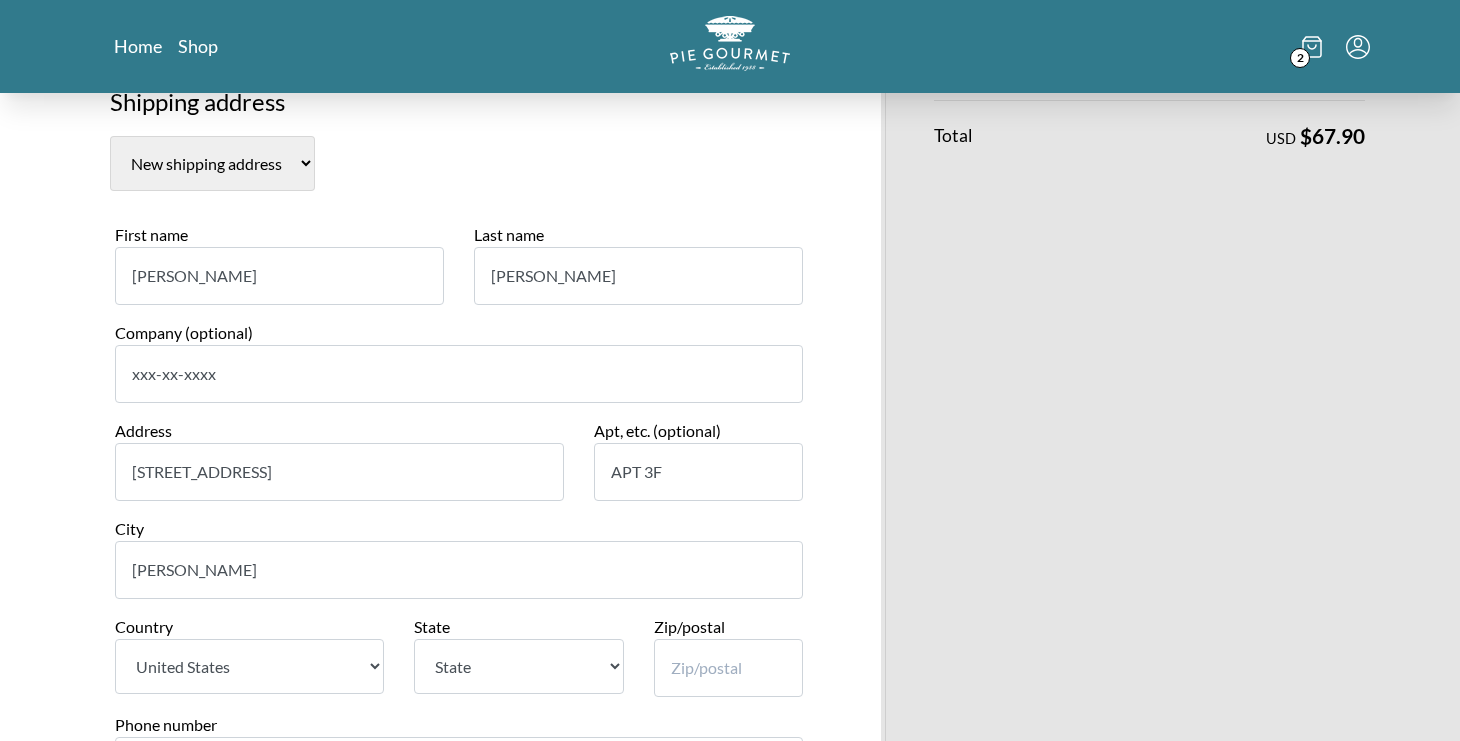 select on "NY" 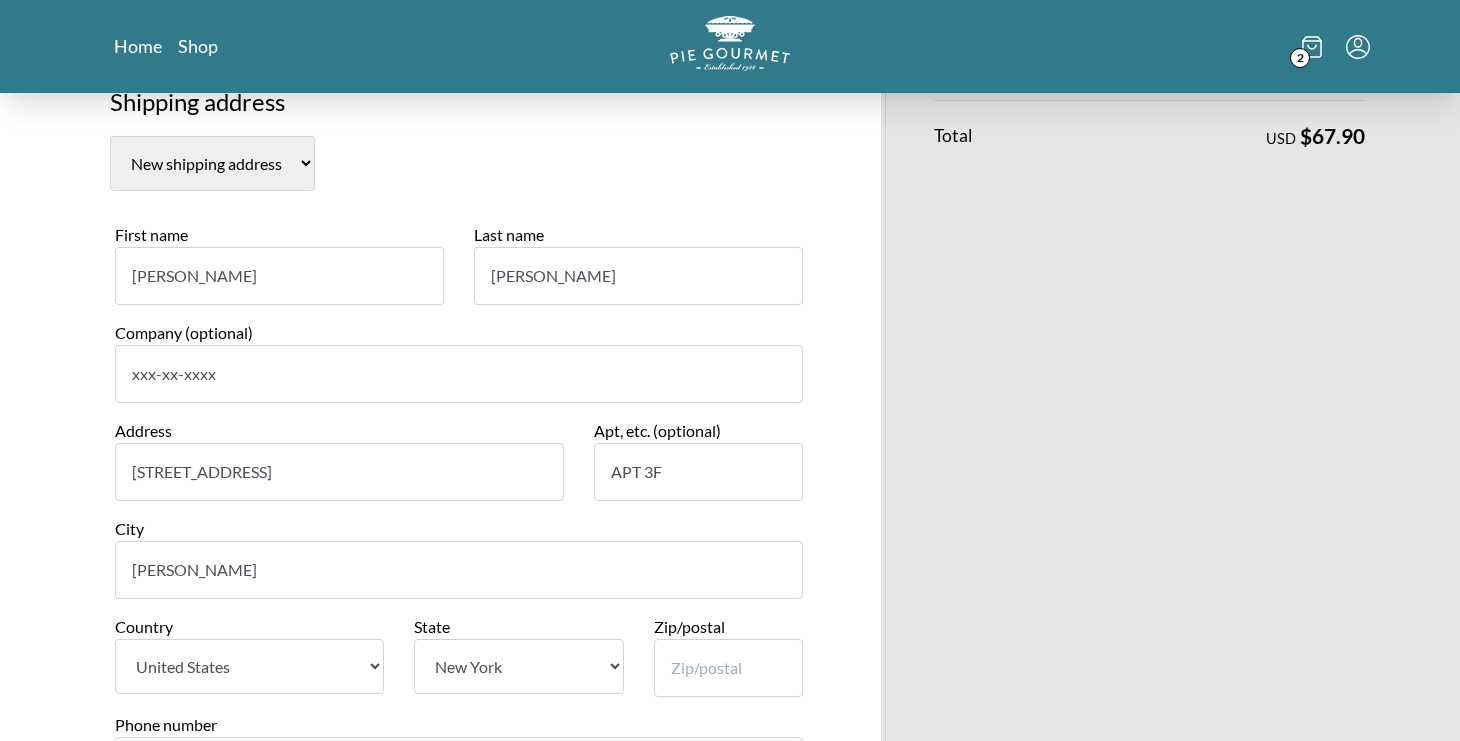 type on "11559-1564" 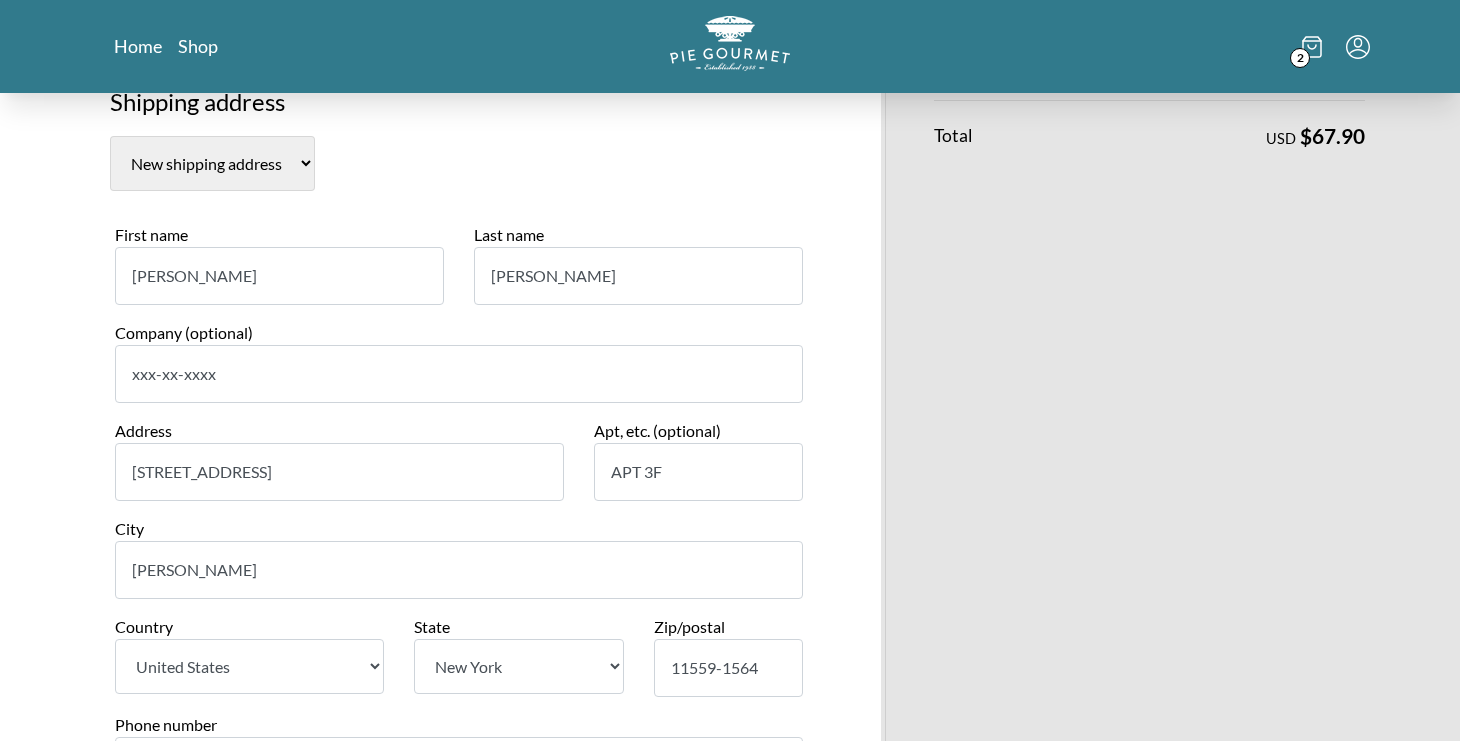 type on "5162398959" 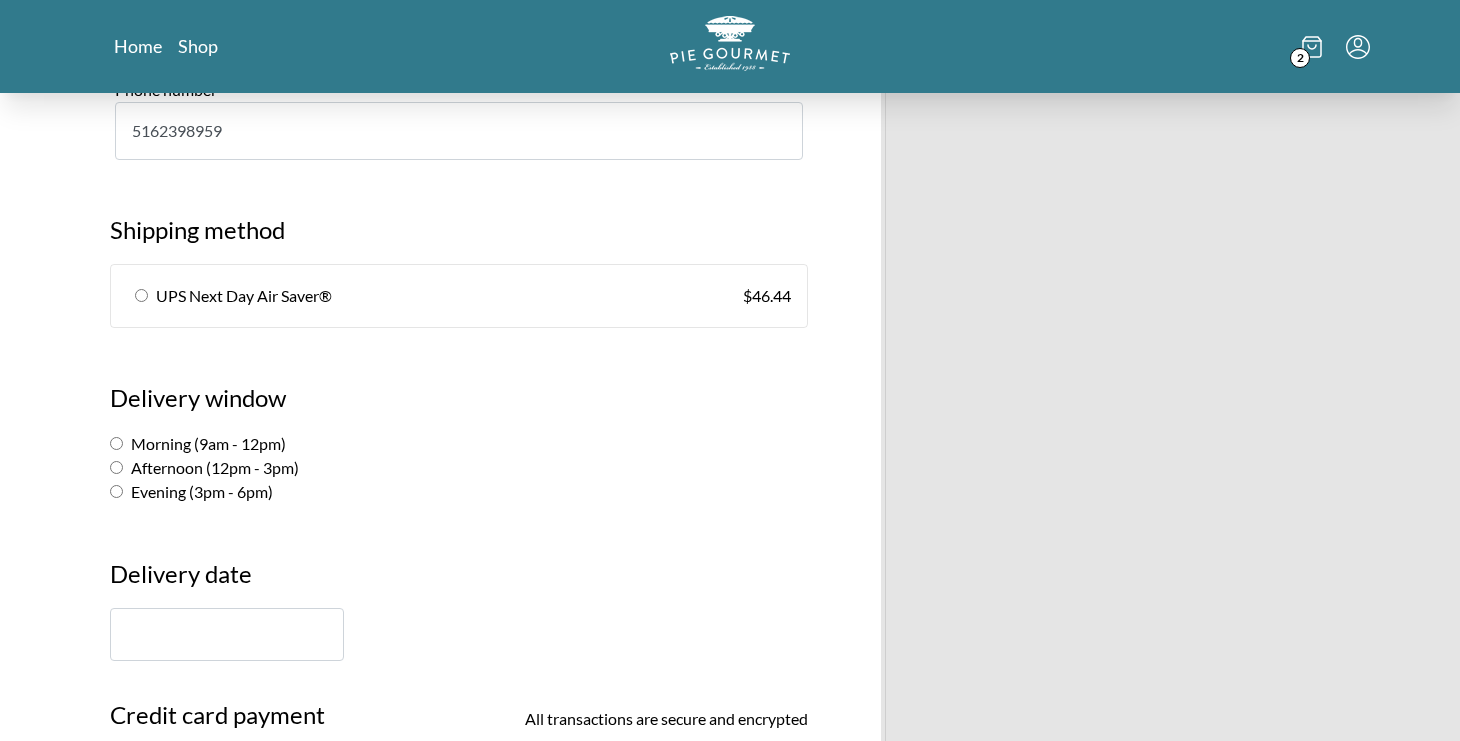 scroll, scrollTop: 0, scrollLeft: 0, axis: both 